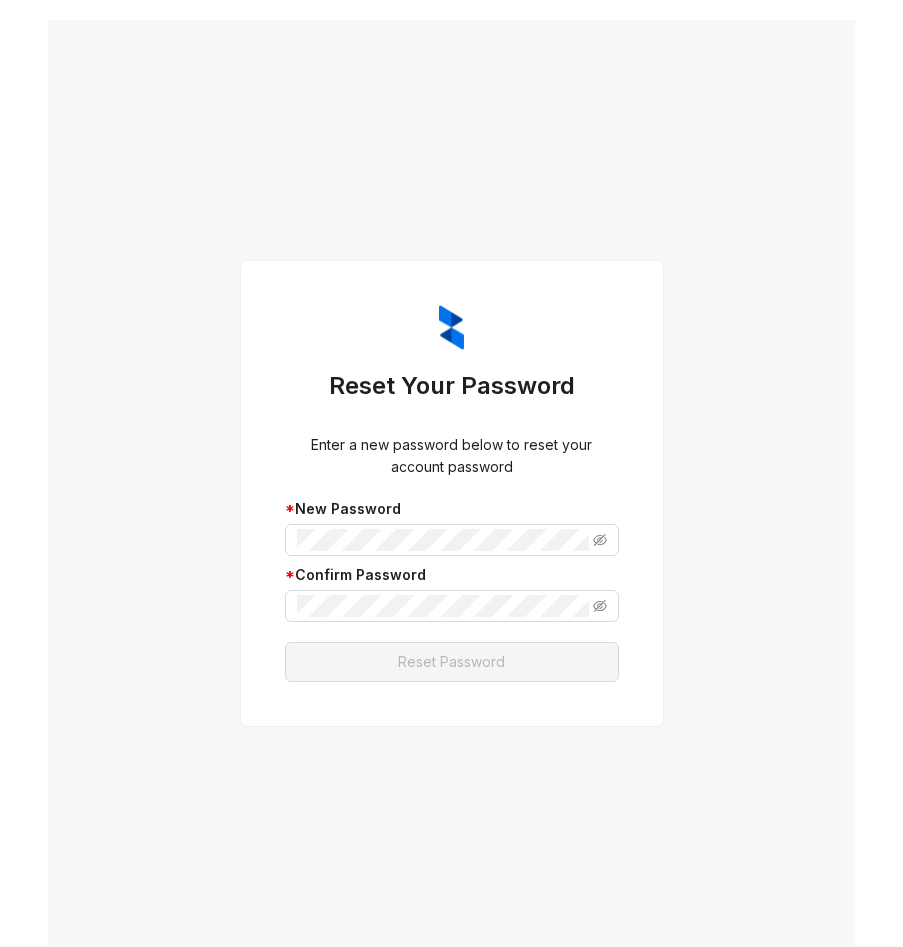 scroll, scrollTop: 0, scrollLeft: 0, axis: both 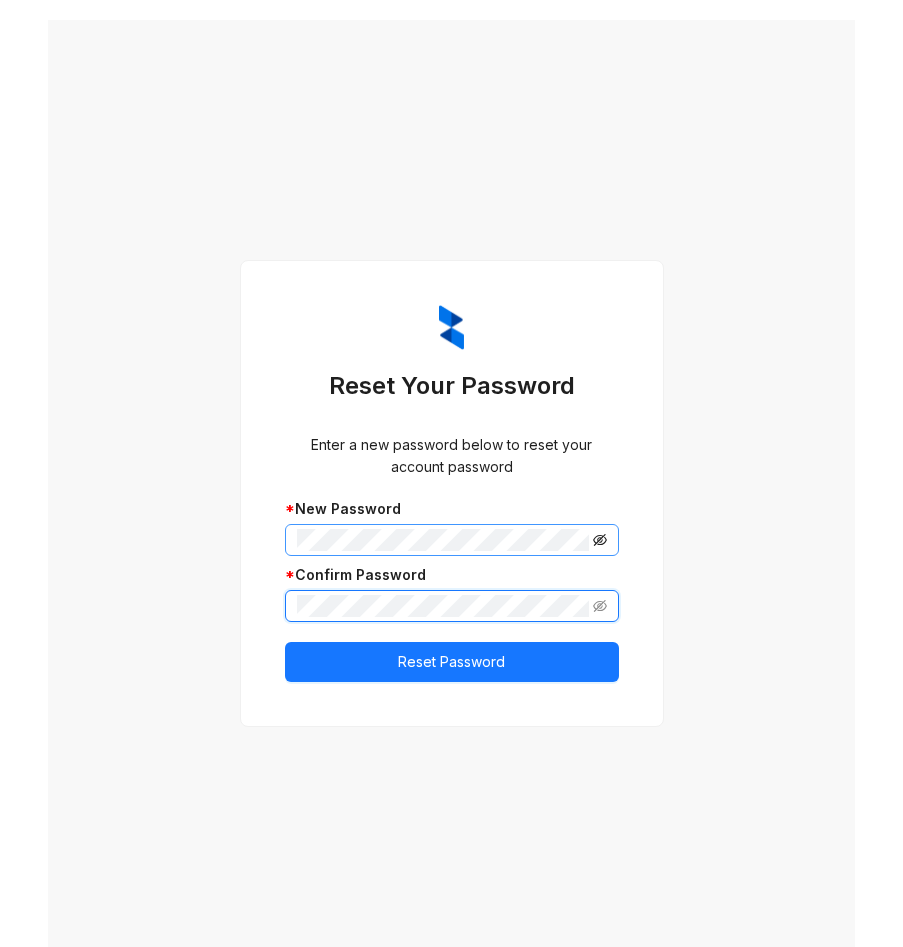 click 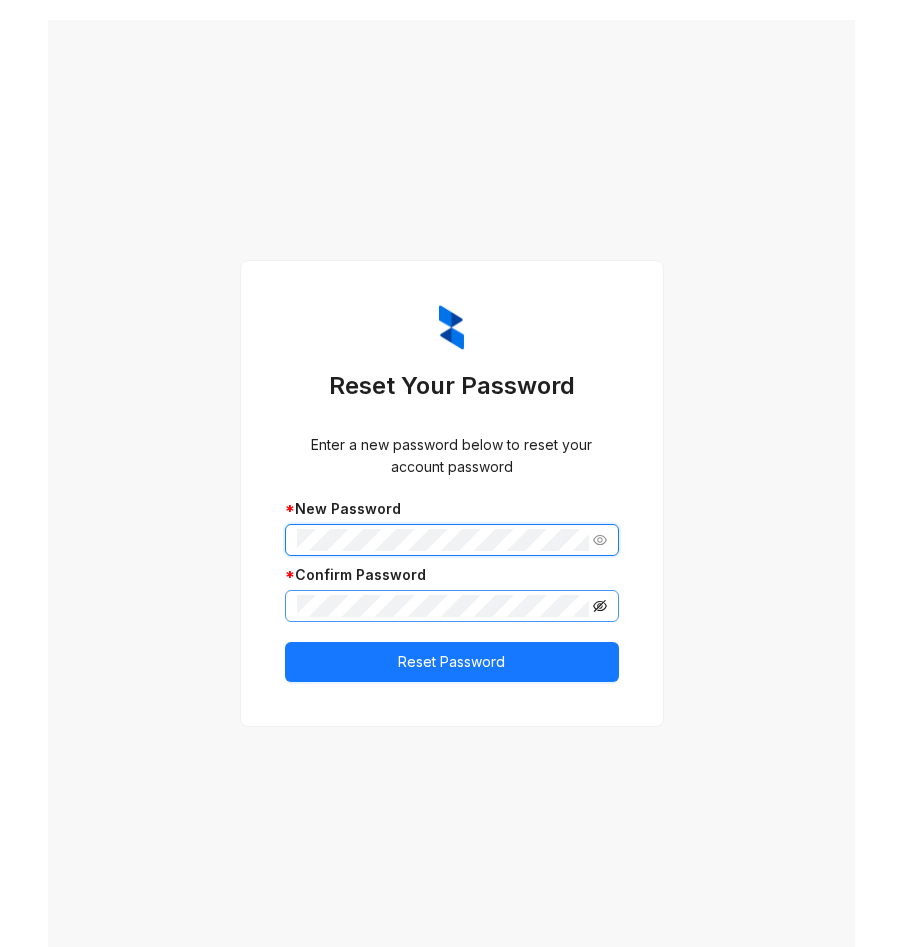 click 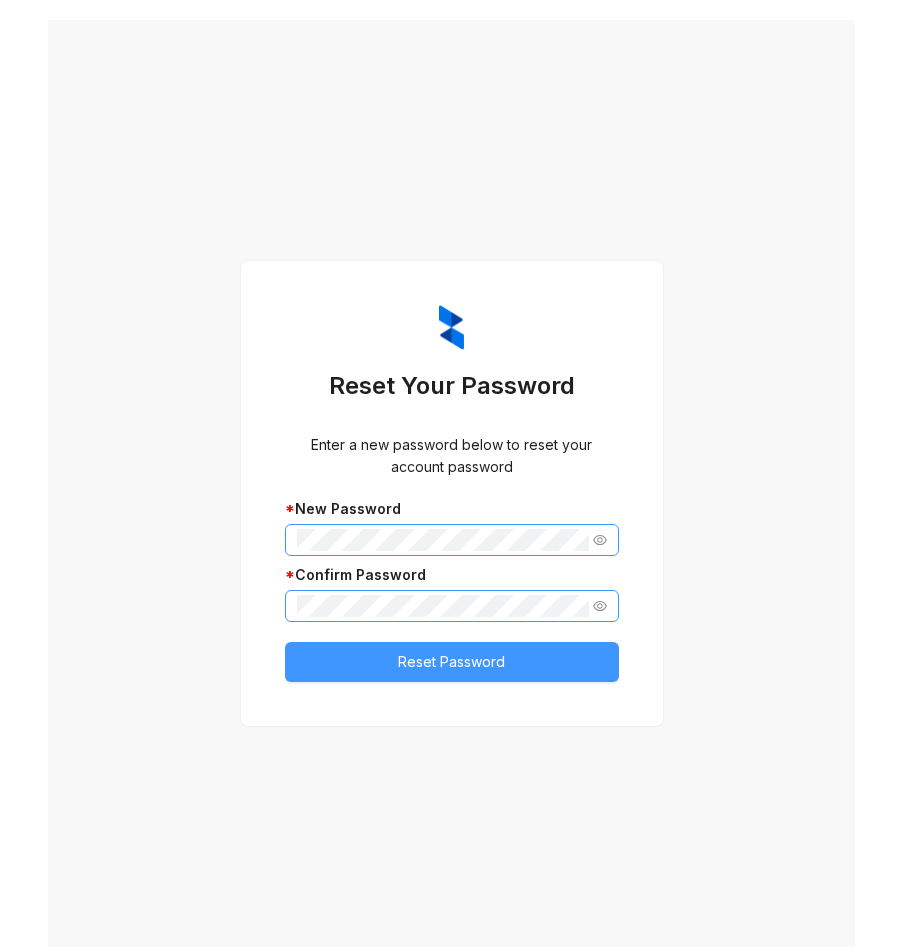 click on "Reset Password" at bounding box center [452, 662] 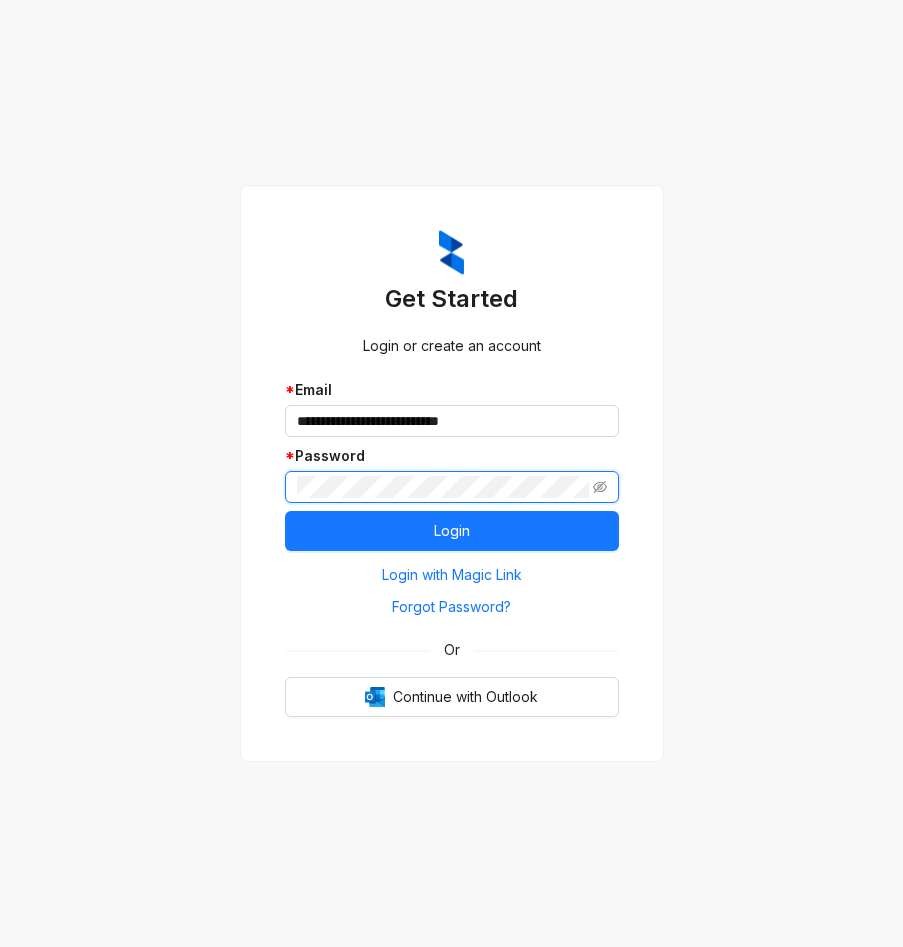 click on "Login" at bounding box center (452, 531) 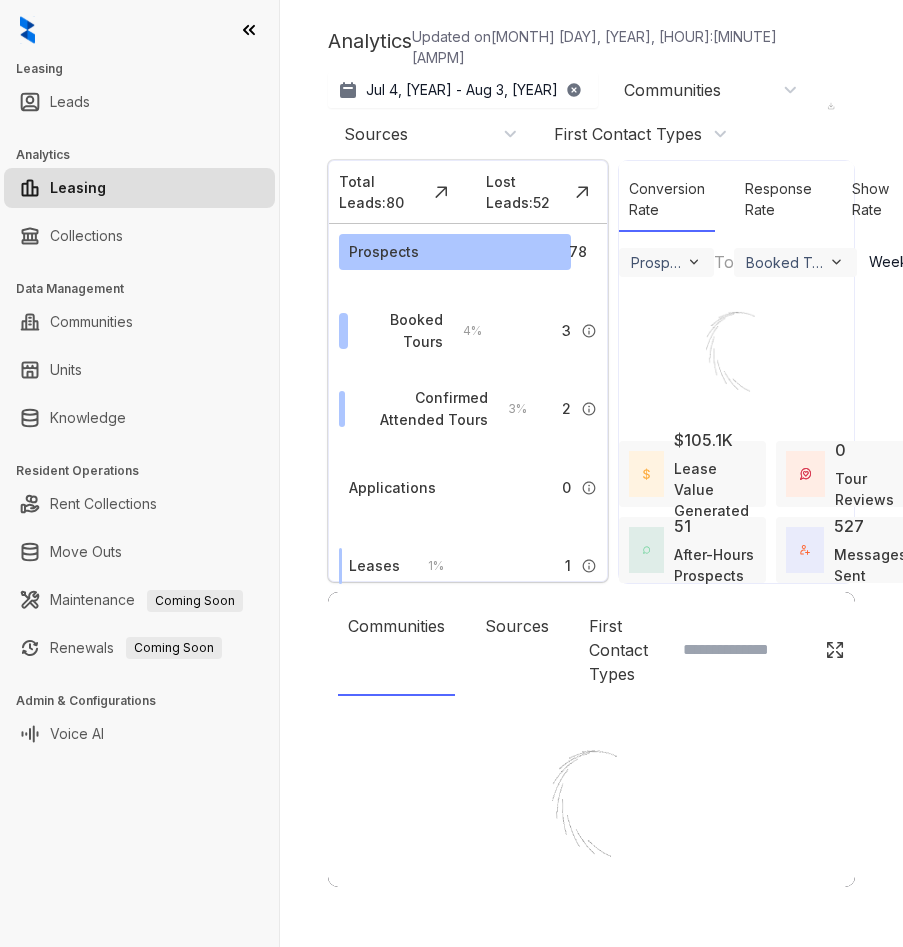 select on "******" 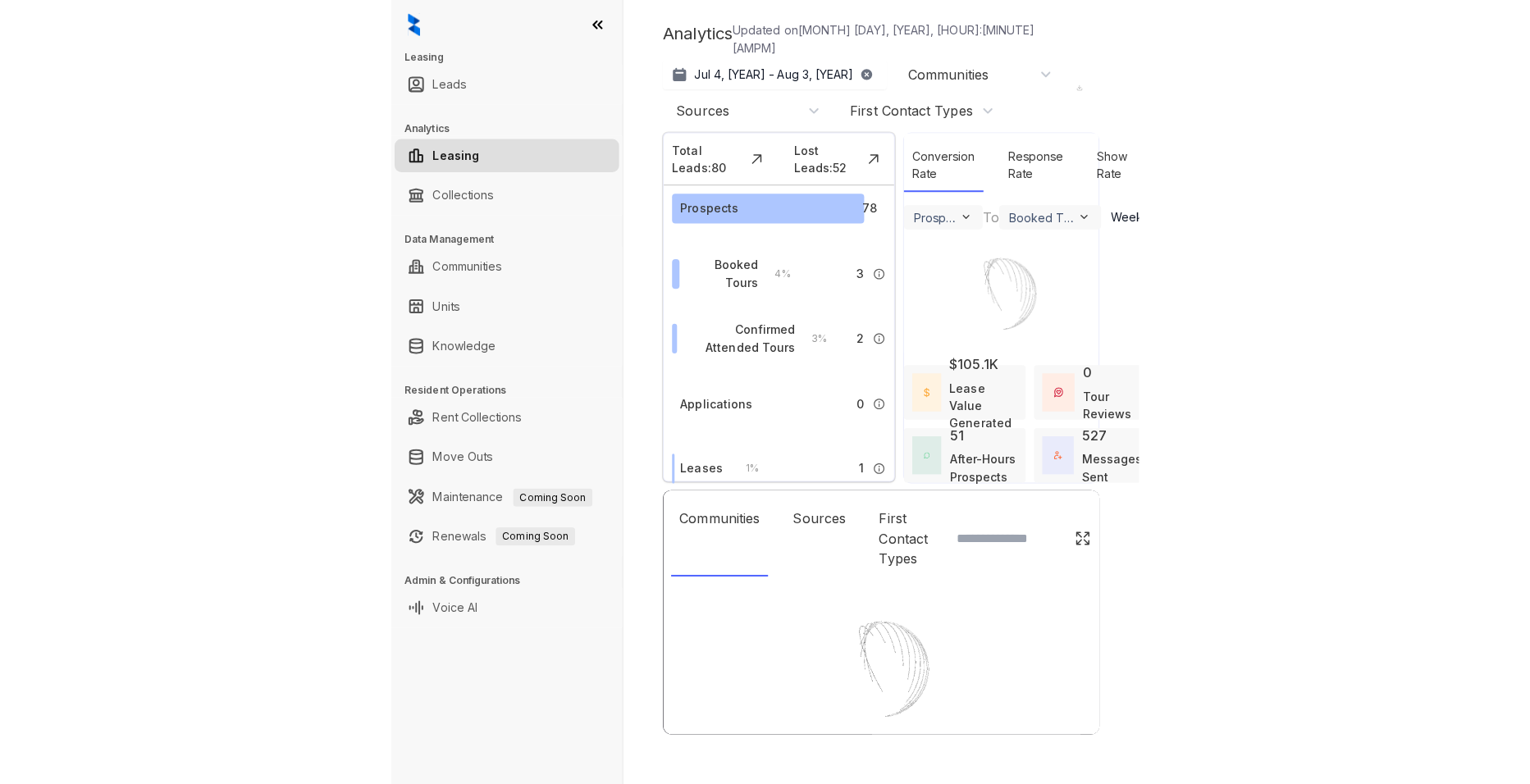 scroll, scrollTop: 0, scrollLeft: 0, axis: both 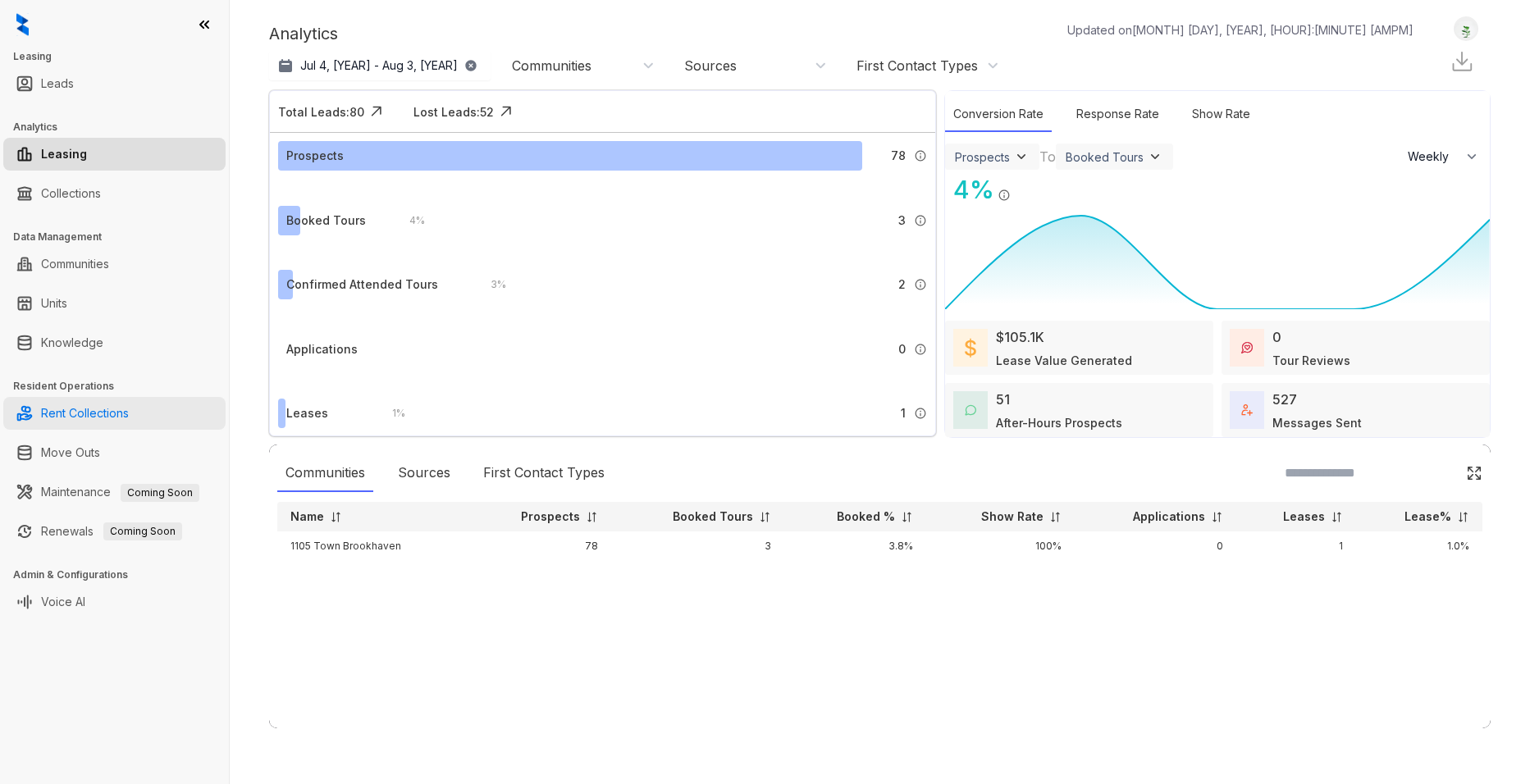 click on "Rent Collections" at bounding box center [84, 413] 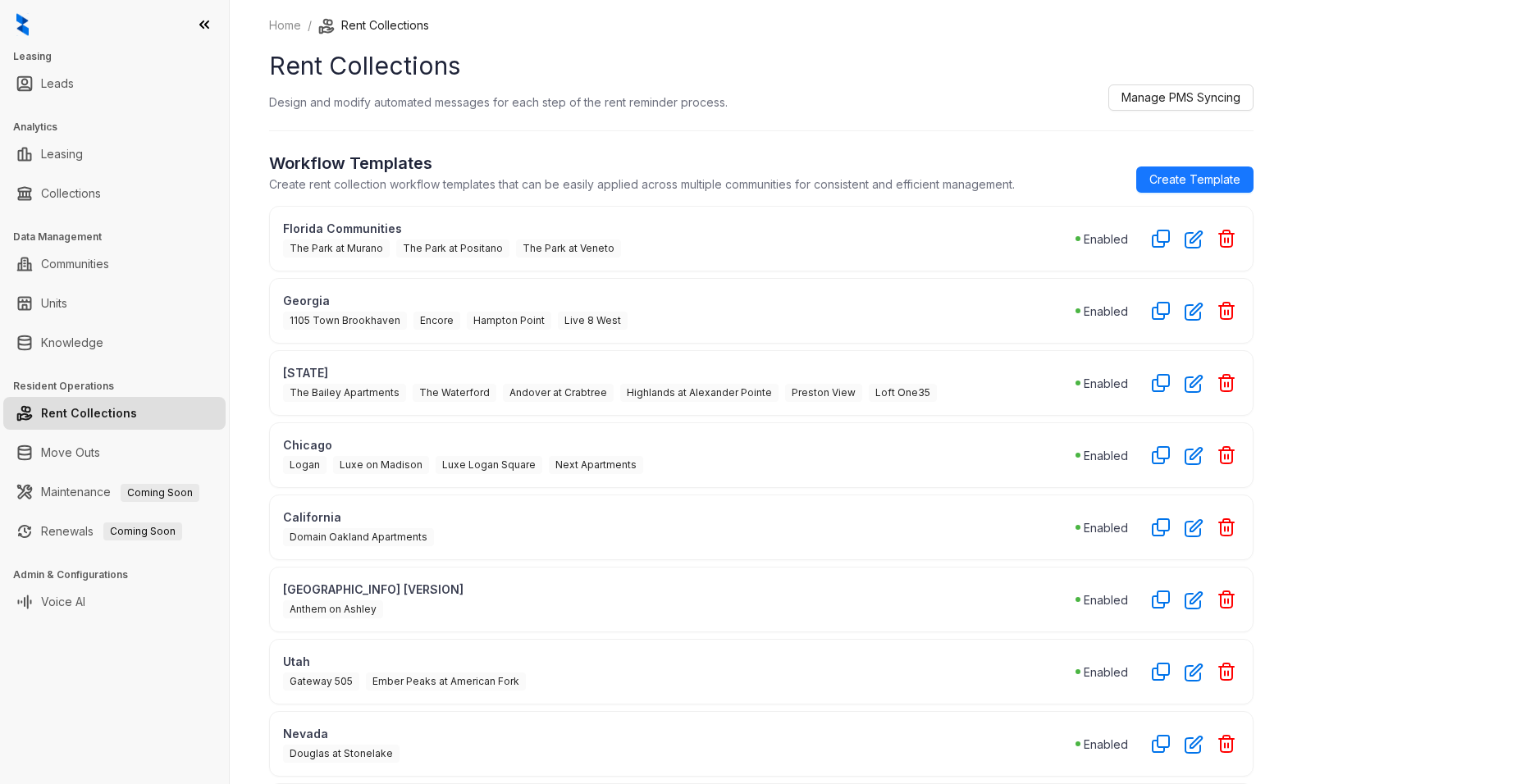 click on "1105 Town Brookhaven" at bounding box center (345, 321) 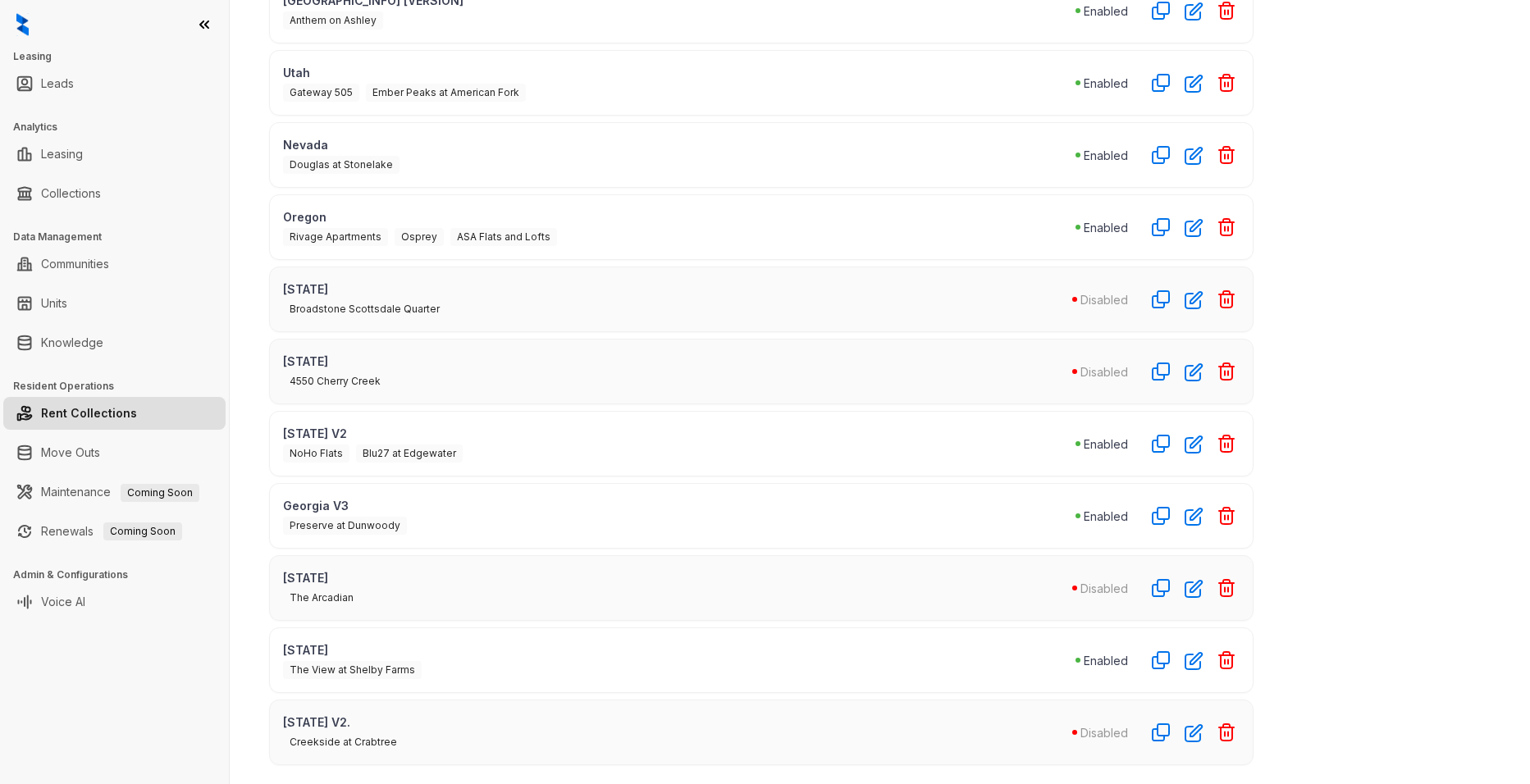 scroll, scrollTop: 593, scrollLeft: 0, axis: vertical 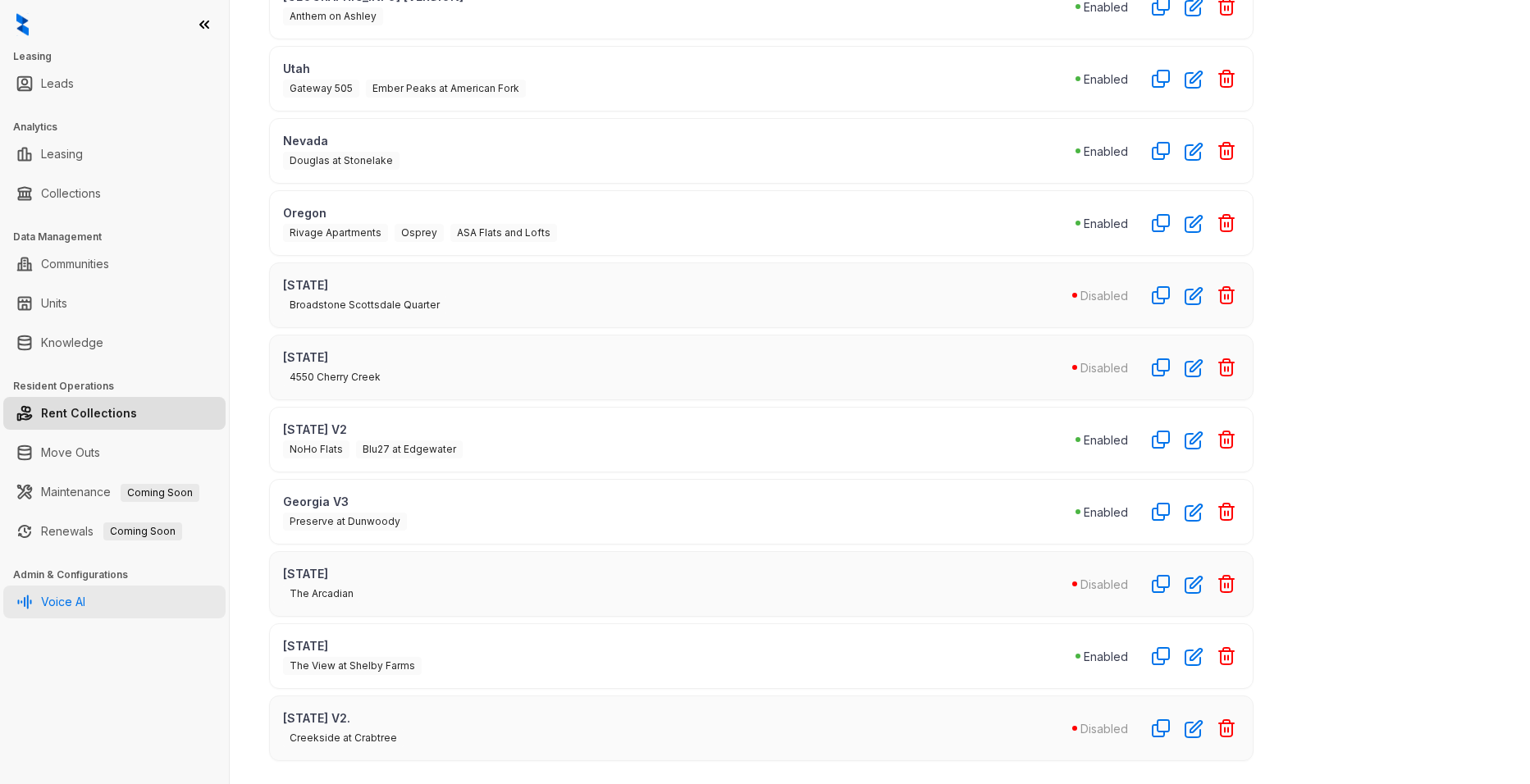 click on "Voice AI" at bounding box center [63, 602] 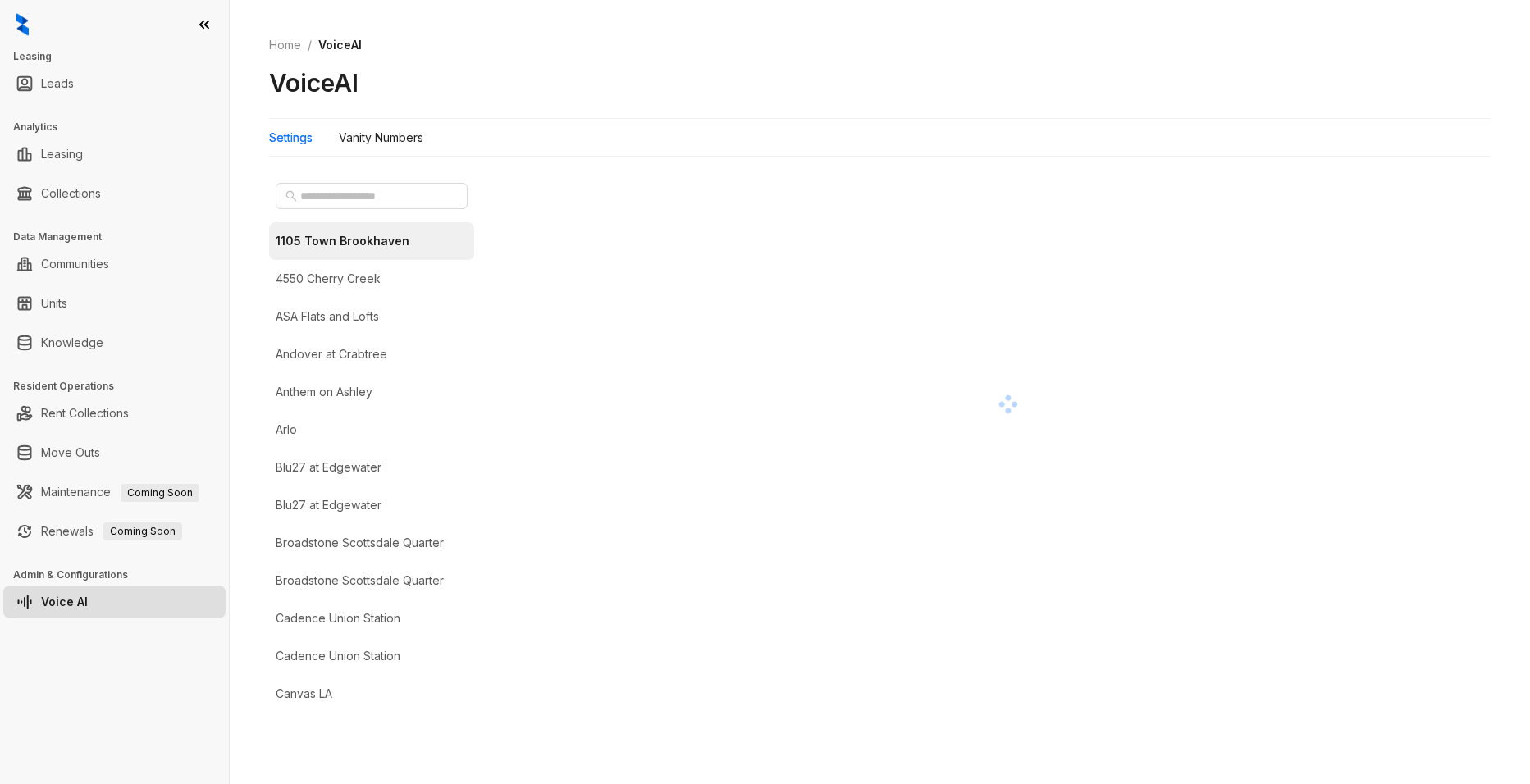 scroll, scrollTop: 0, scrollLeft: 0, axis: both 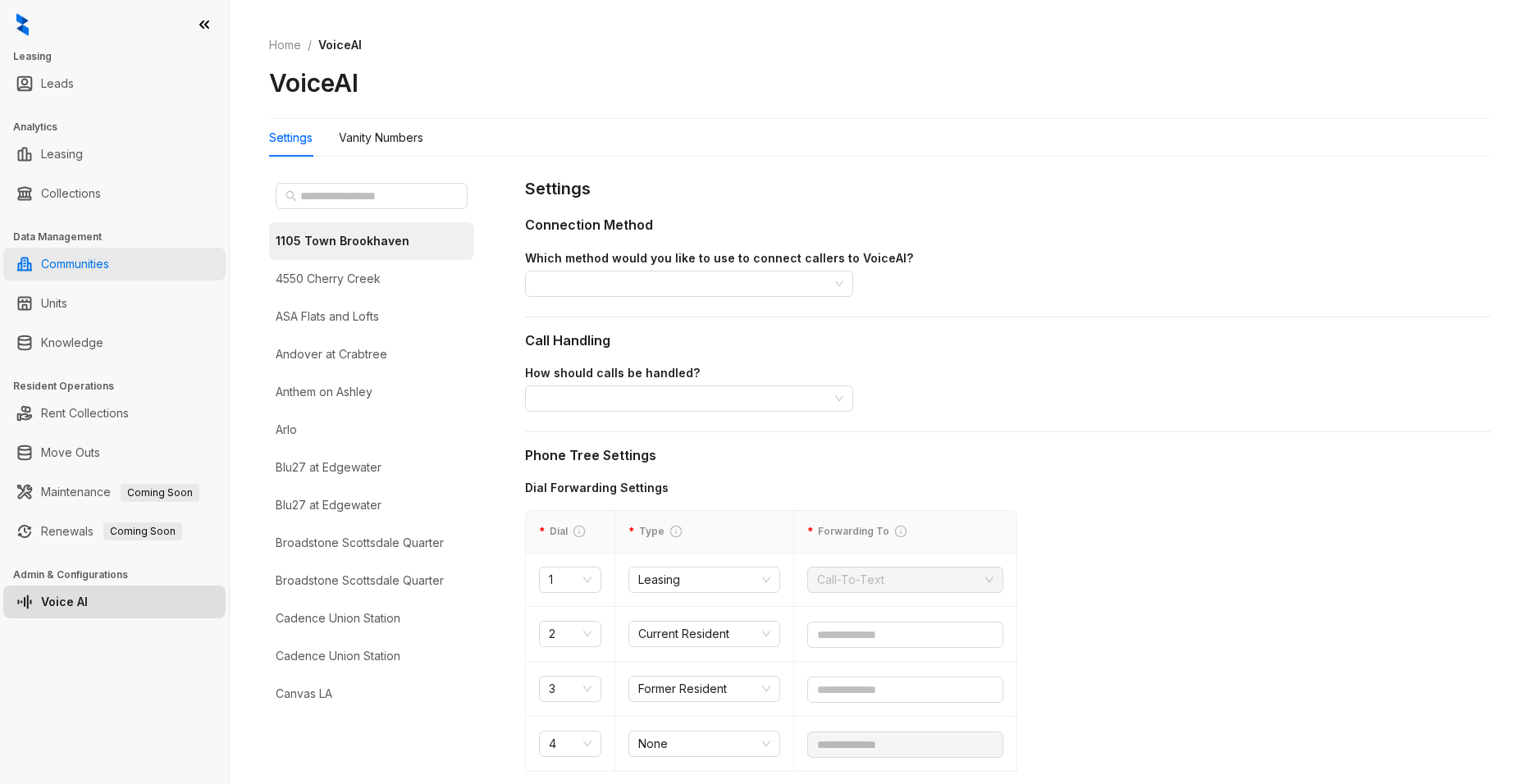 click on "Communities" at bounding box center (75, 264) 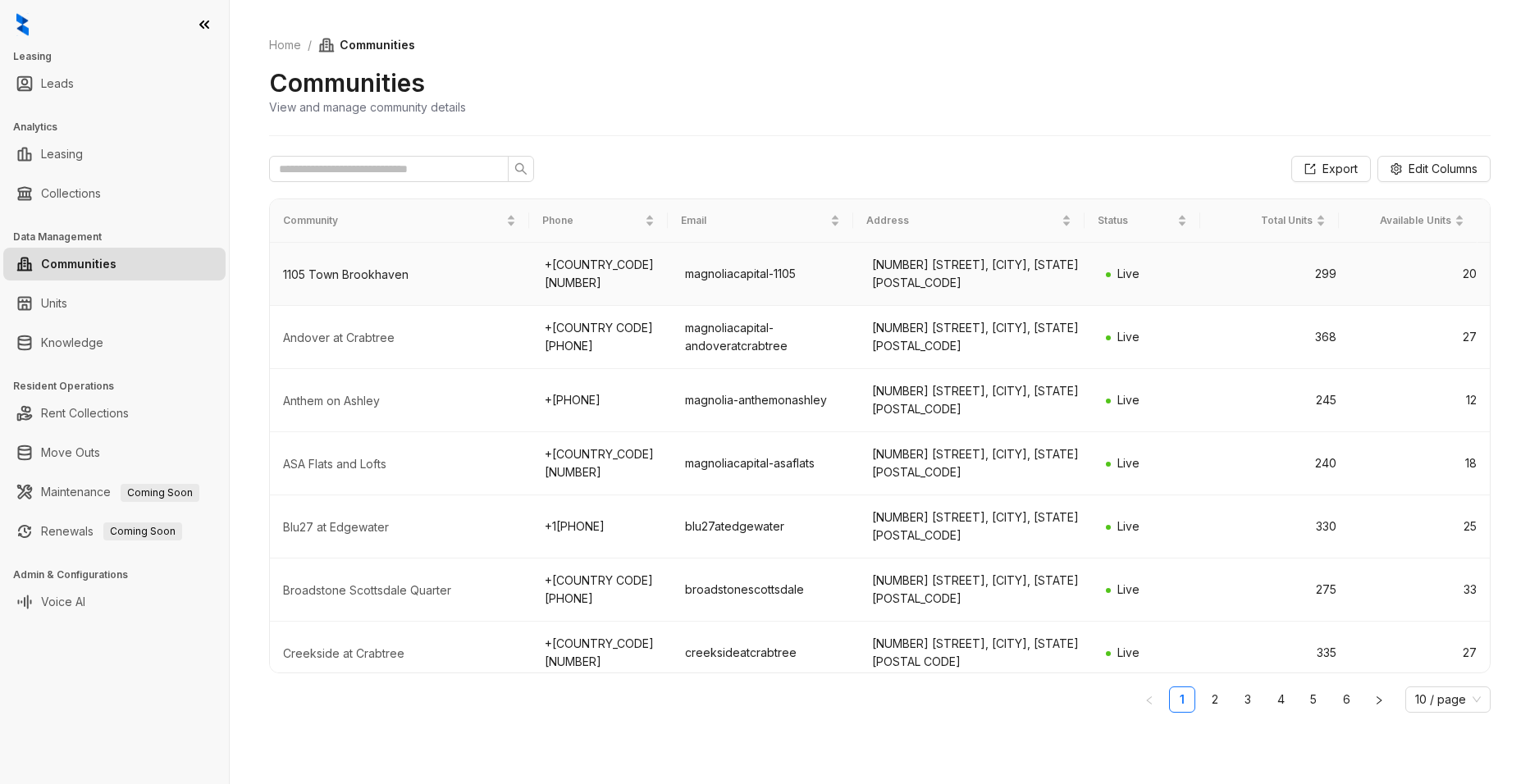 click on "1105 Town Brookhaven" at bounding box center (400, 275) 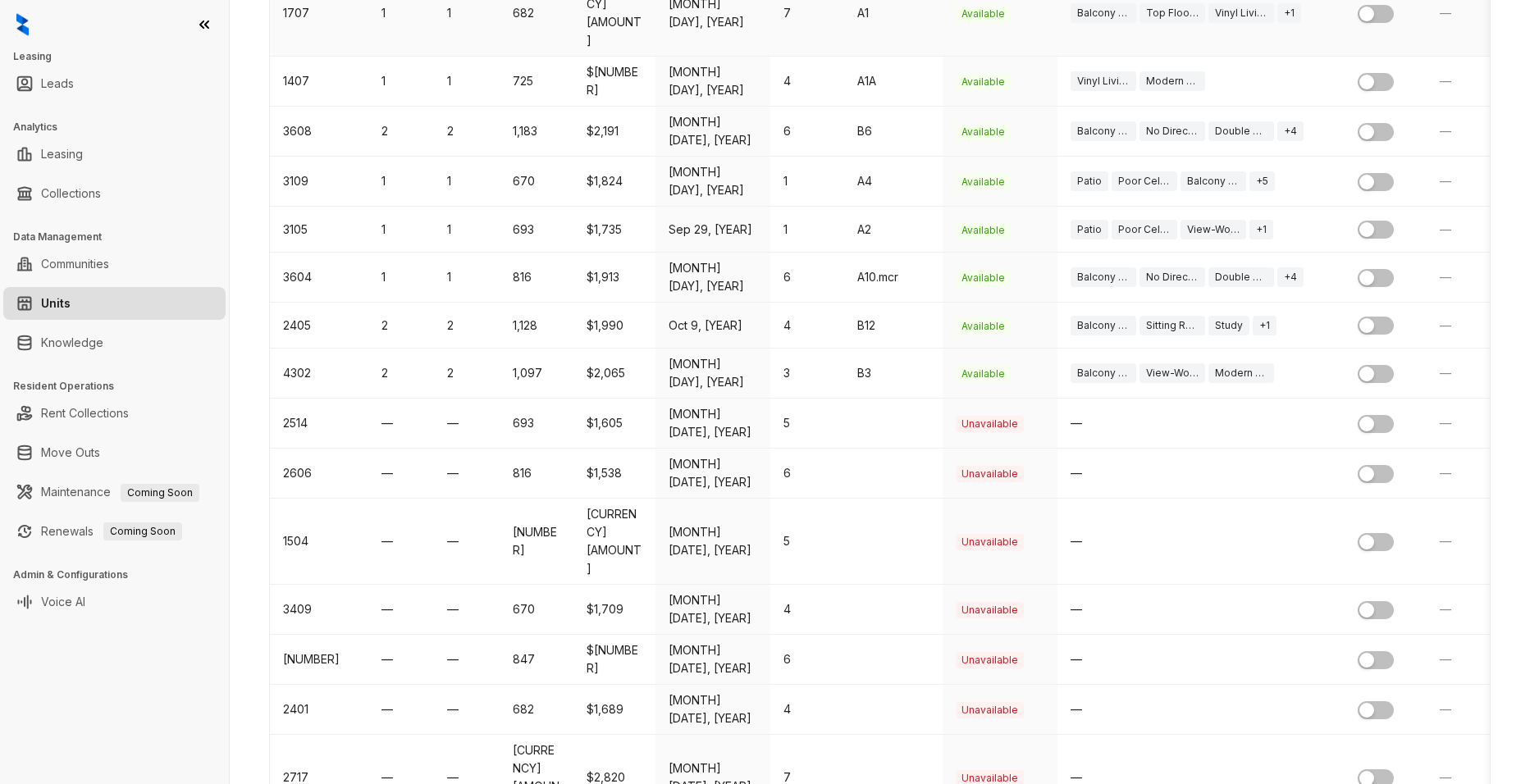 scroll, scrollTop: 984, scrollLeft: 0, axis: vertical 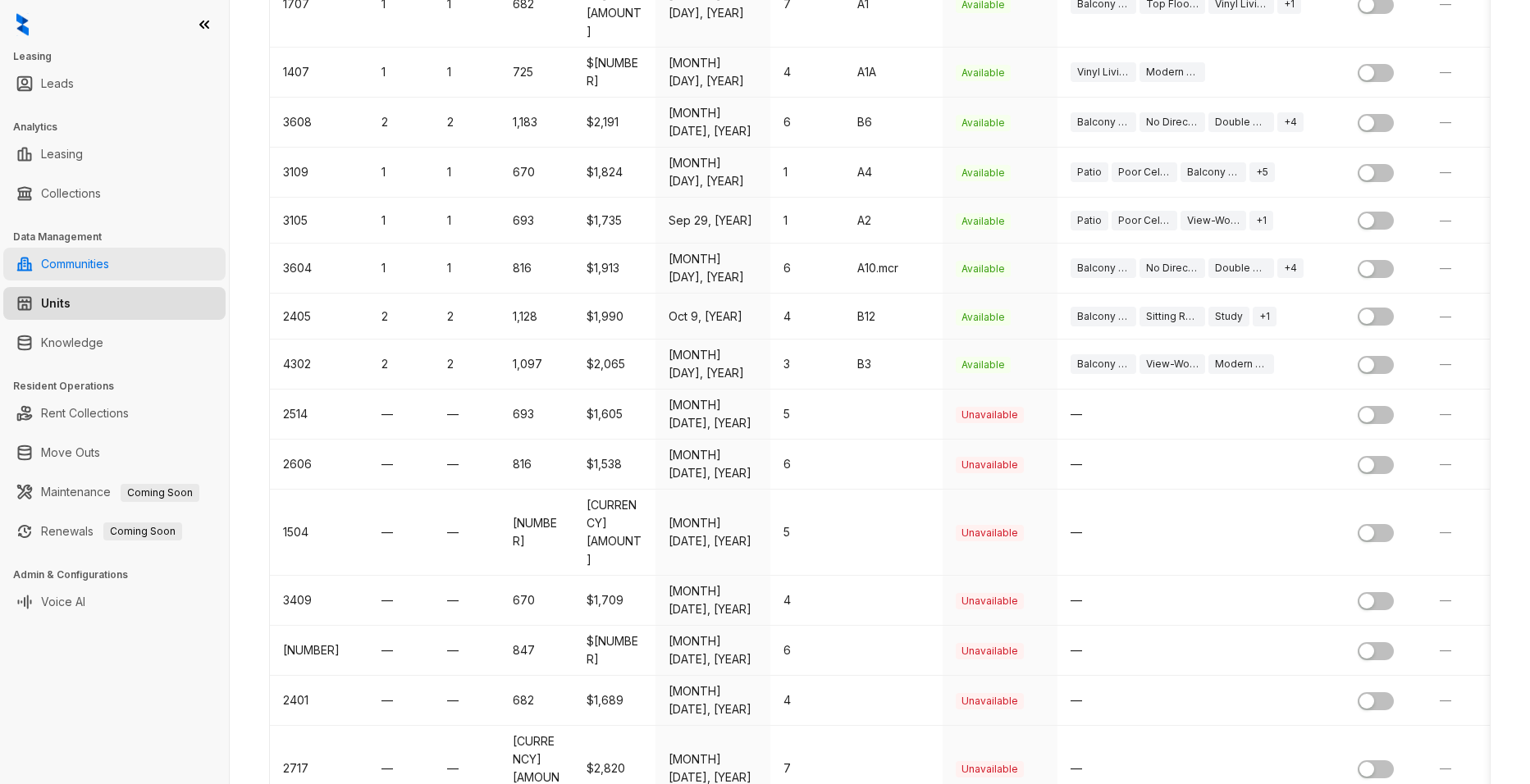click on "Communities" at bounding box center (75, 264) 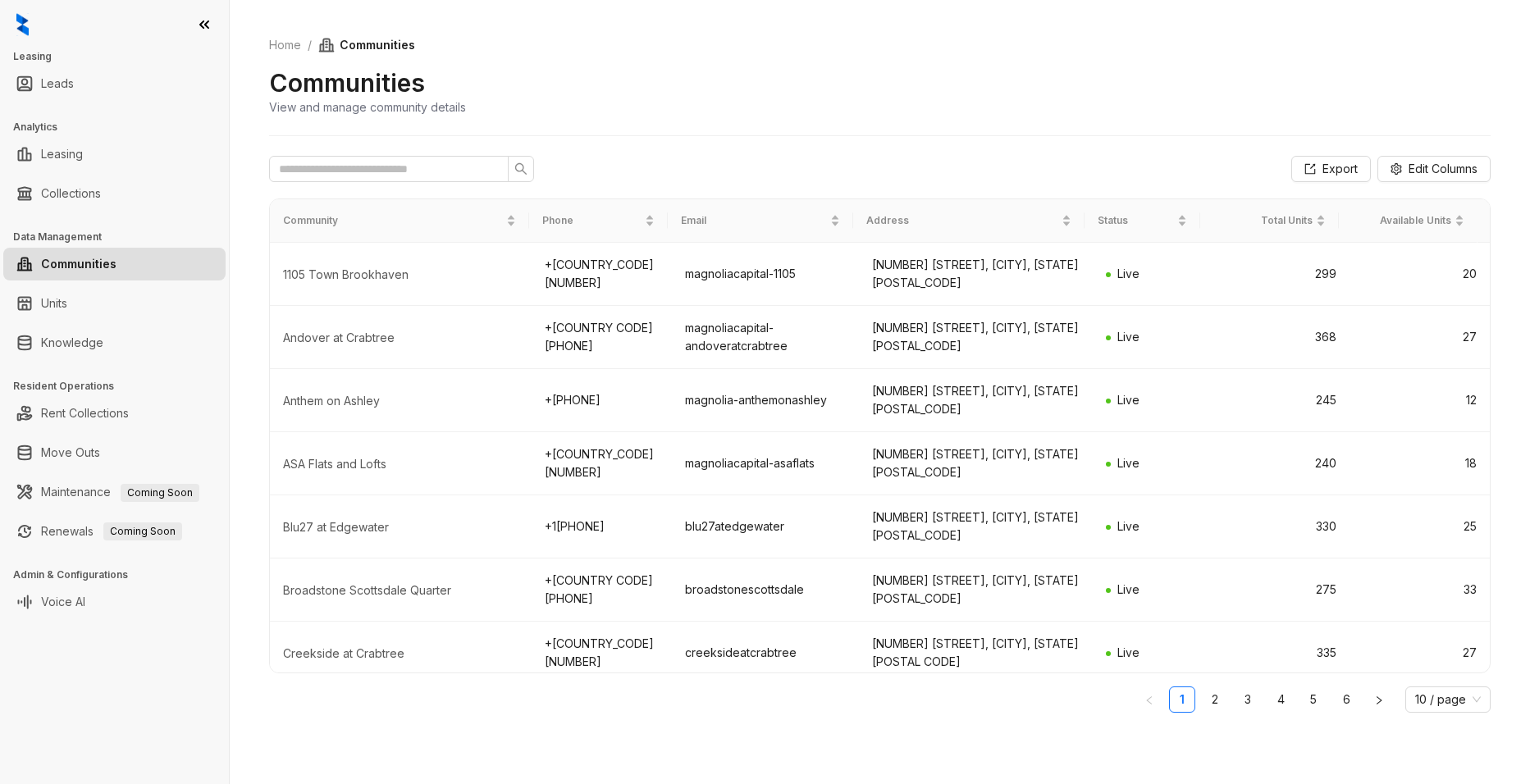 scroll, scrollTop: 0, scrollLeft: 0, axis: both 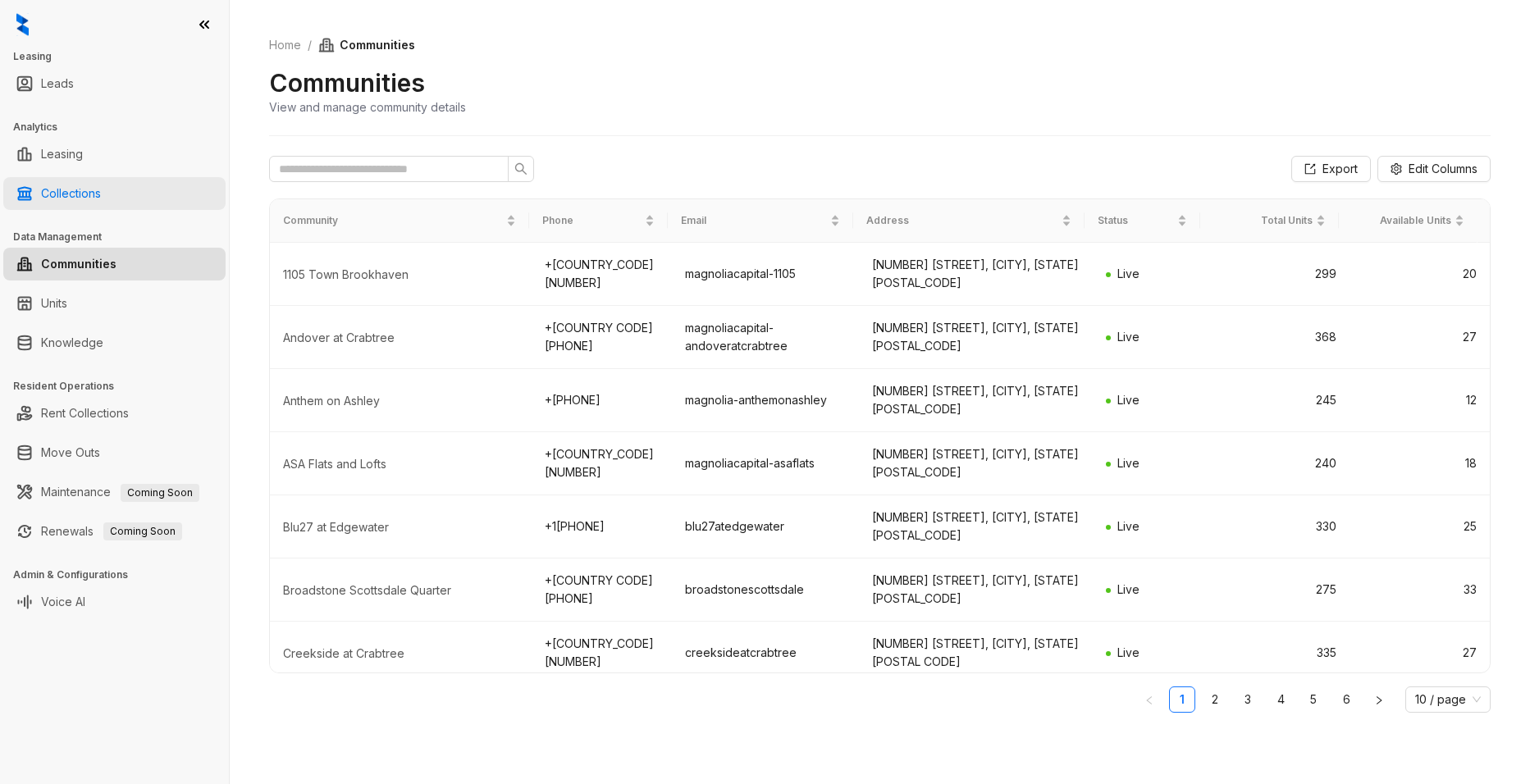 click on "Collections" at bounding box center (71, 194) 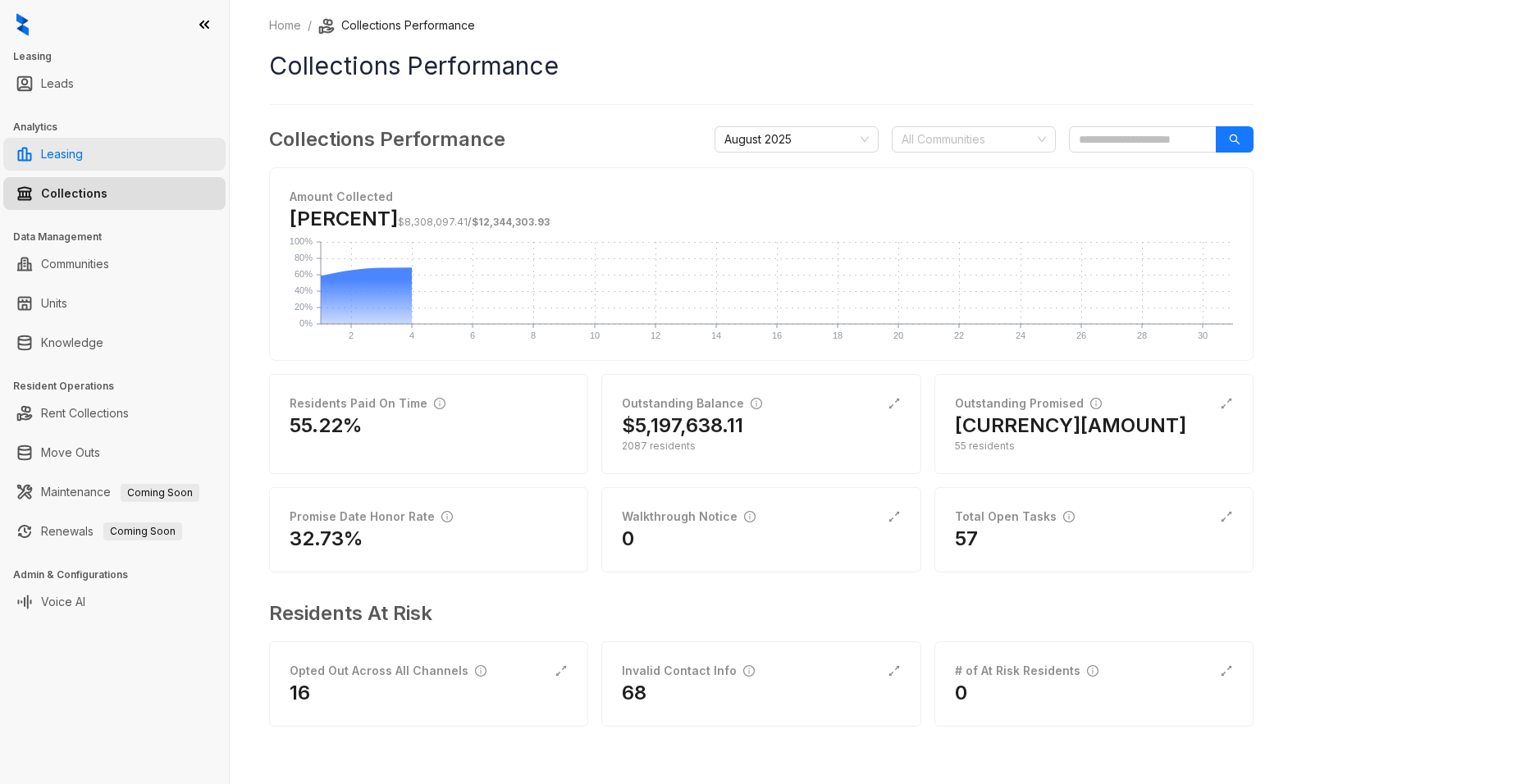click on "Leasing" at bounding box center [62, 154] 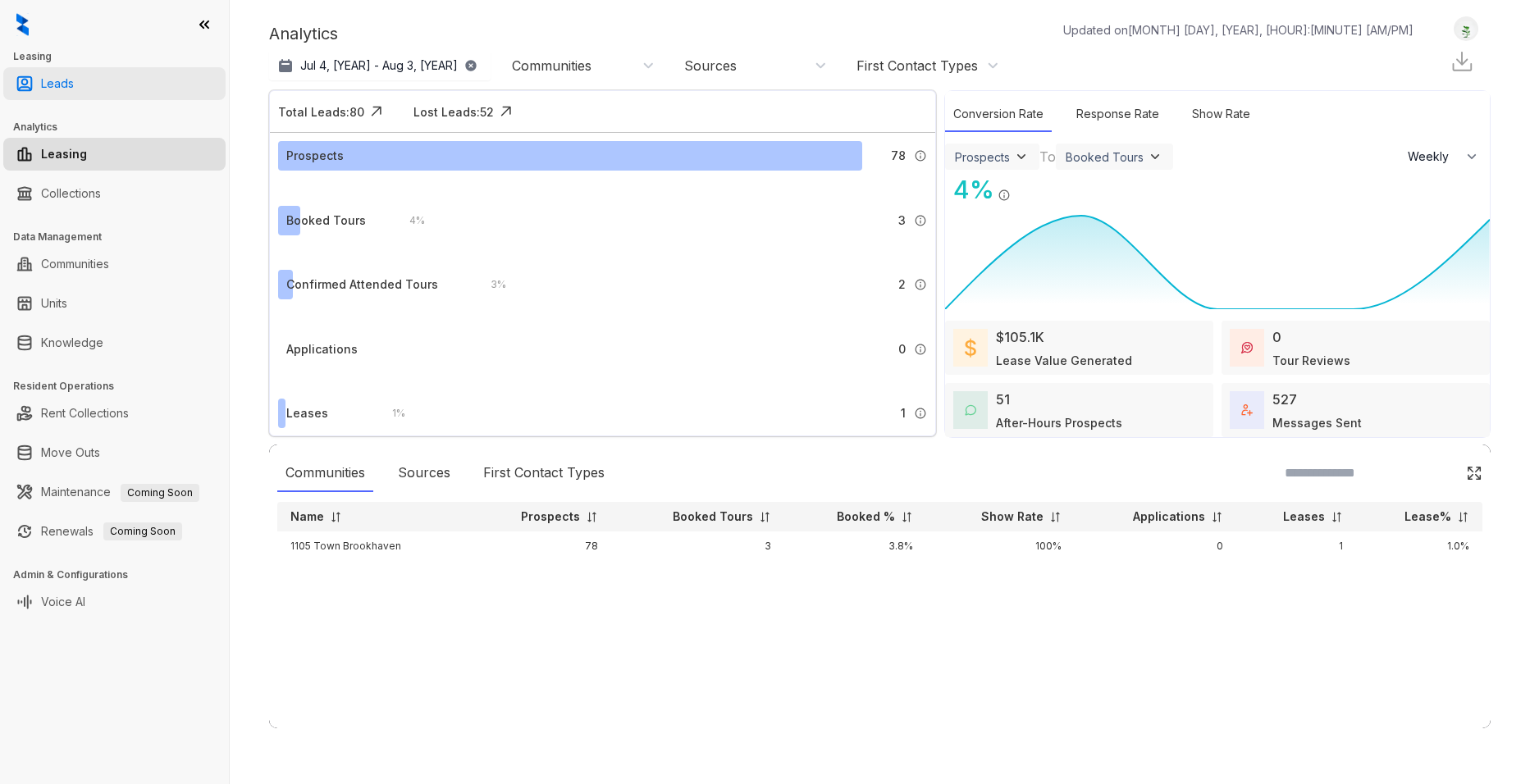 click on "Leads" at bounding box center [57, 84] 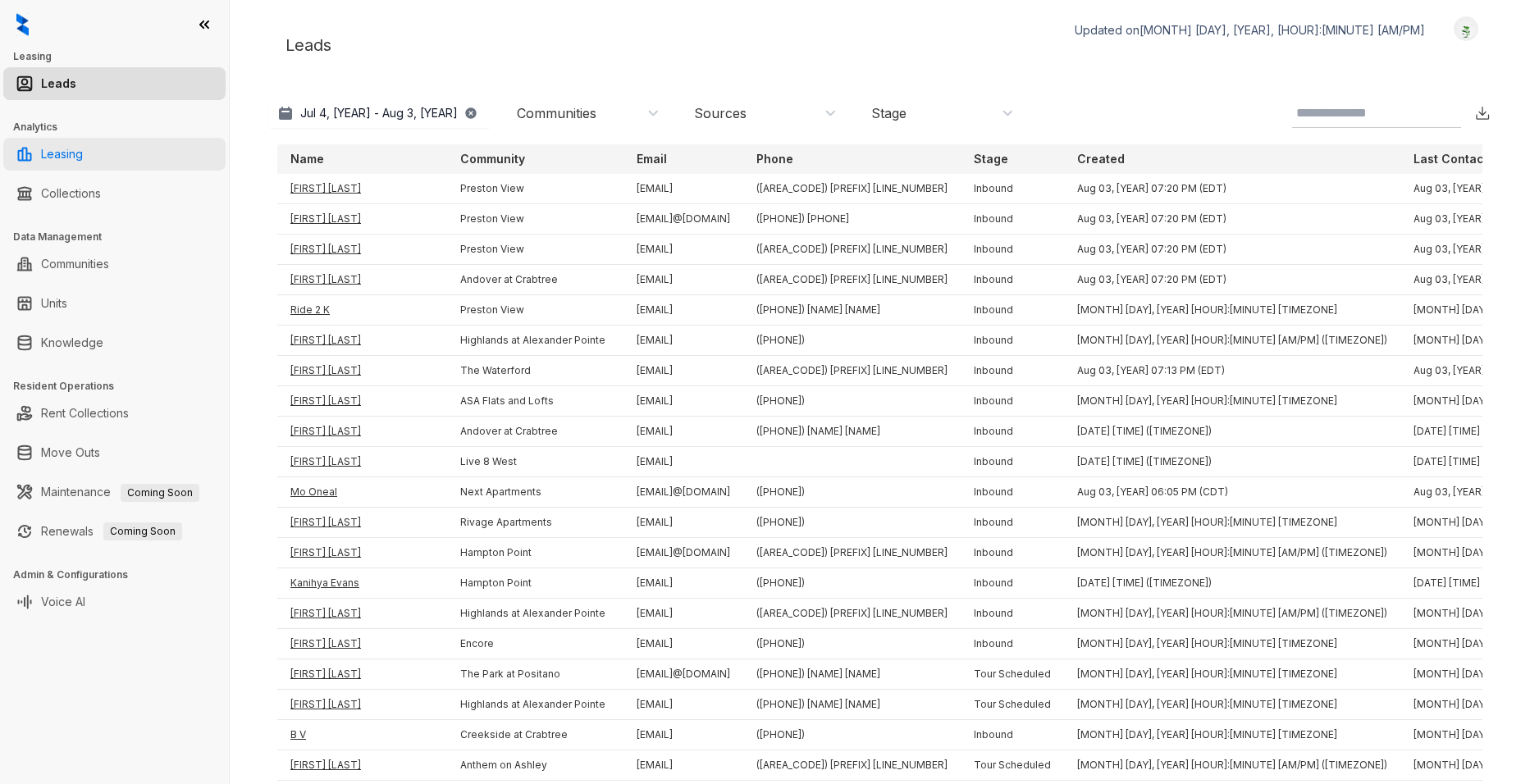 click on "Leasing" at bounding box center [62, 154] 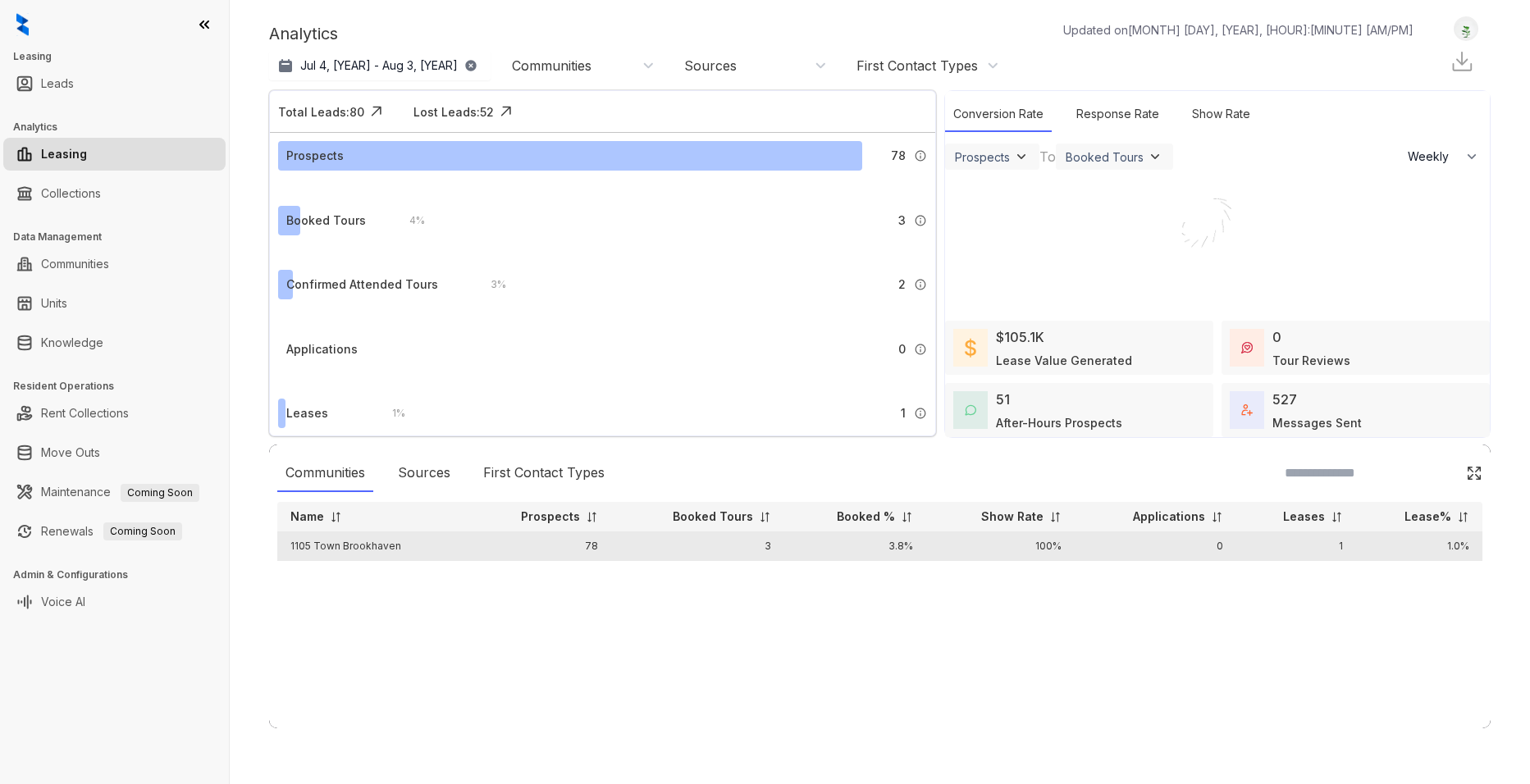 click on "1105 Town Brookhaven" at bounding box center [372, 546] 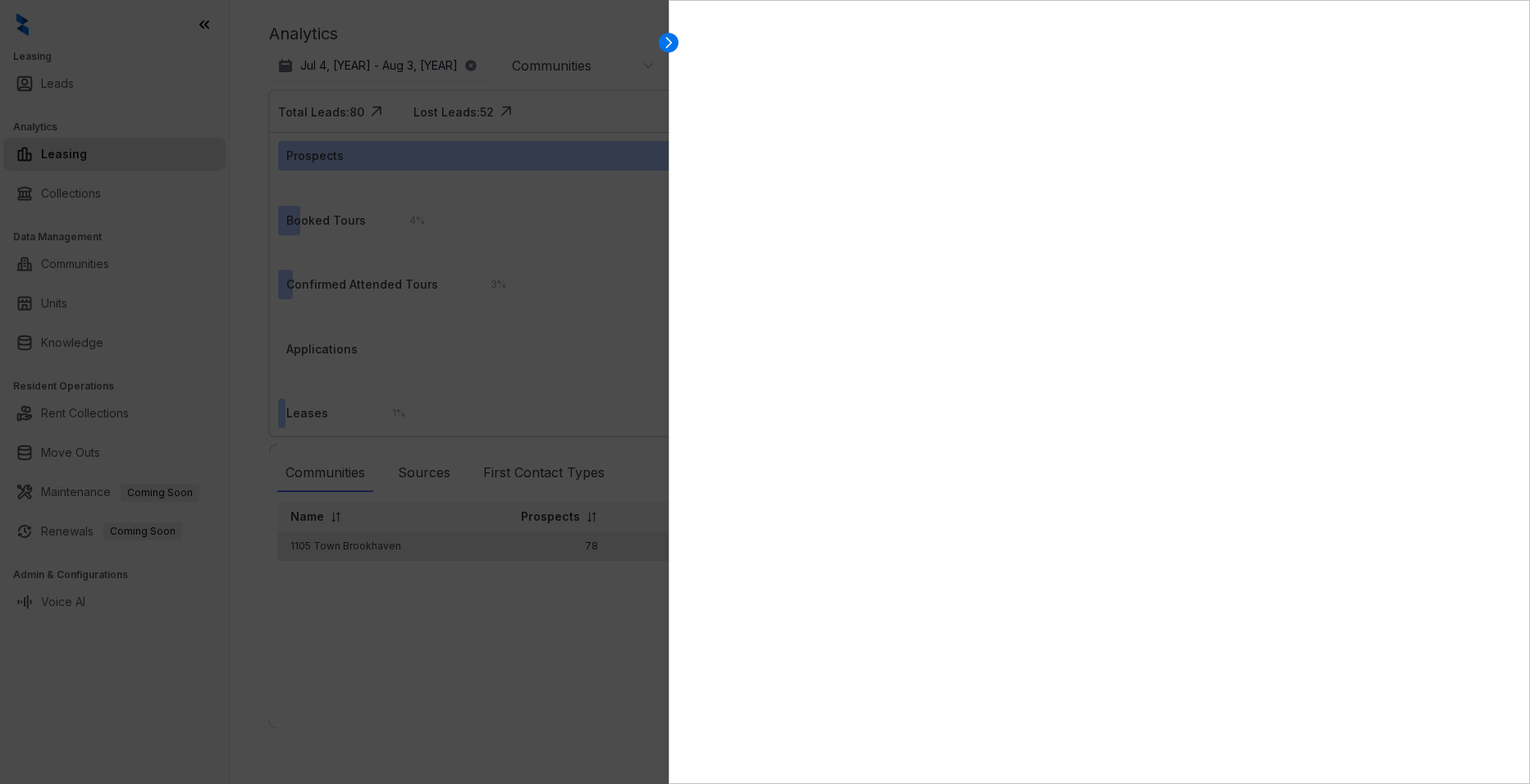 select on "******" 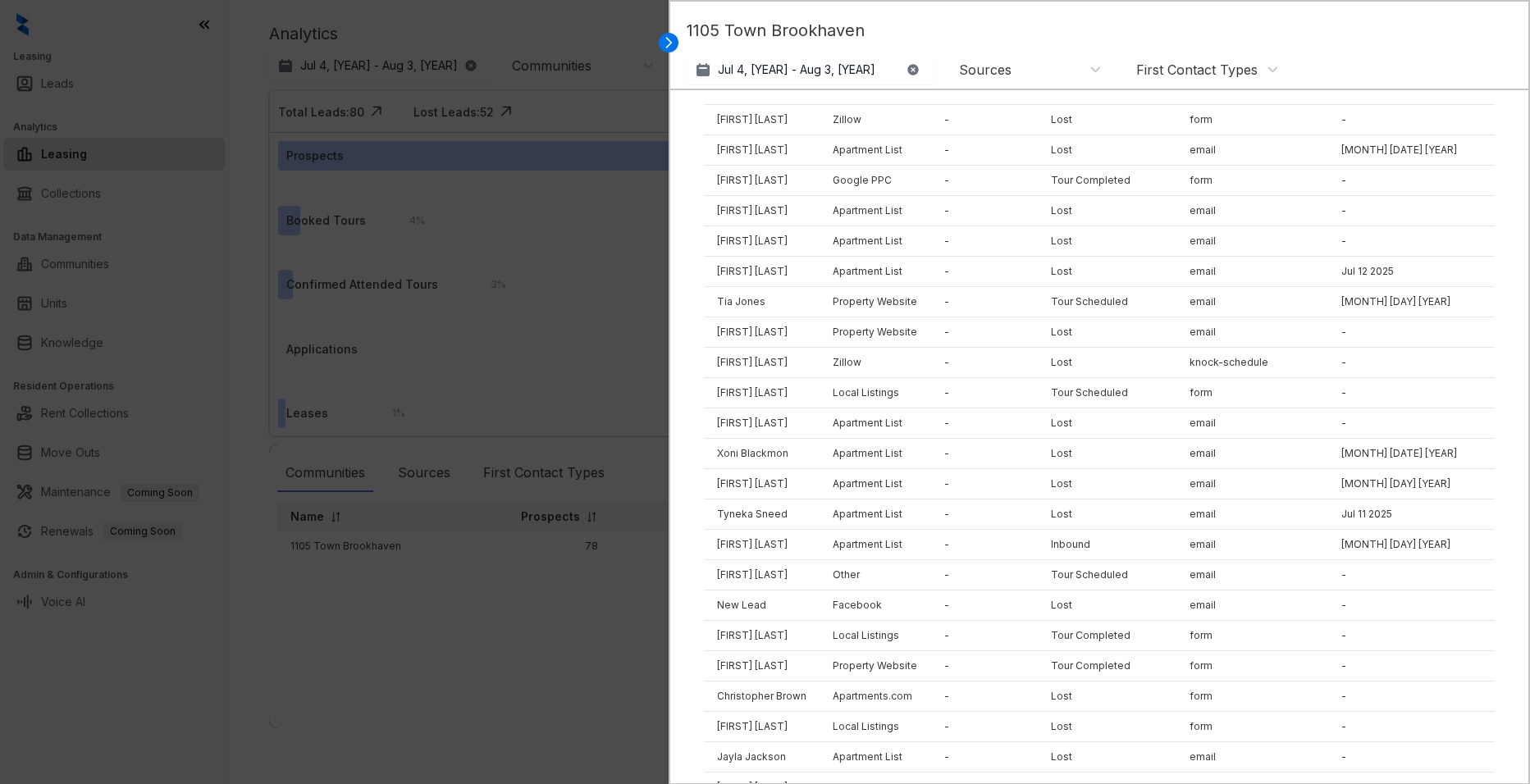 scroll, scrollTop: 1939, scrollLeft: 0, axis: vertical 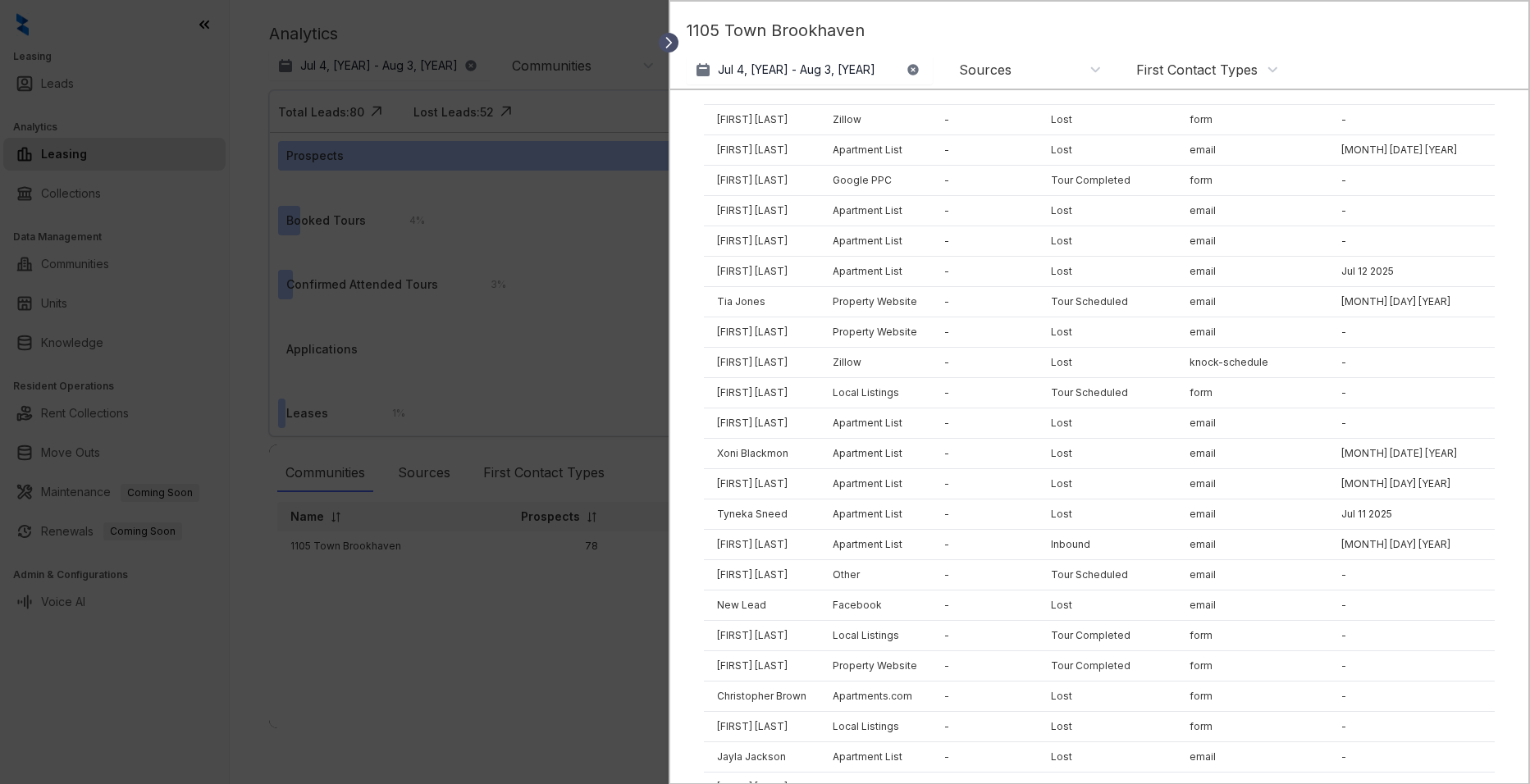 click at bounding box center (669, 43) 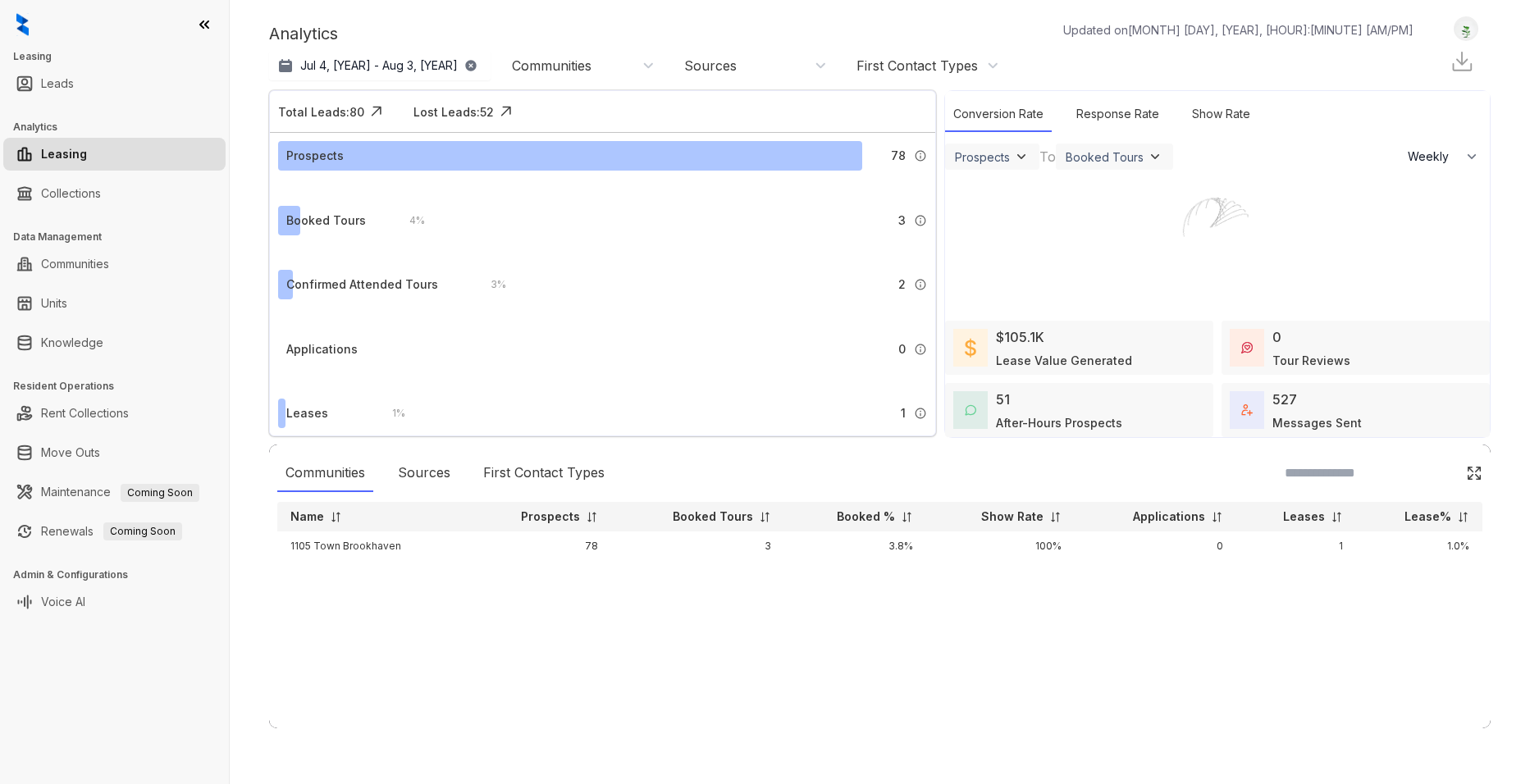 click on "First Contact Types" at bounding box center (917, 66) 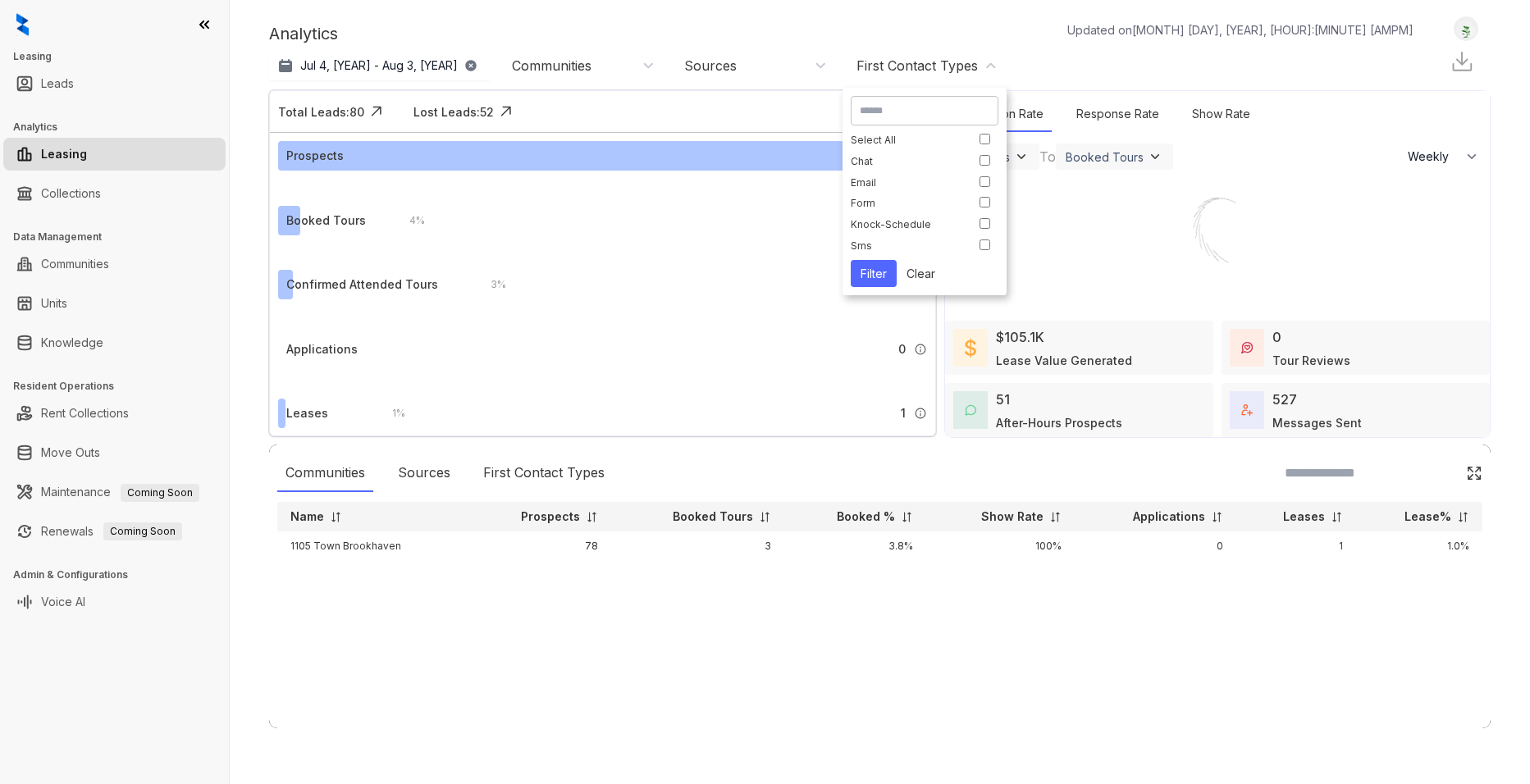 click on "First Contact Types" at bounding box center (917, 66) 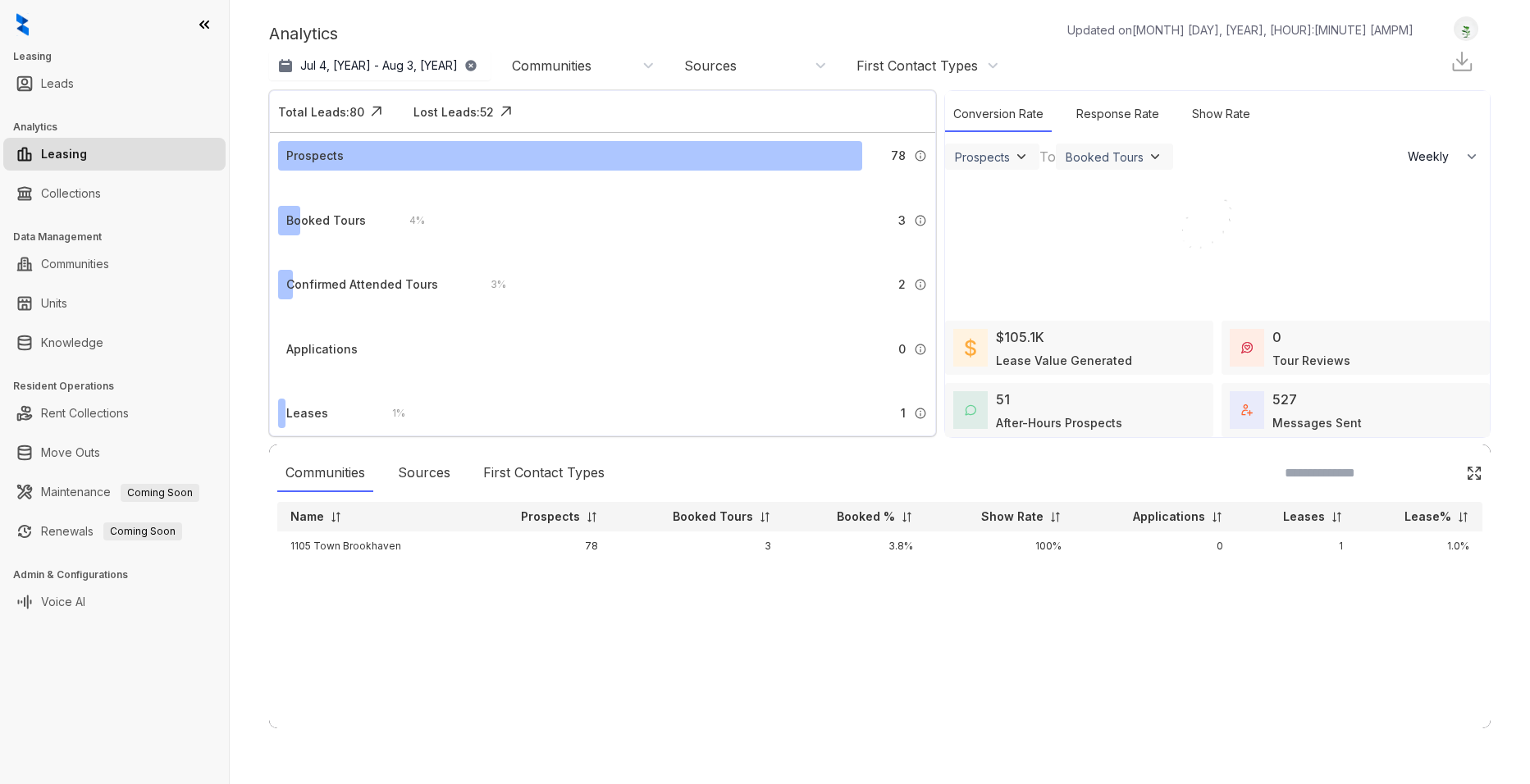 click on "Sources" at bounding box center (756, 66) 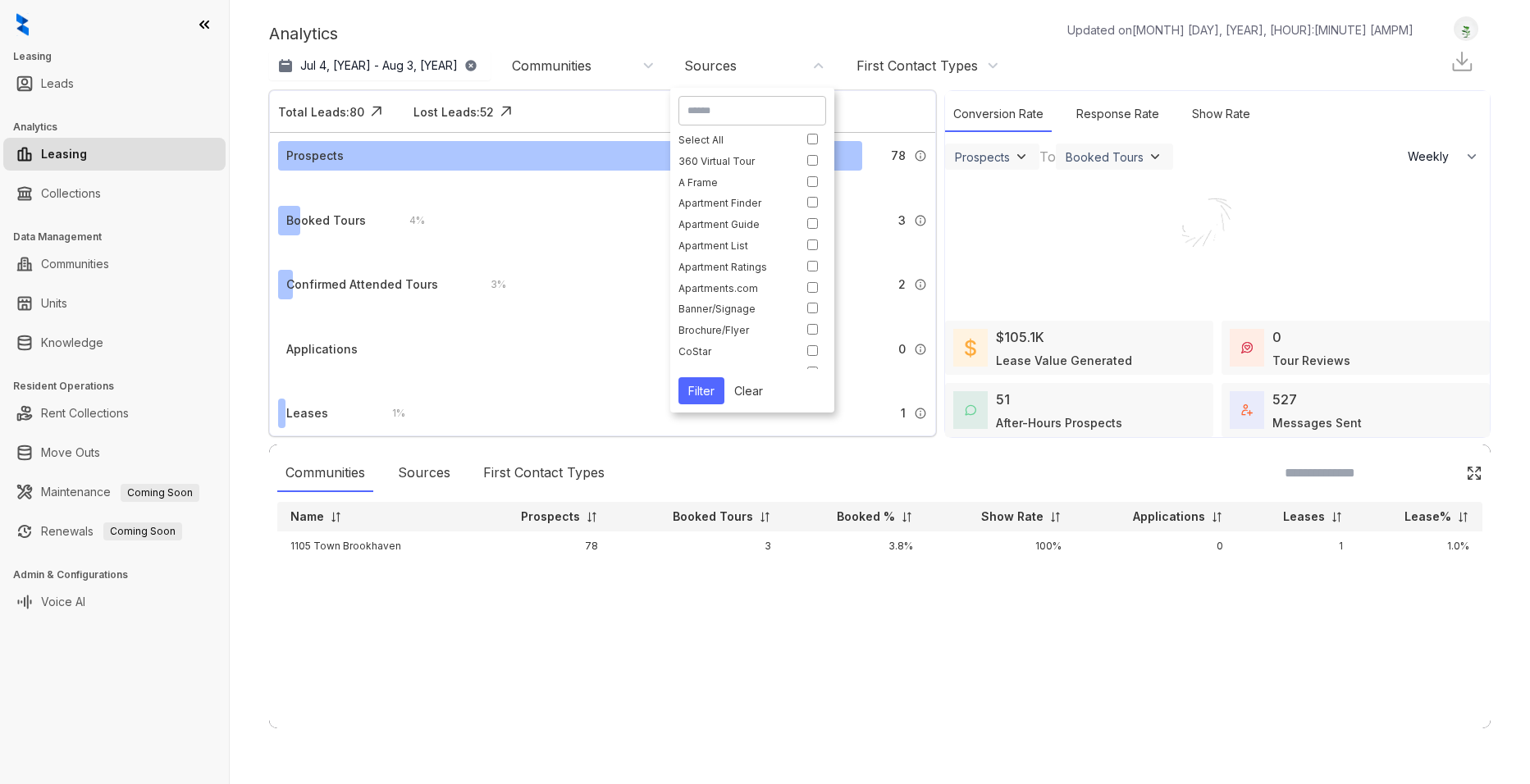 click on "Sources" at bounding box center (756, 66) 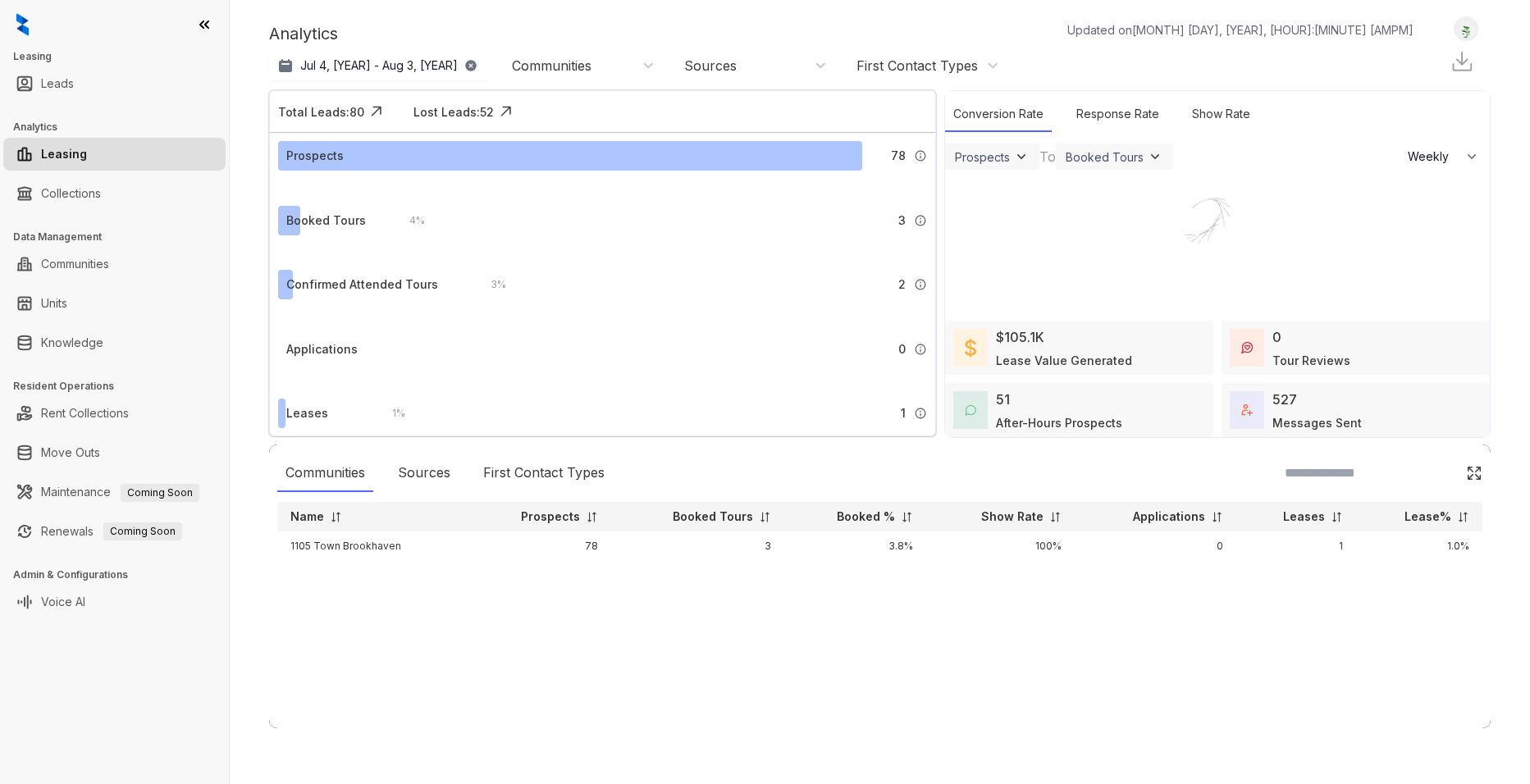 click on "Communities" at bounding box center (581, 66) 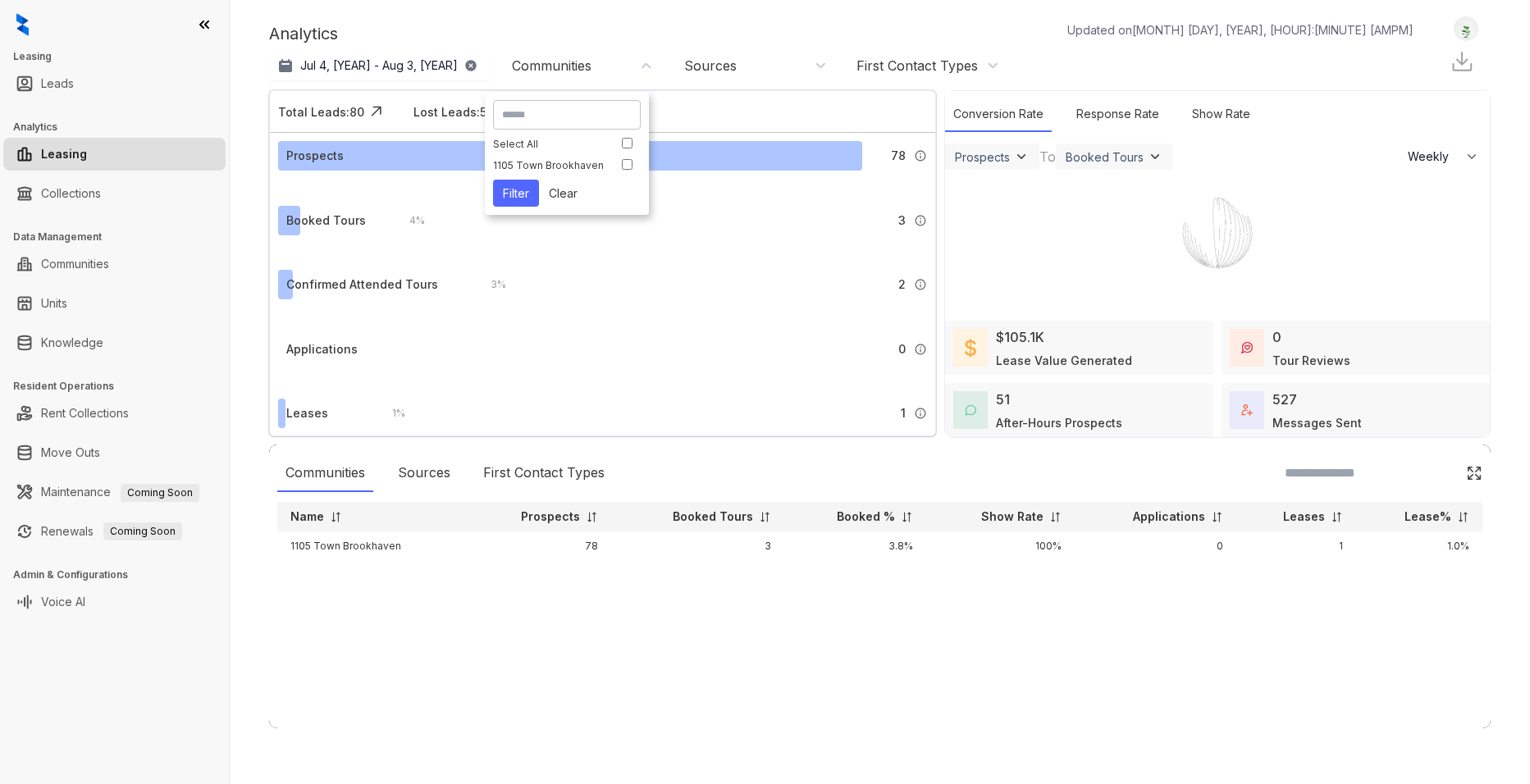 click on "Communities" at bounding box center [581, 66] 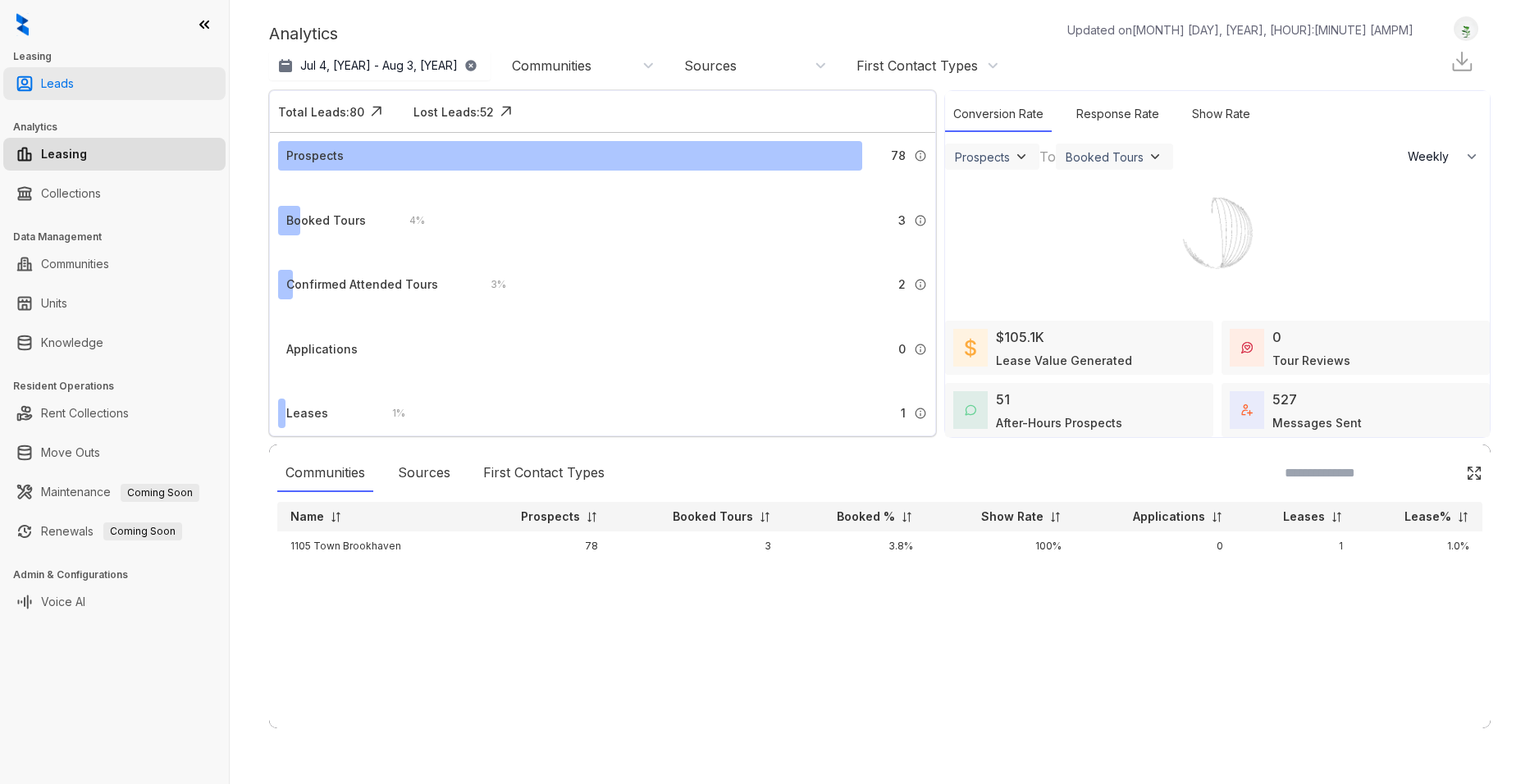 click on "Leads" at bounding box center [57, 84] 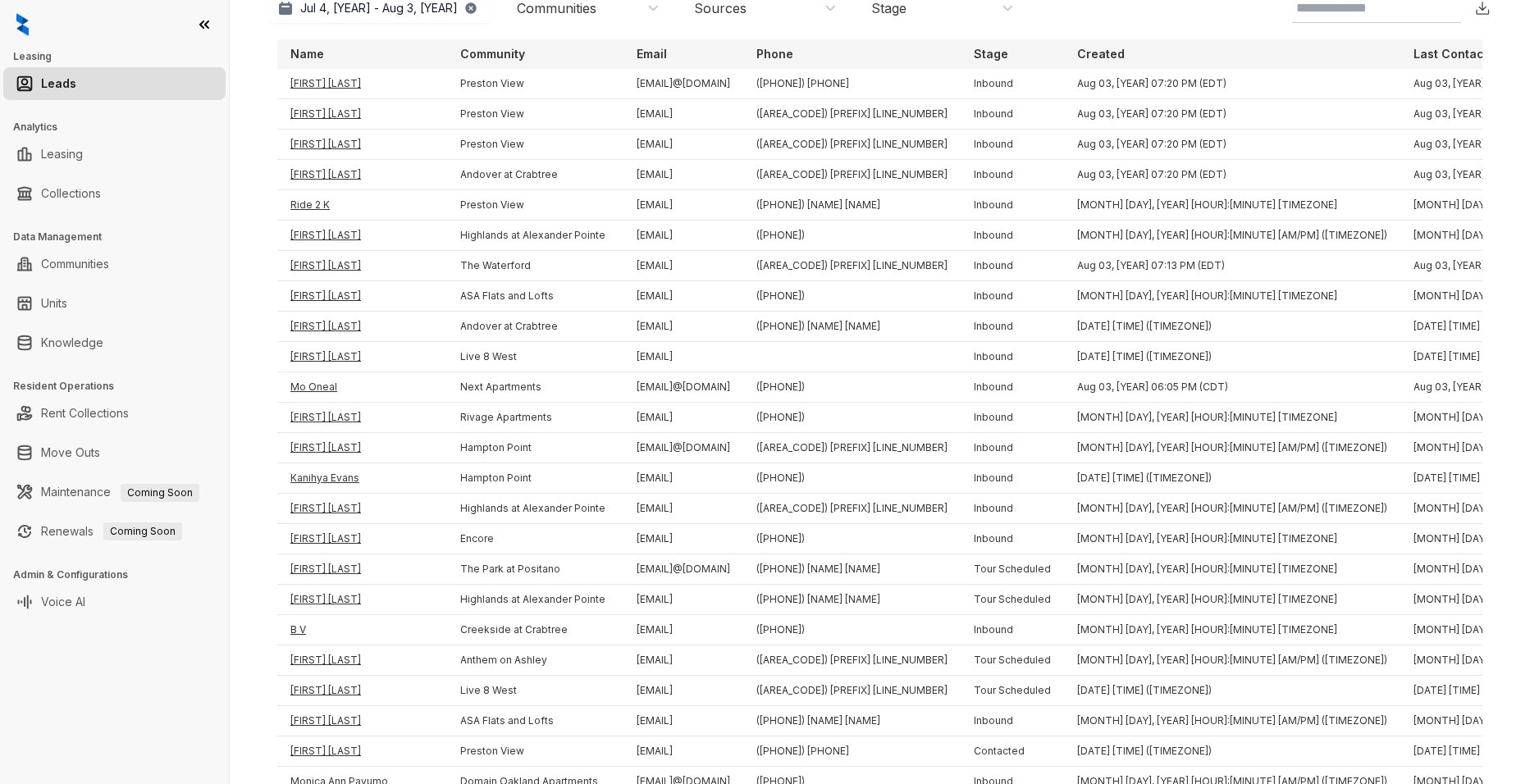 scroll, scrollTop: 0, scrollLeft: 0, axis: both 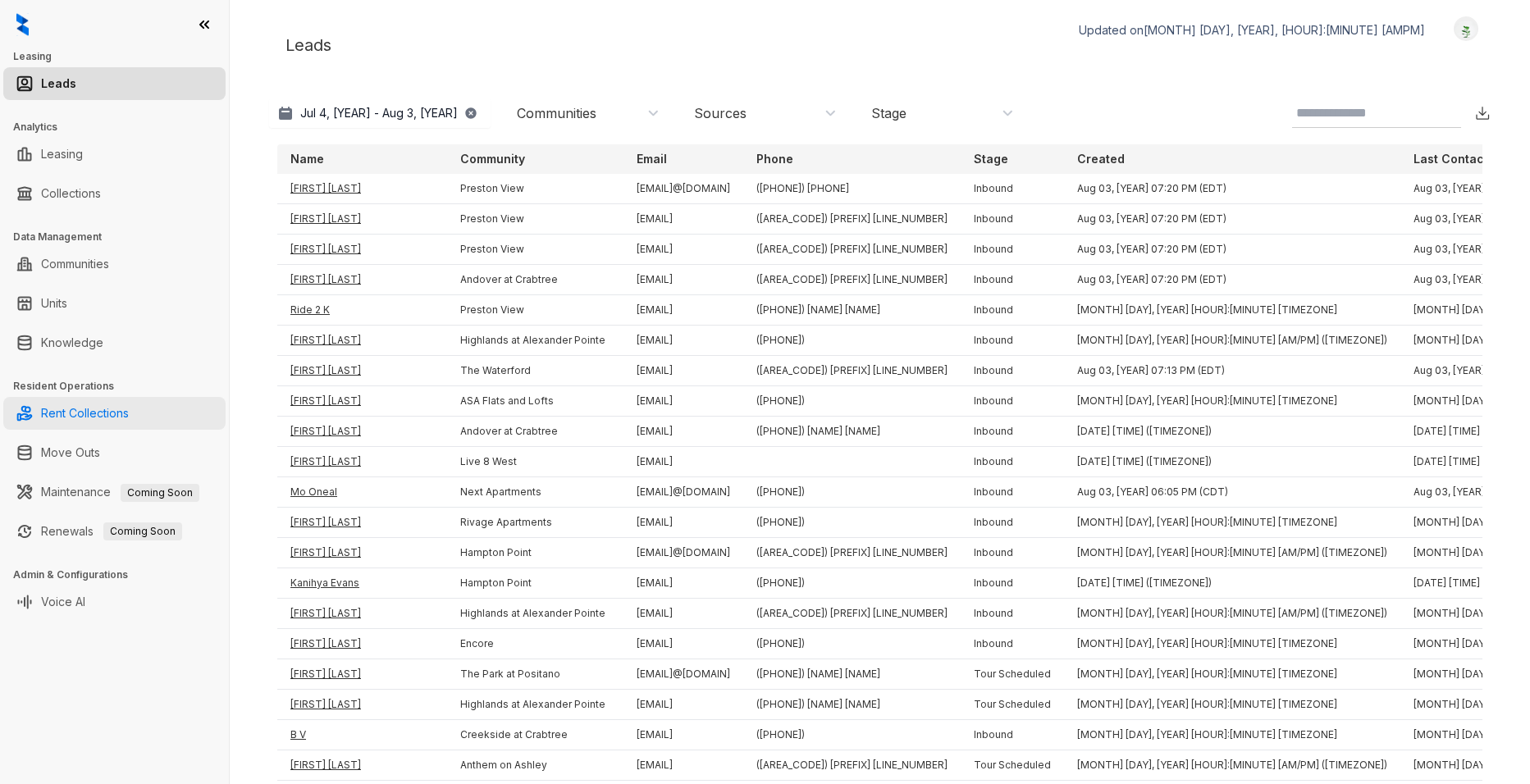 click on "Rent Collections" at bounding box center (84, 413) 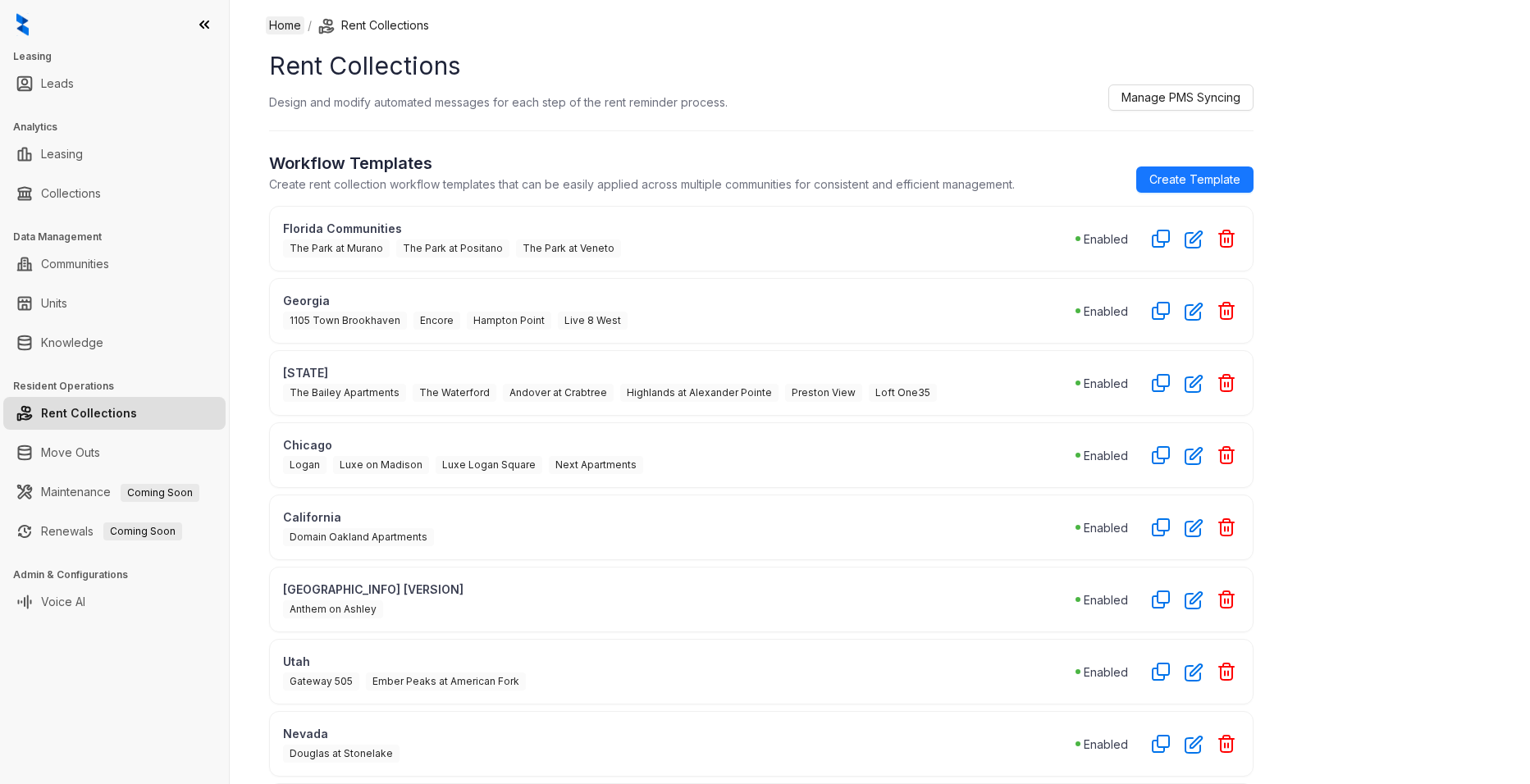 click on "Home" at bounding box center [285, 25] 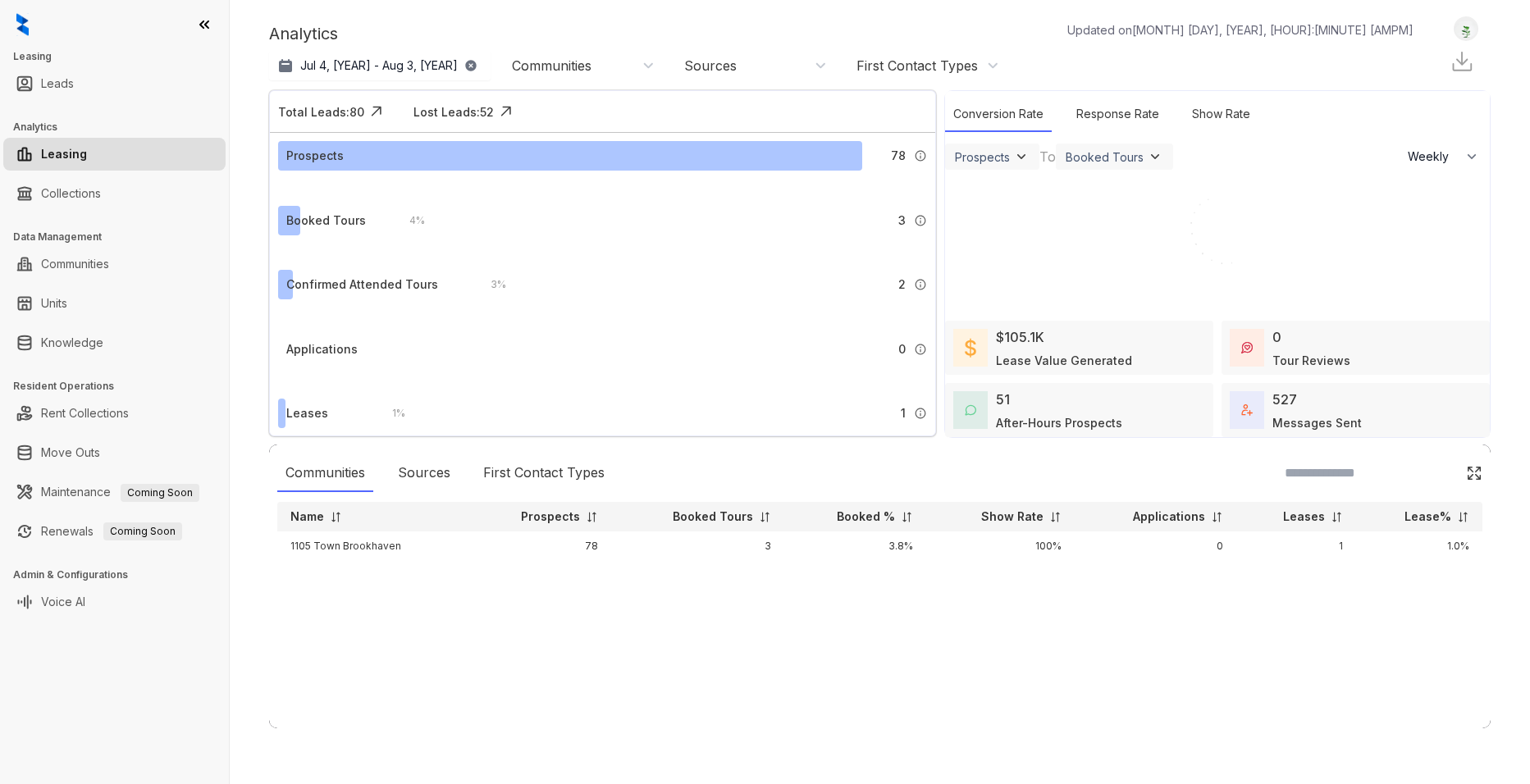 click on "Communities" at bounding box center (551, 66) 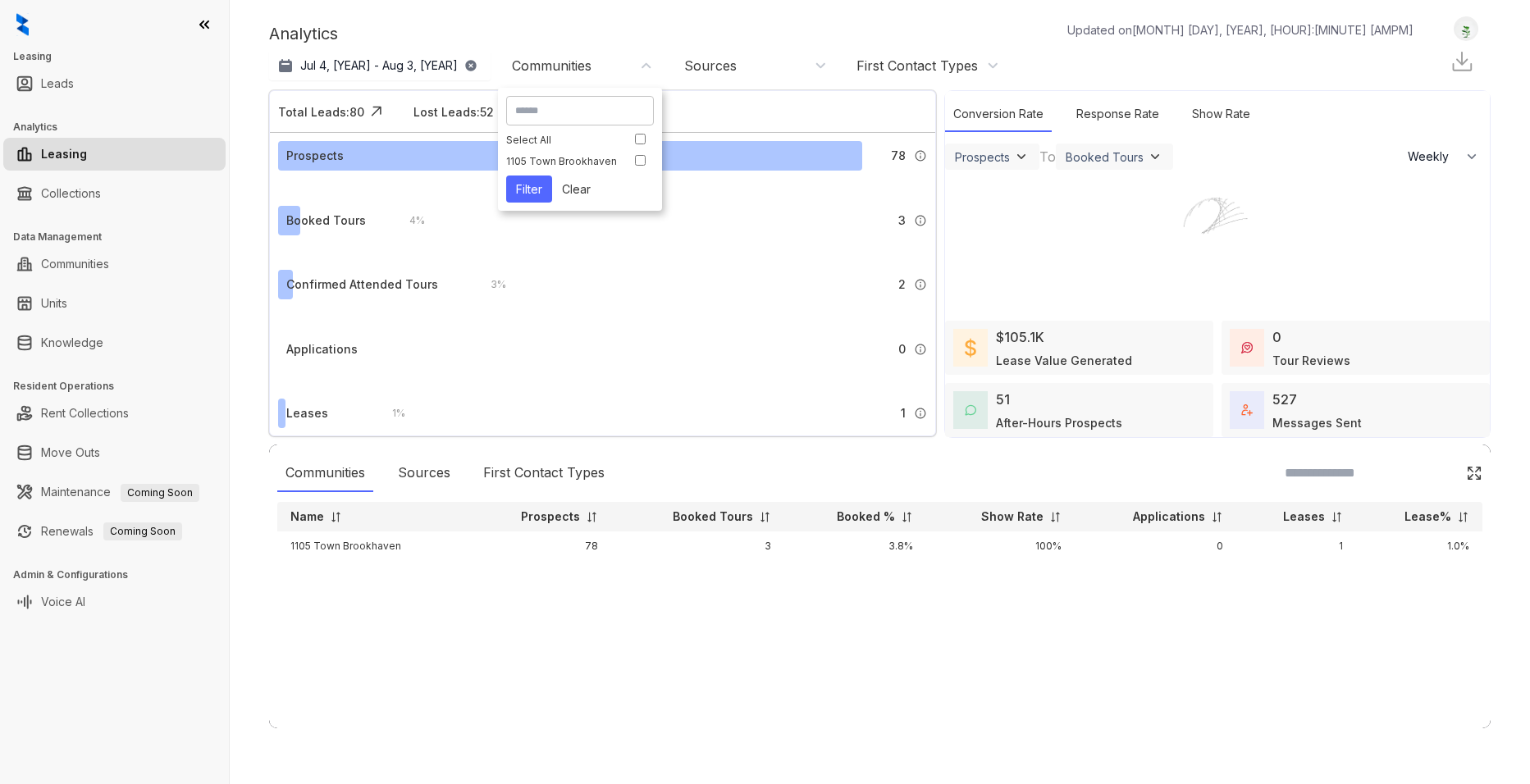 click on "1105 Town Brookhaven" at bounding box center (562, 161) 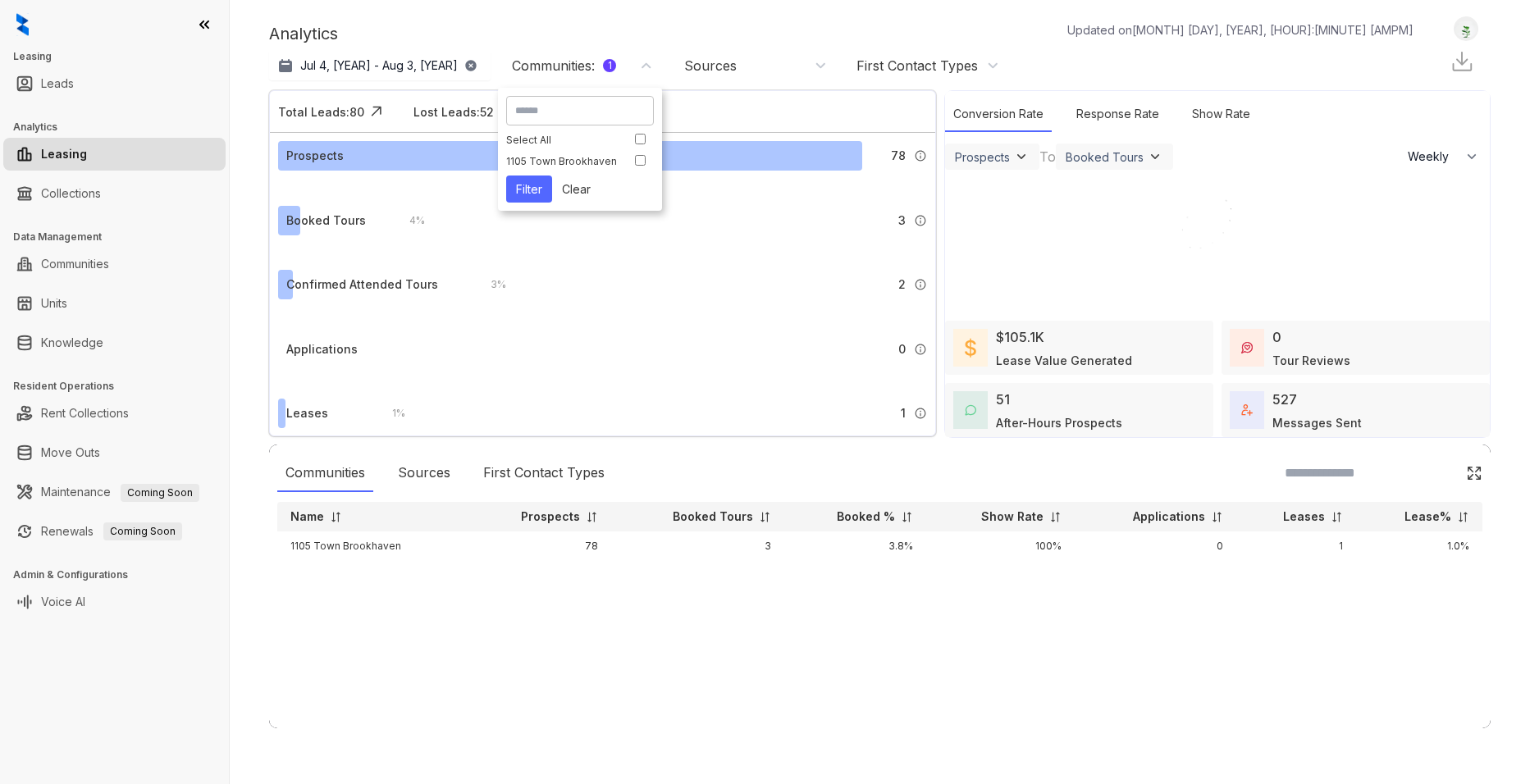 click on "Sources" at bounding box center [756, 66] 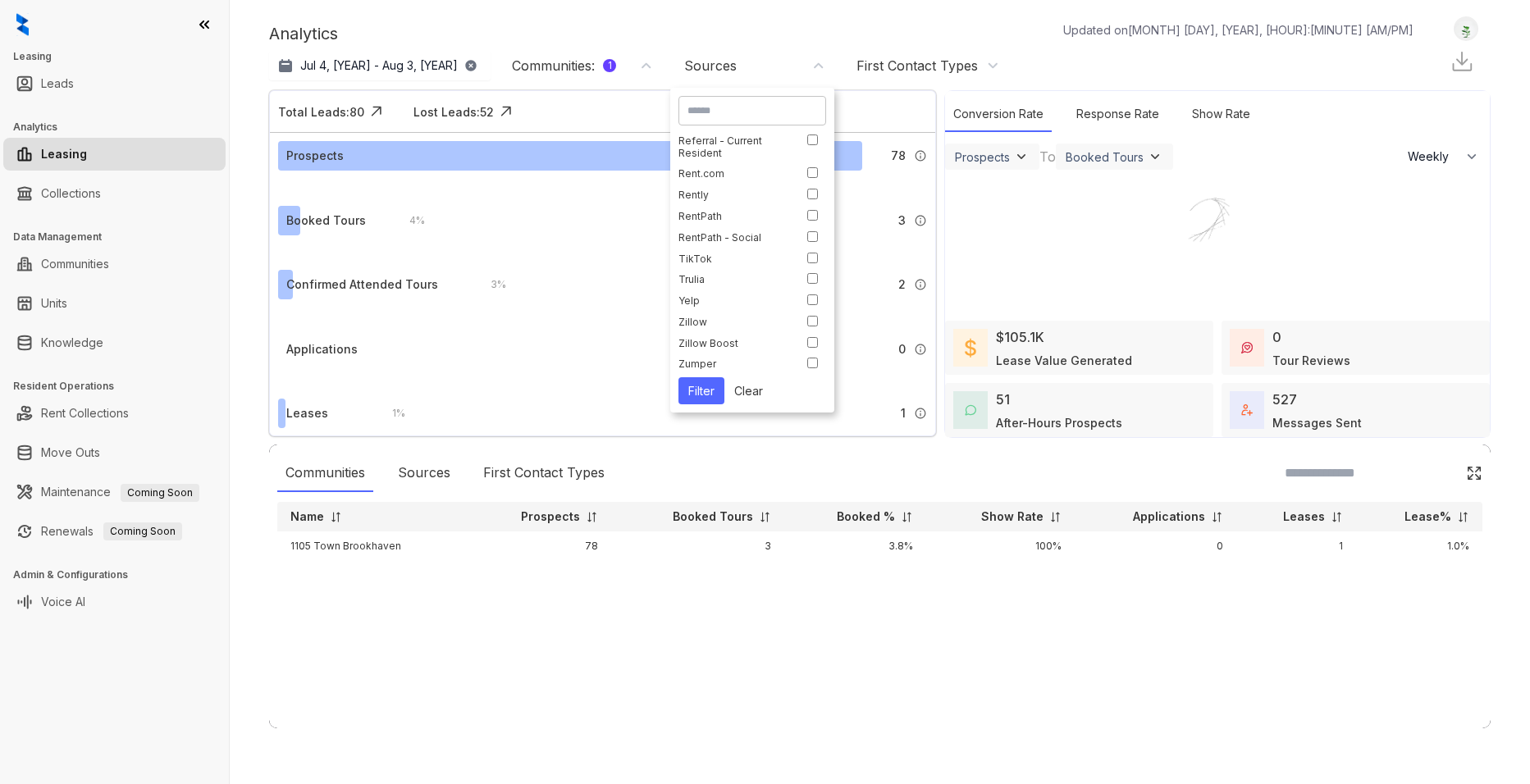 scroll, scrollTop: 584, scrollLeft: 0, axis: vertical 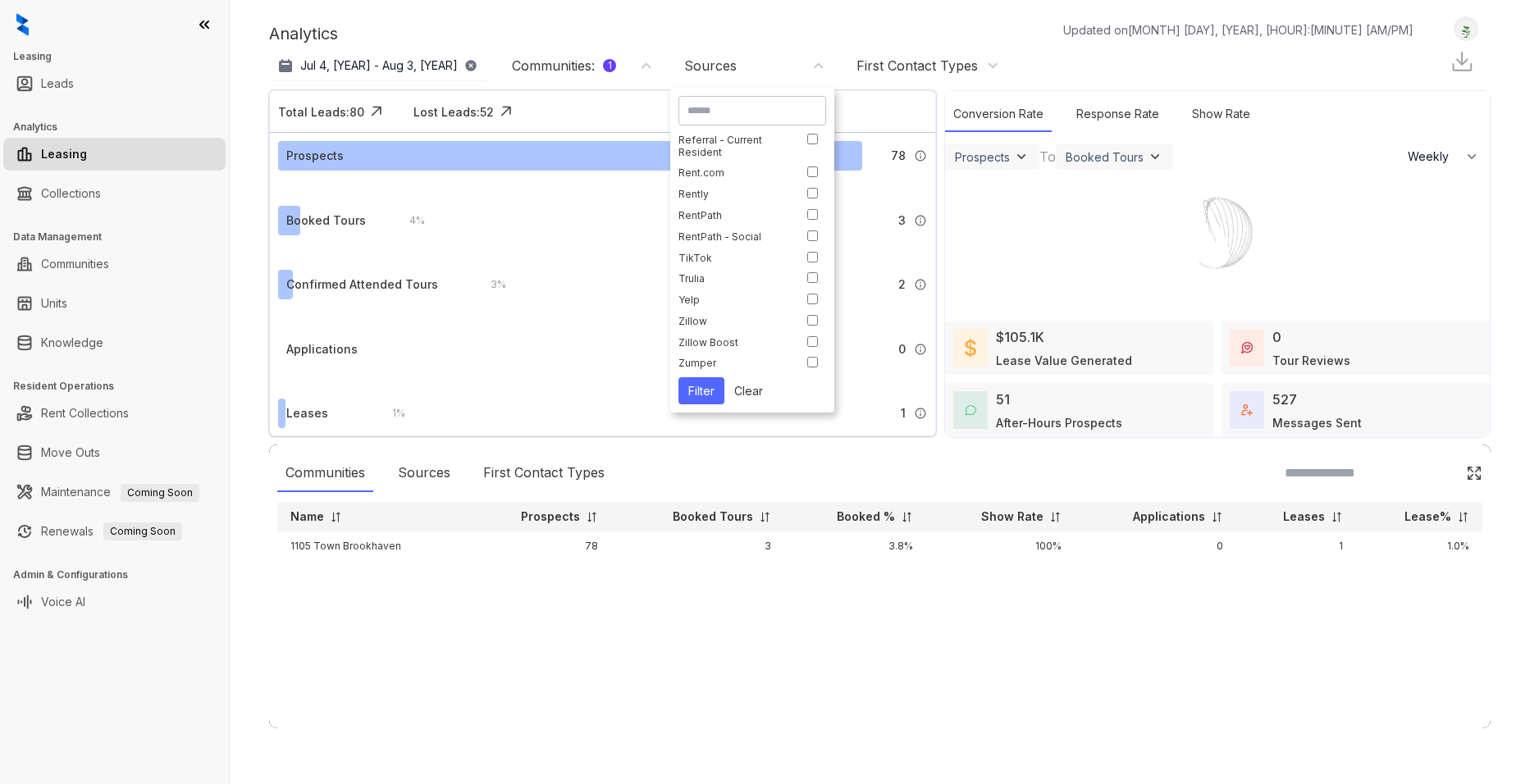 click on "Analytics Updated on [DATE], [TIME] [DATE] - [DATE] - [DATE] Today Last 7 days Last 30 days Month to date Year to date Communities : 1 Sources First Contact Types Logout Total Leads: [NUMBER] A lead is defined as anyone who has been contacted by [FIRST]. Lost Leads: [NUMBER] Lost leads are leads with which [FIRST] is no longer engaging. This does not necessarily mean that the lead is lost for the community. For example, a lead labeled as lost by [FIRST] because they have already self-booked a tour. Prospects [NUMBER] A prospect is any lead that is not labeled as ‘Not a Prospect’ or ‘Already Handled.’ Those labels exclude spam, current residents, vendors, duplicates, and those who have already booked, applied, or leased. Booked Tours [NUMBER] % [NUMBER] Tours booked by [FIRST]. Confirmed Attended Tours [NUMBER] % [NUMBER] Tours booked by [FIRST] where attendance was confirmed by the lead. Applications [NUMBER] Applications submitted by leads who [FIRST] engaged with. Leases [NUMBER] % [NUMBER] Conversion Rate Response Rate Leads" at bounding box center [879, 392] 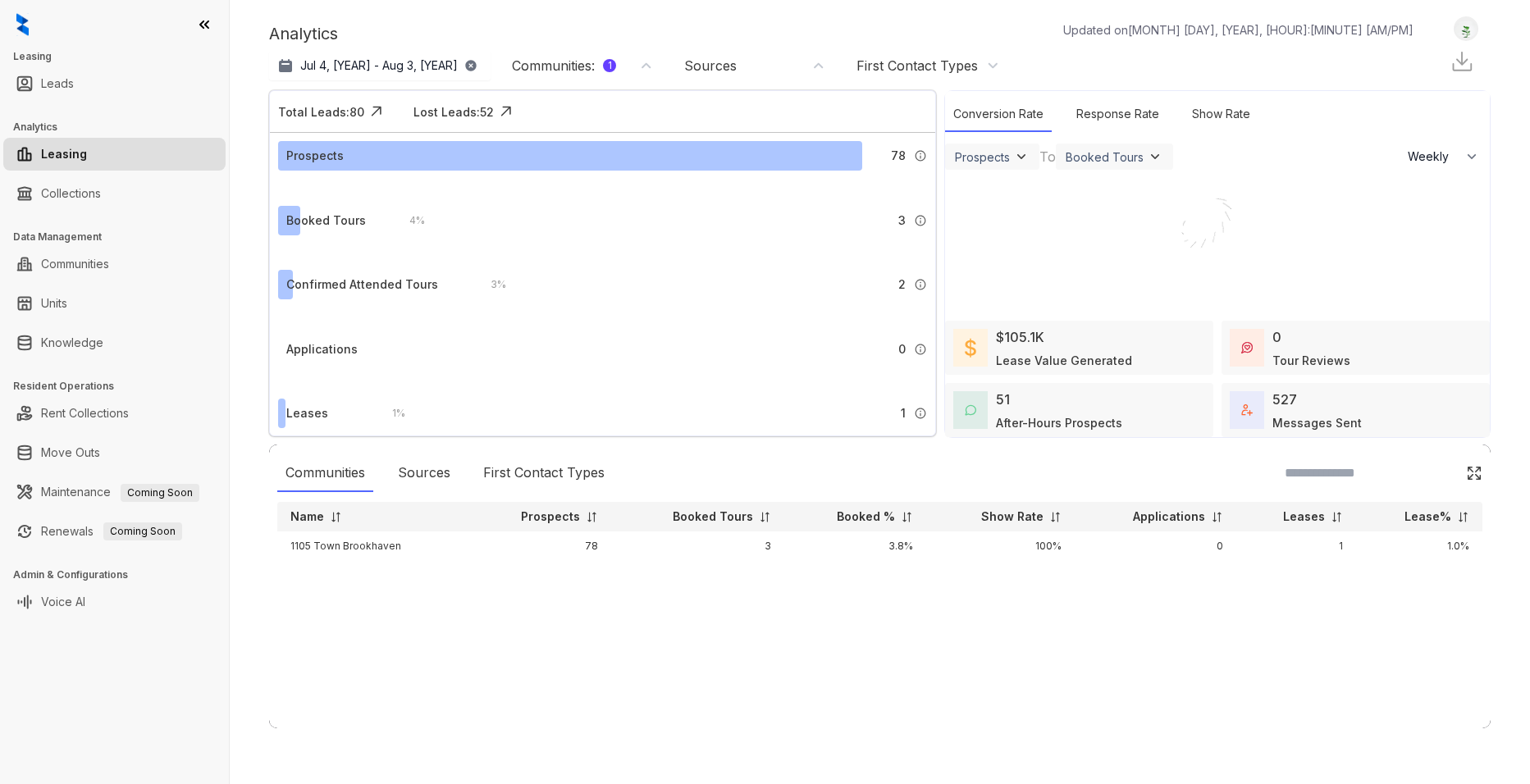 click on "First Contact Types" at bounding box center (928, 66) 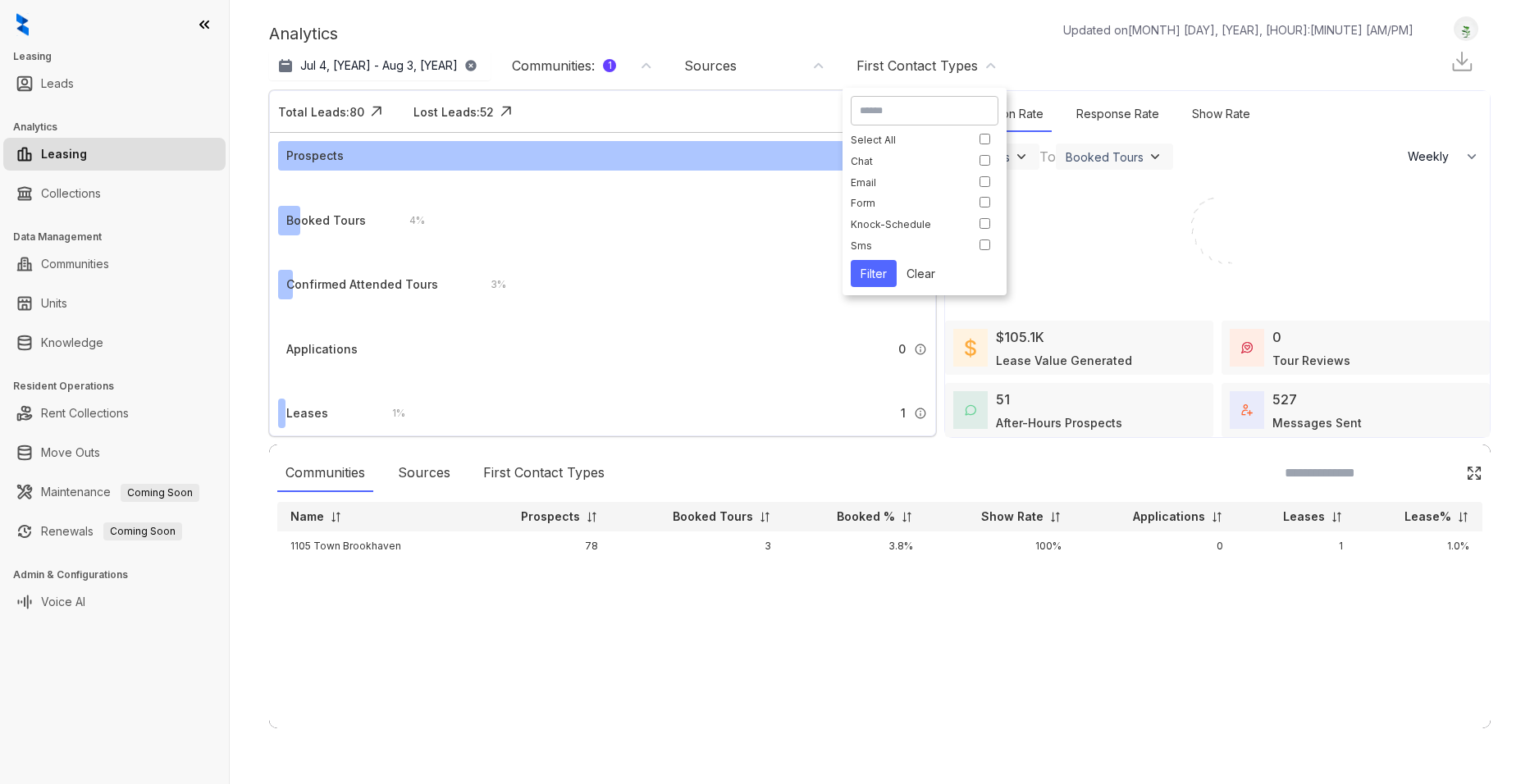 click on "Analytics Updated on [DATE], [TIME]" at bounding box center (849, 34) 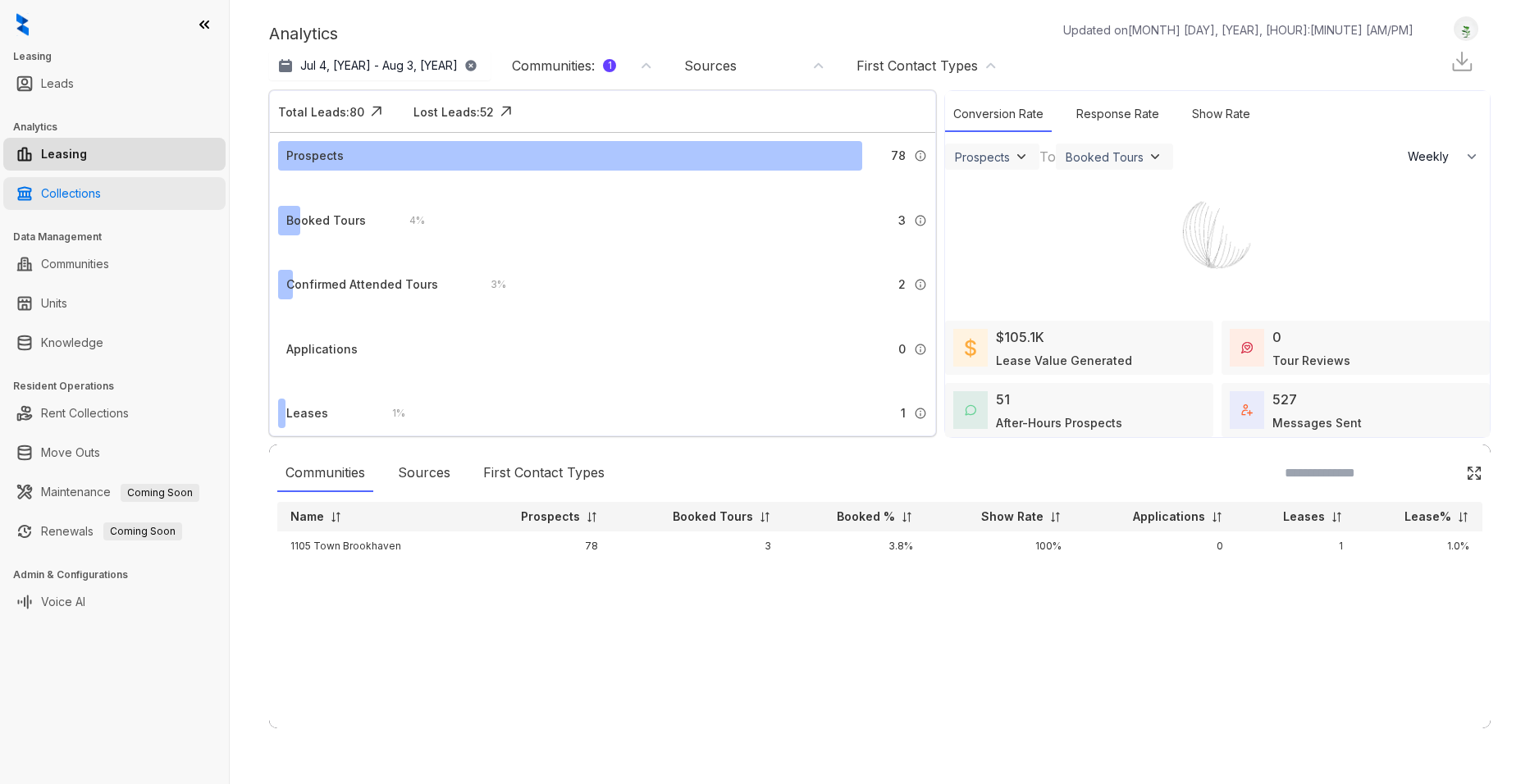 click on "Collections" at bounding box center (71, 194) 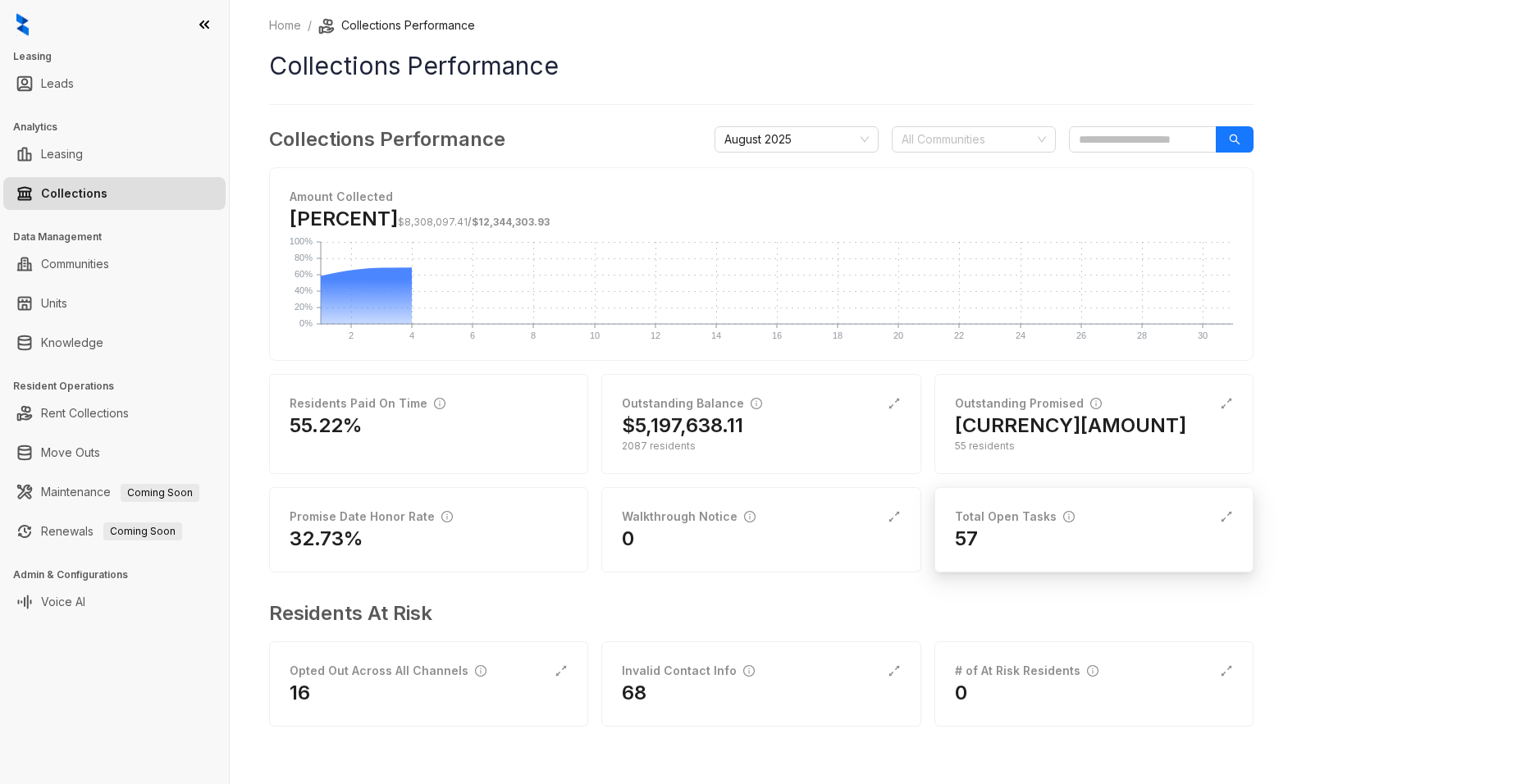 click on "57" at bounding box center [1094, 539] 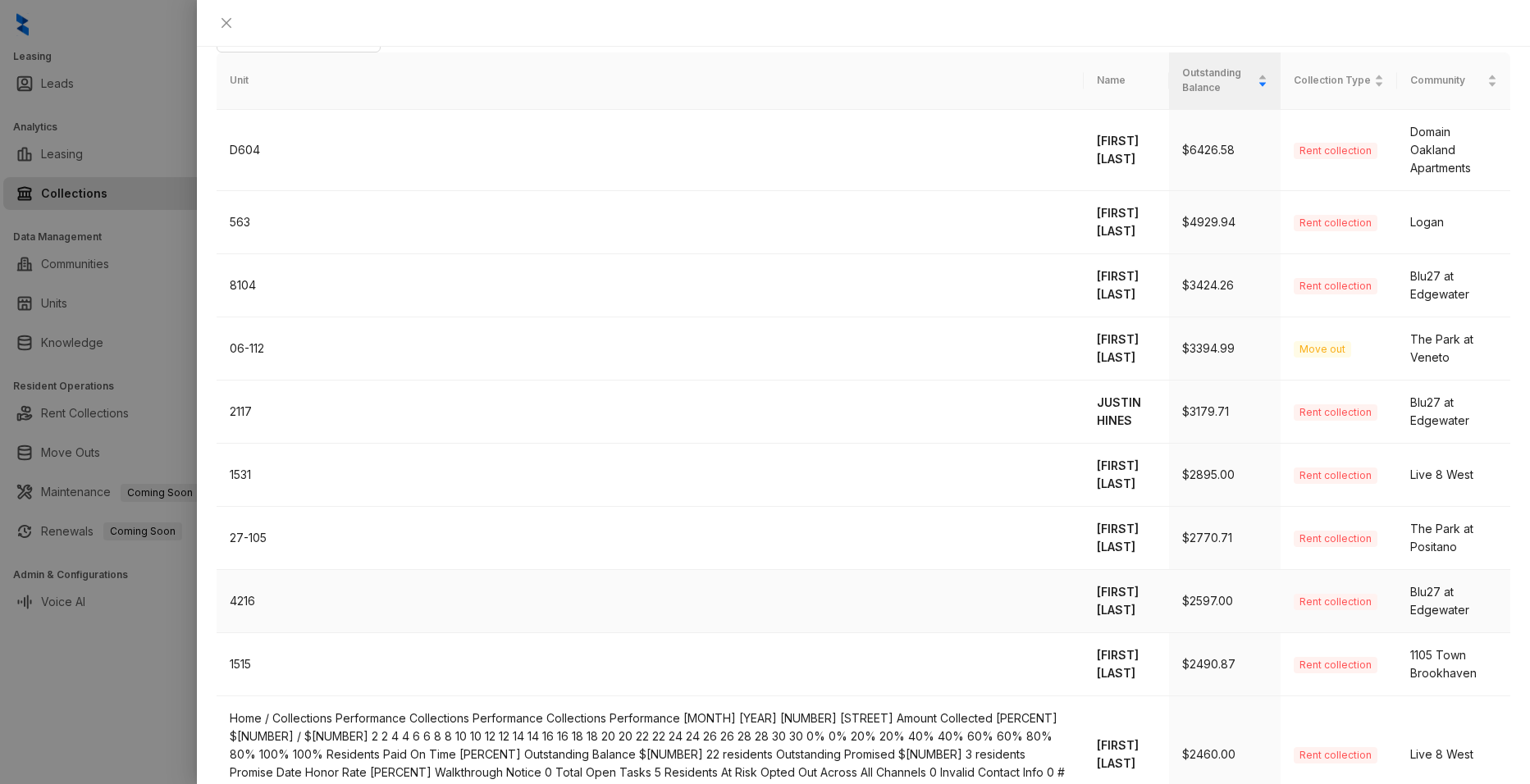 scroll, scrollTop: 0, scrollLeft: 0, axis: both 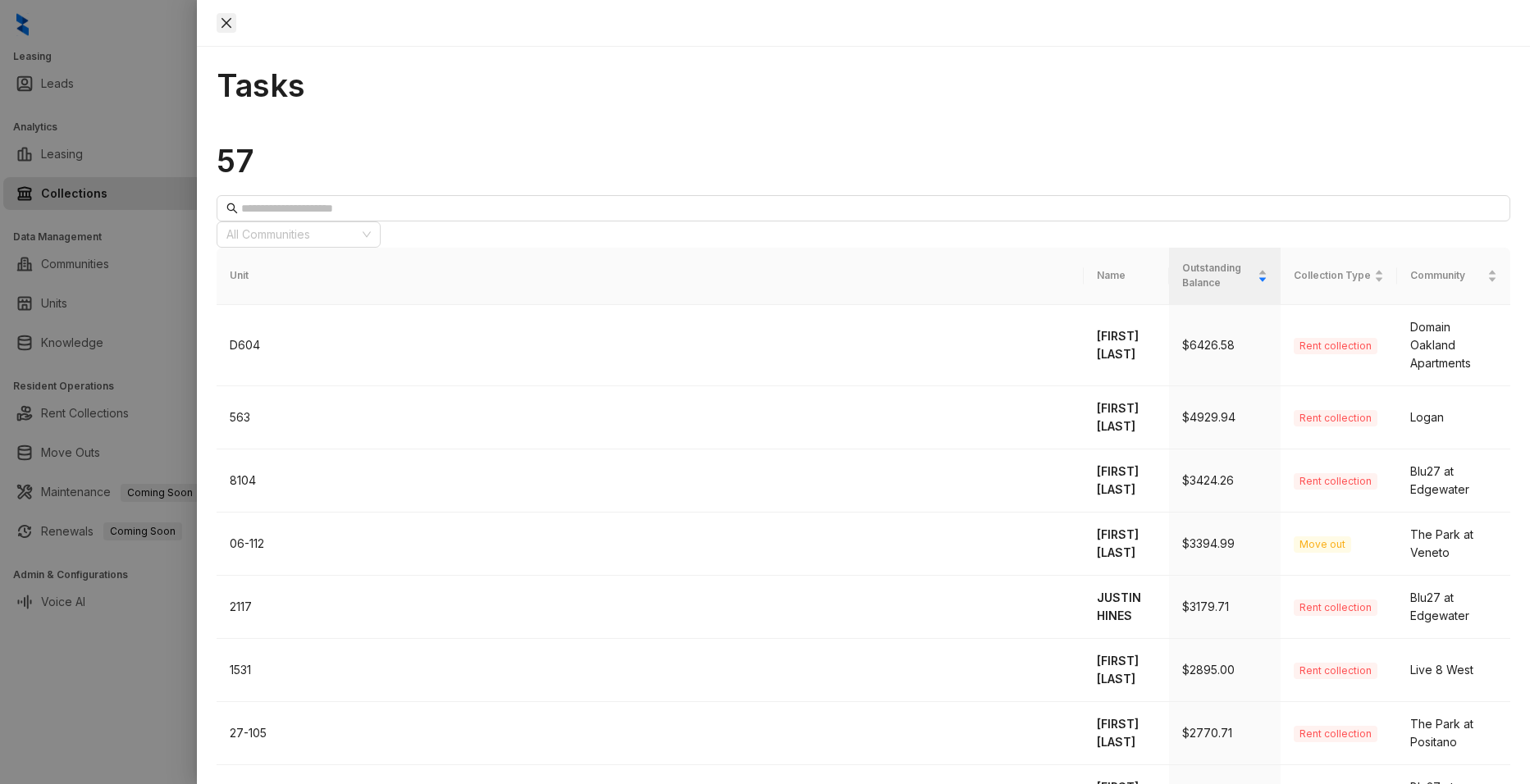 click 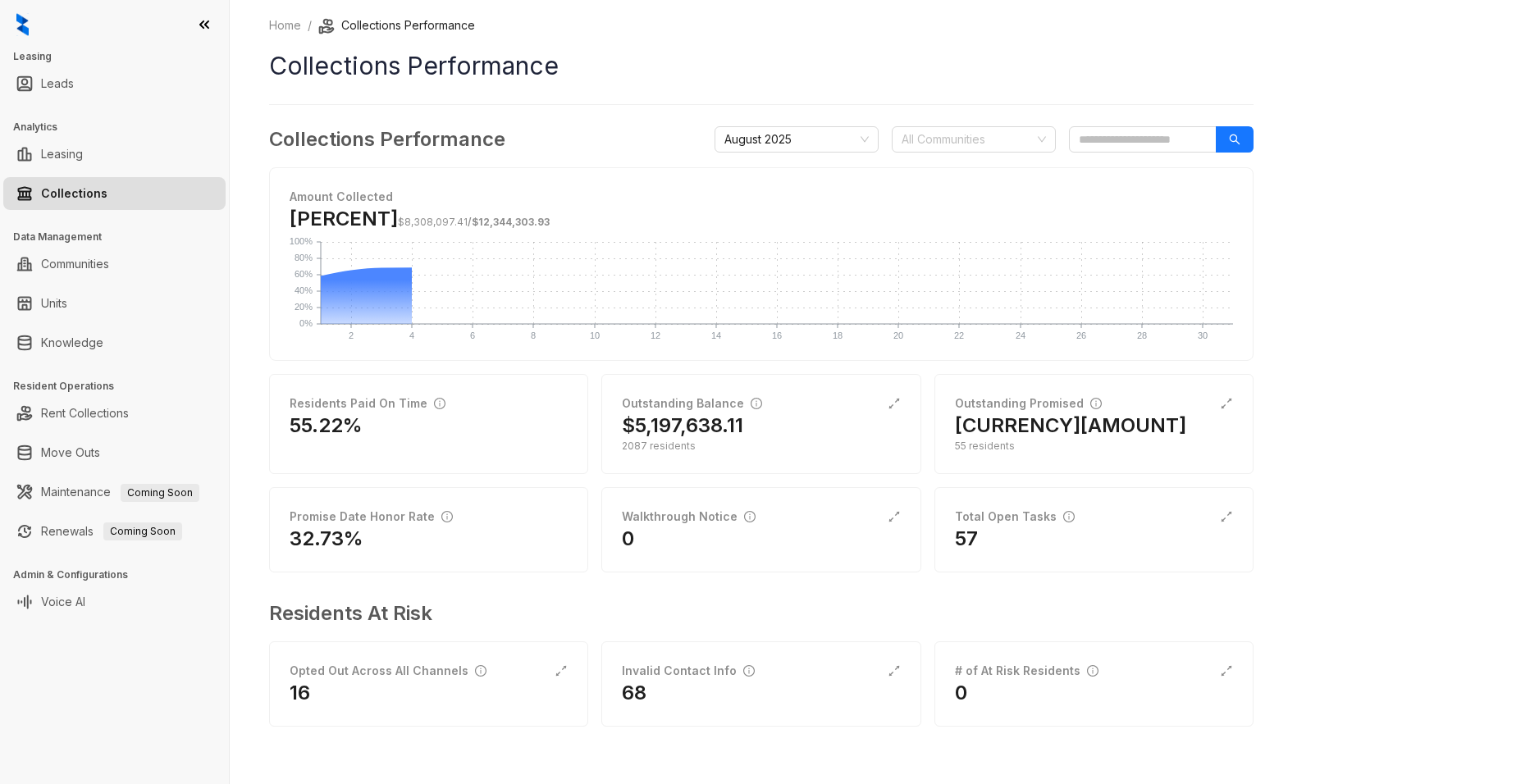 click on "[COLLECTIONS_PERFORMANCE] [MONTH] [YEAR]" at bounding box center (761, 139) 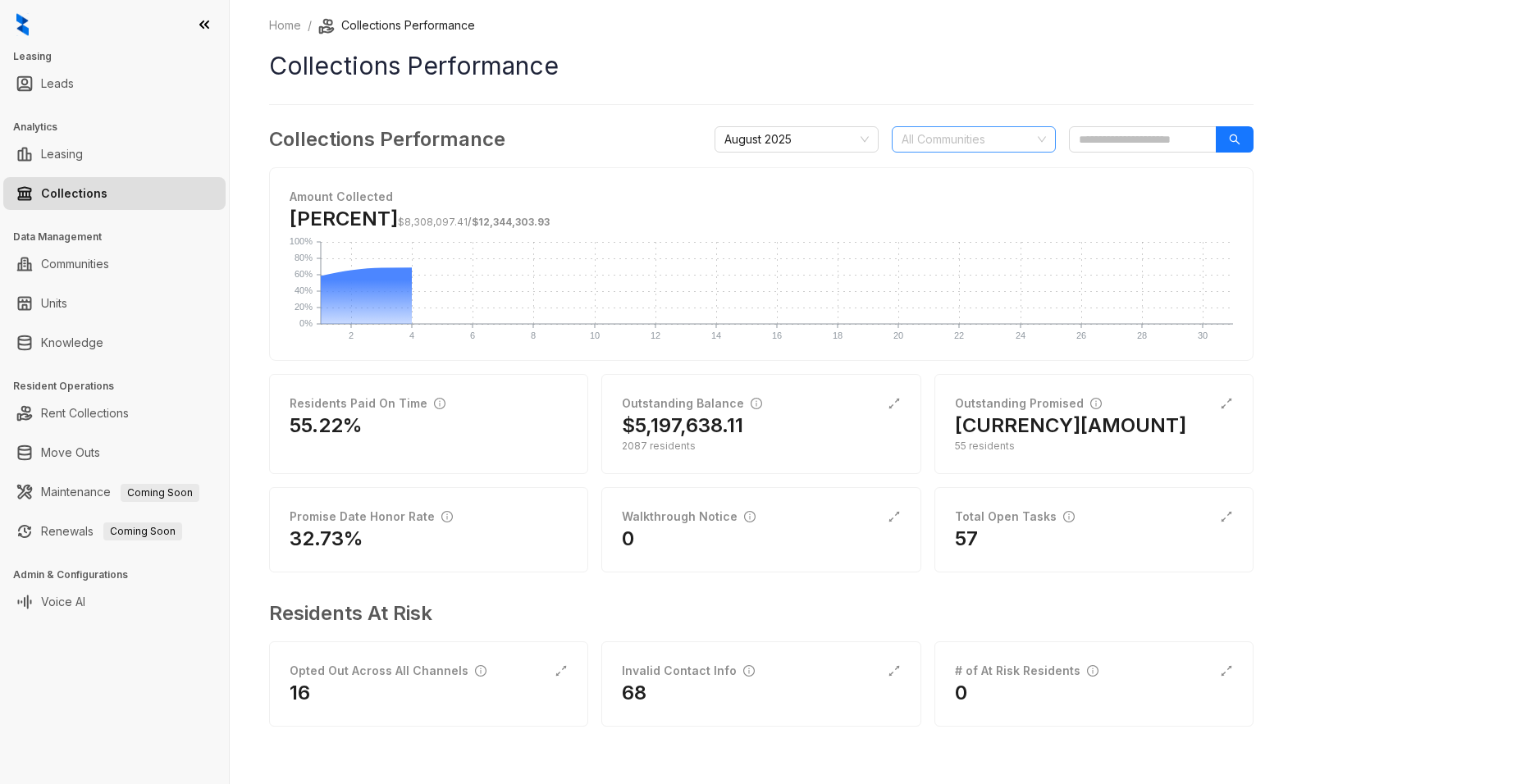 click at bounding box center [965, 139] 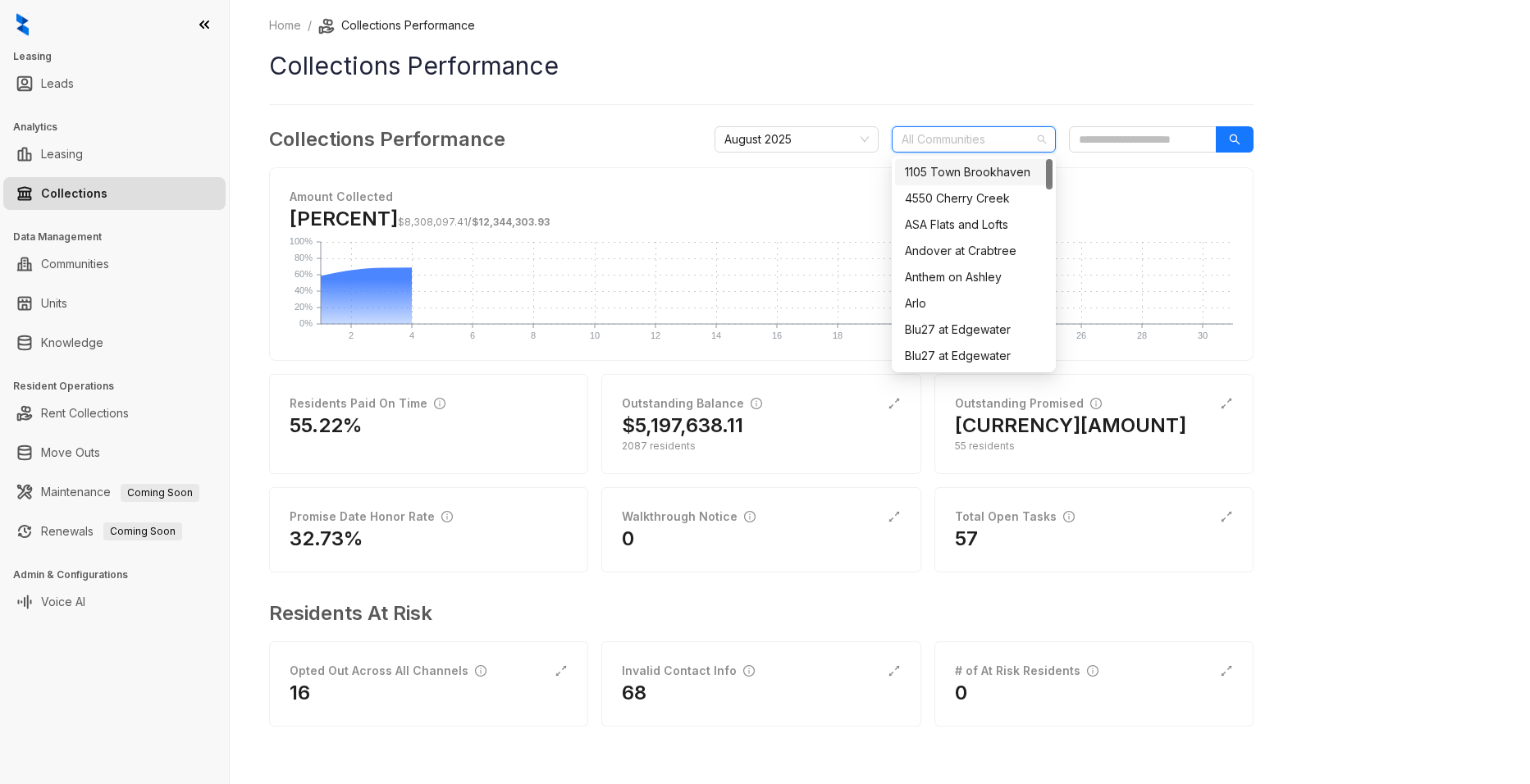 click on "1105 Town Brookhaven" at bounding box center (974, 172) 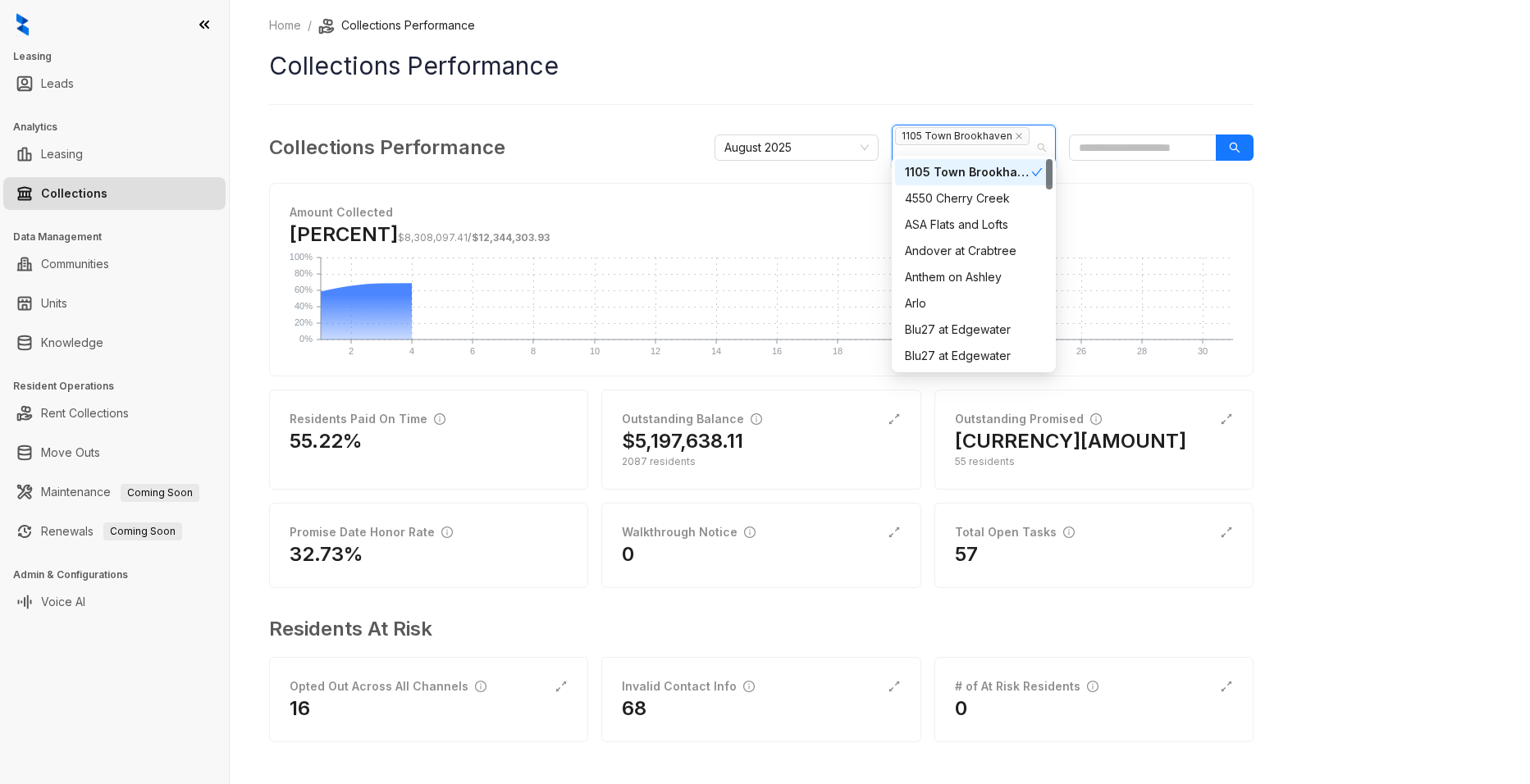 click on "Collections Performance" at bounding box center (761, 66) 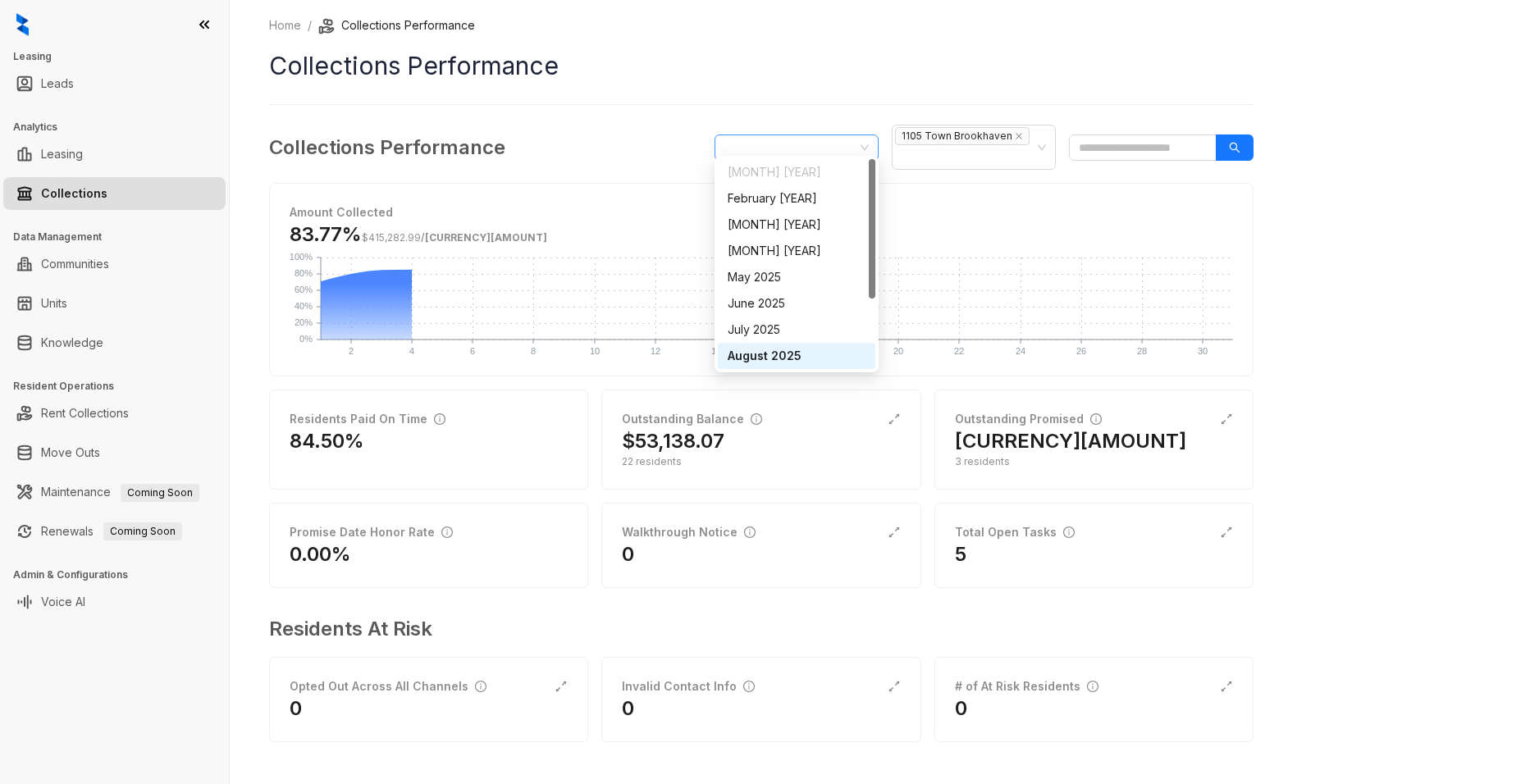 click on "August 2025" at bounding box center (797, 148) 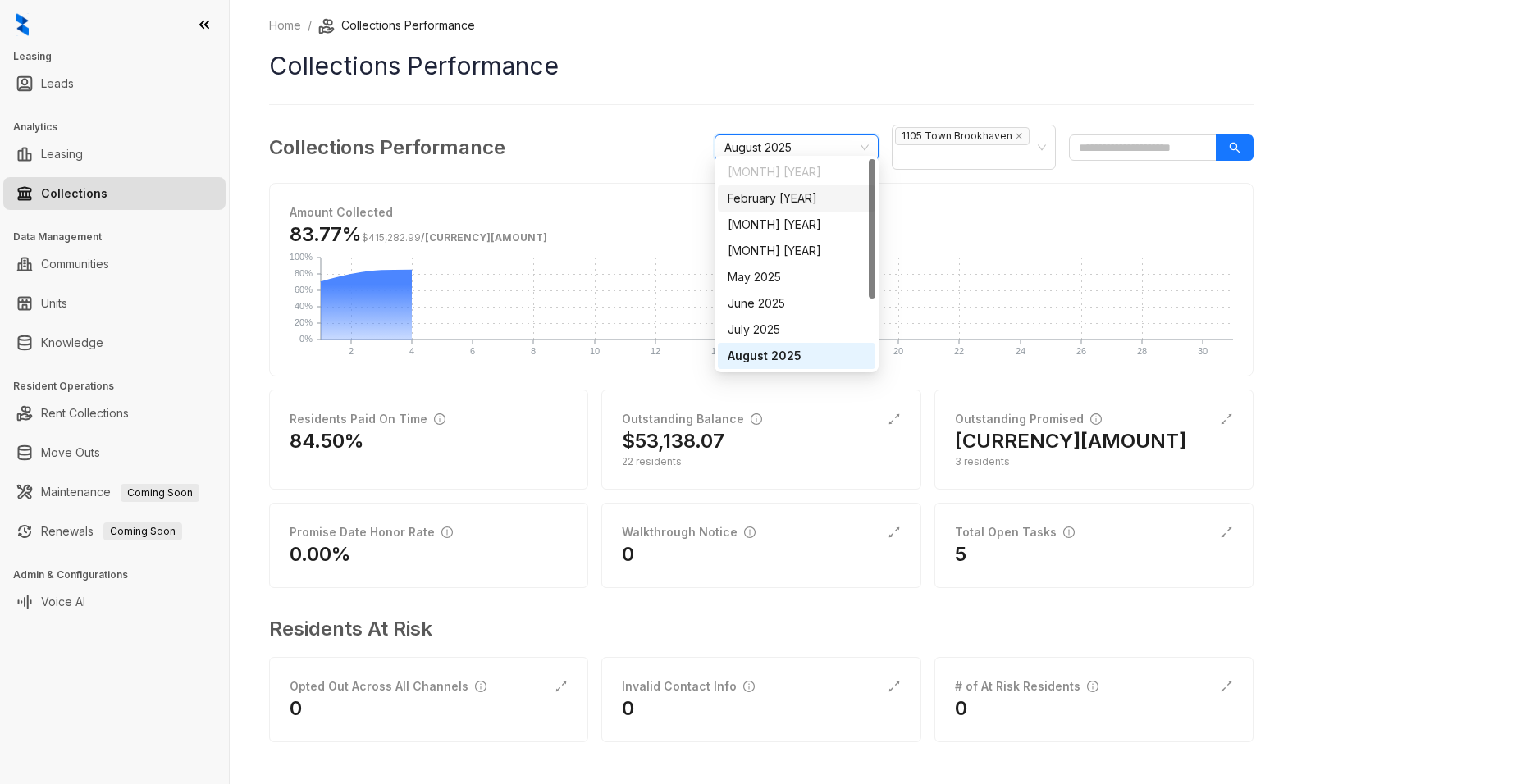 click on "Collections Performance" at bounding box center (761, 66) 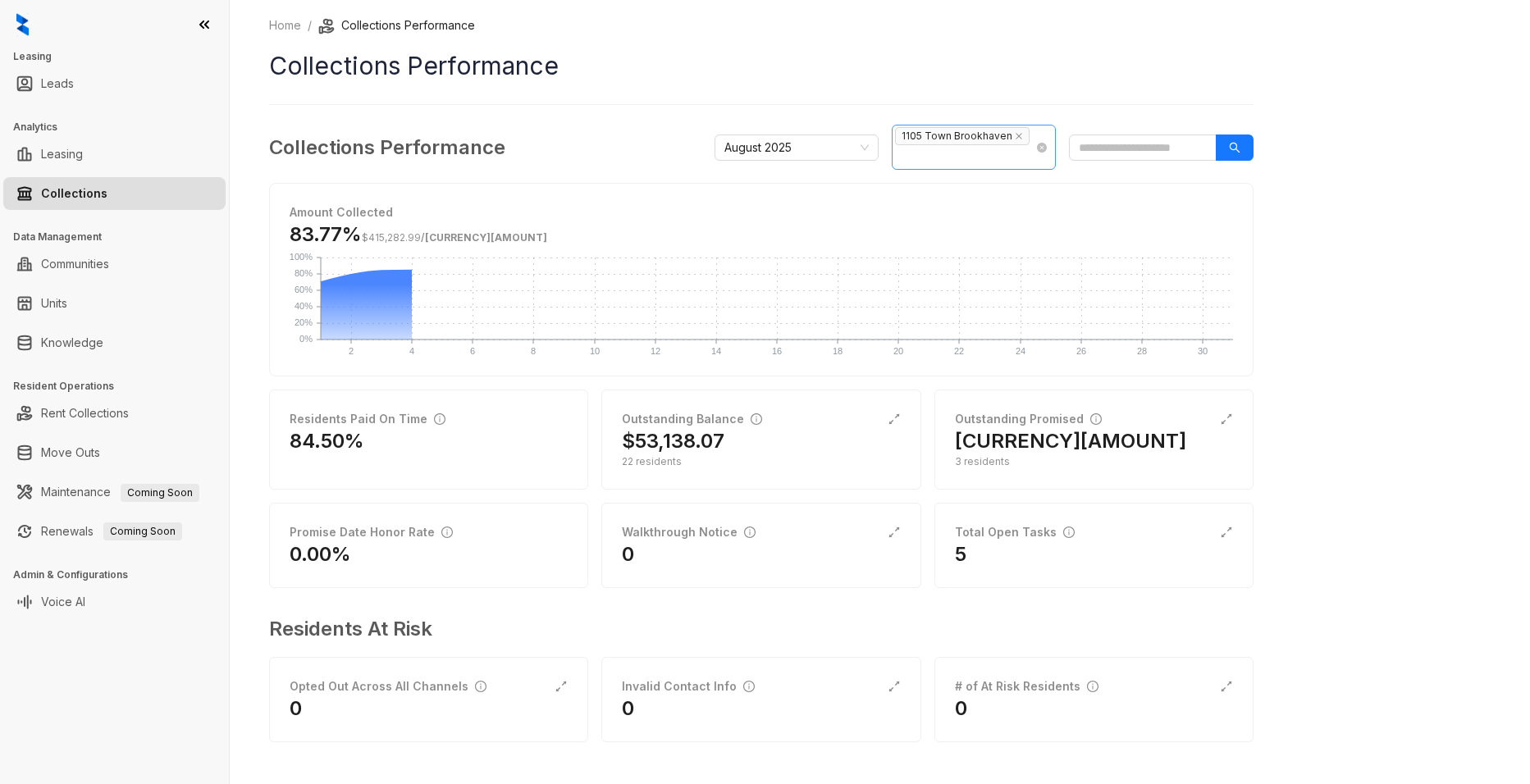 click on "1105 Town Brookhaven" at bounding box center (962, 136) 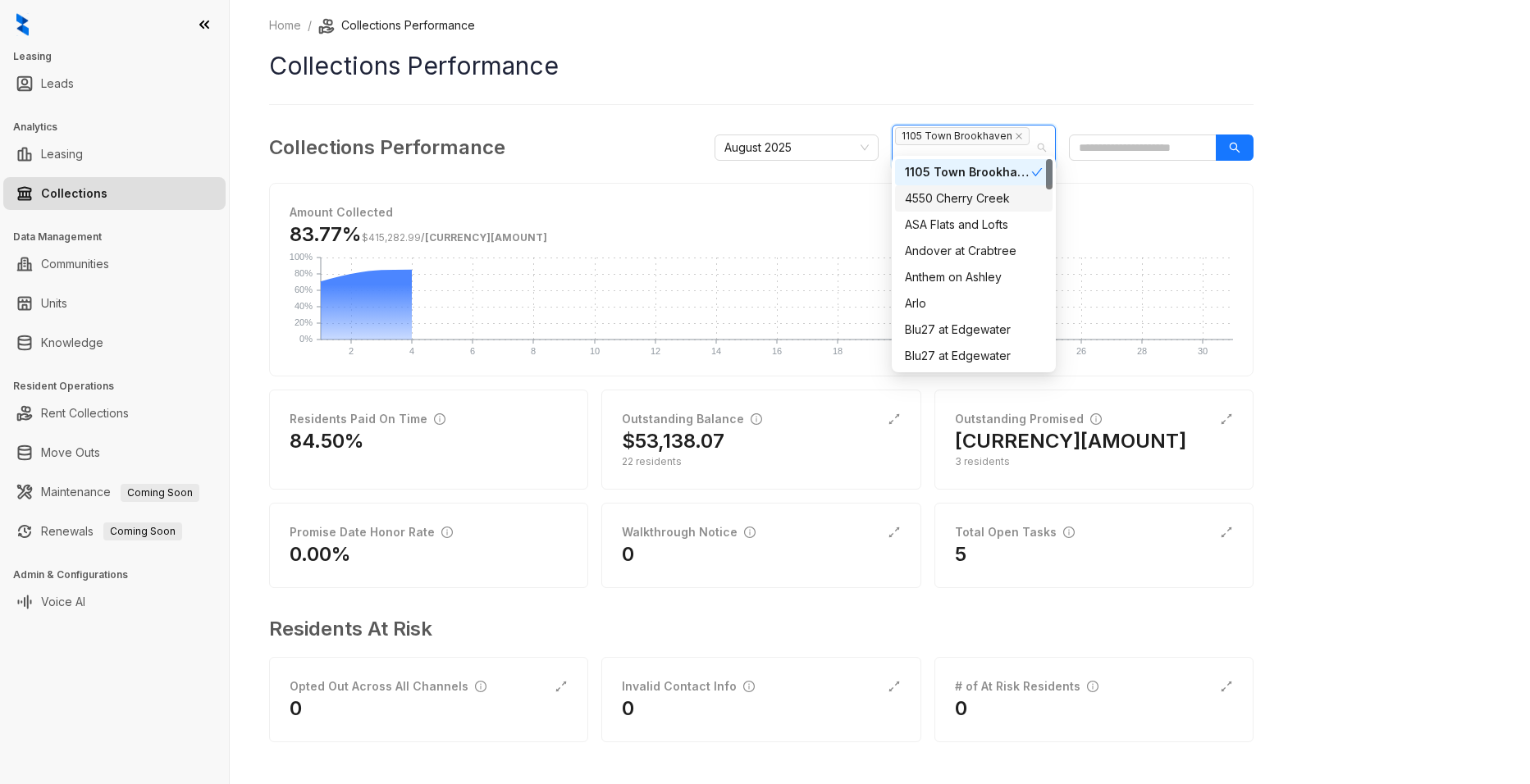 click on "4550 Cherry Creek" at bounding box center [974, 198] 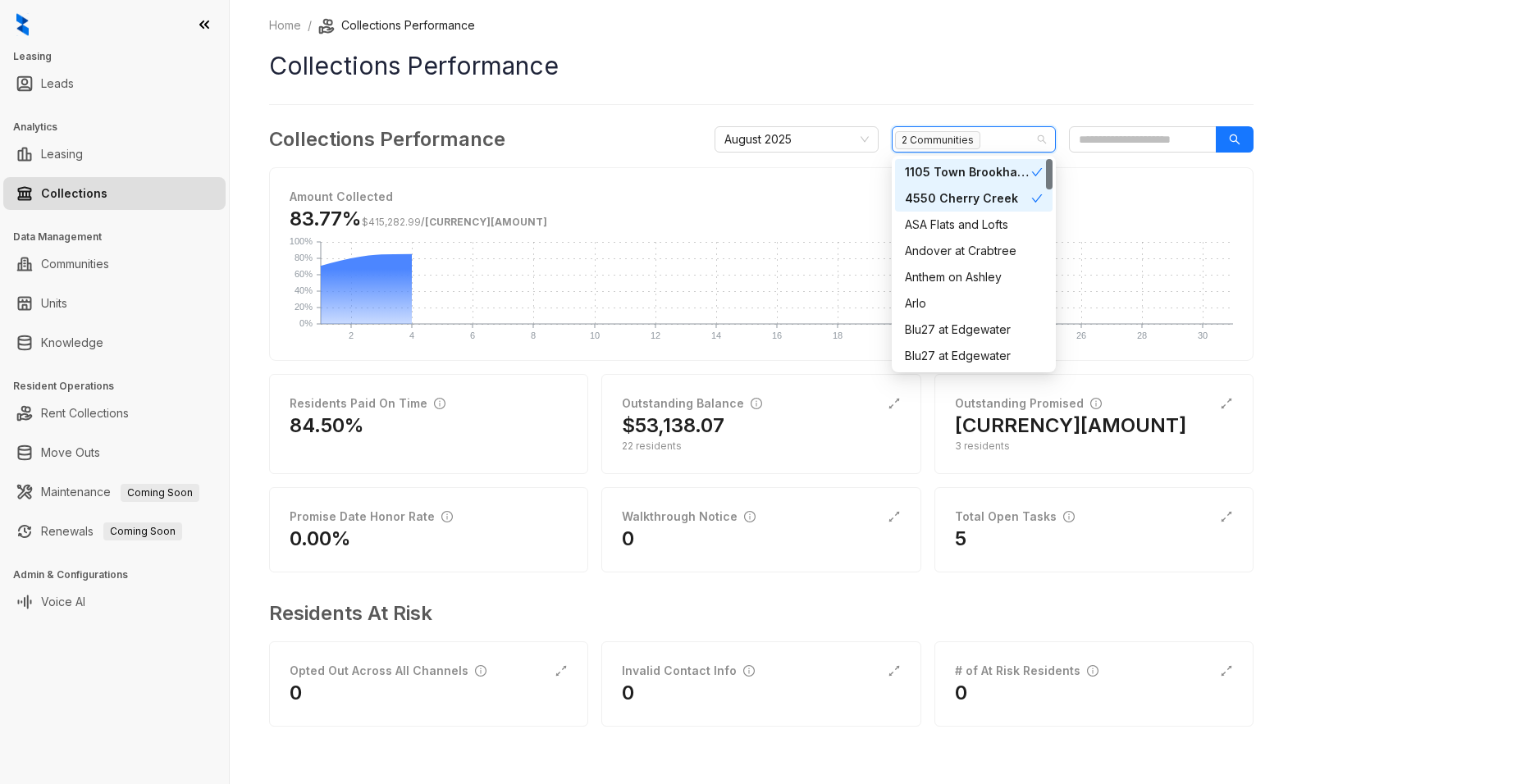 click on "1105 Town Brookhaven" at bounding box center [968, 172] 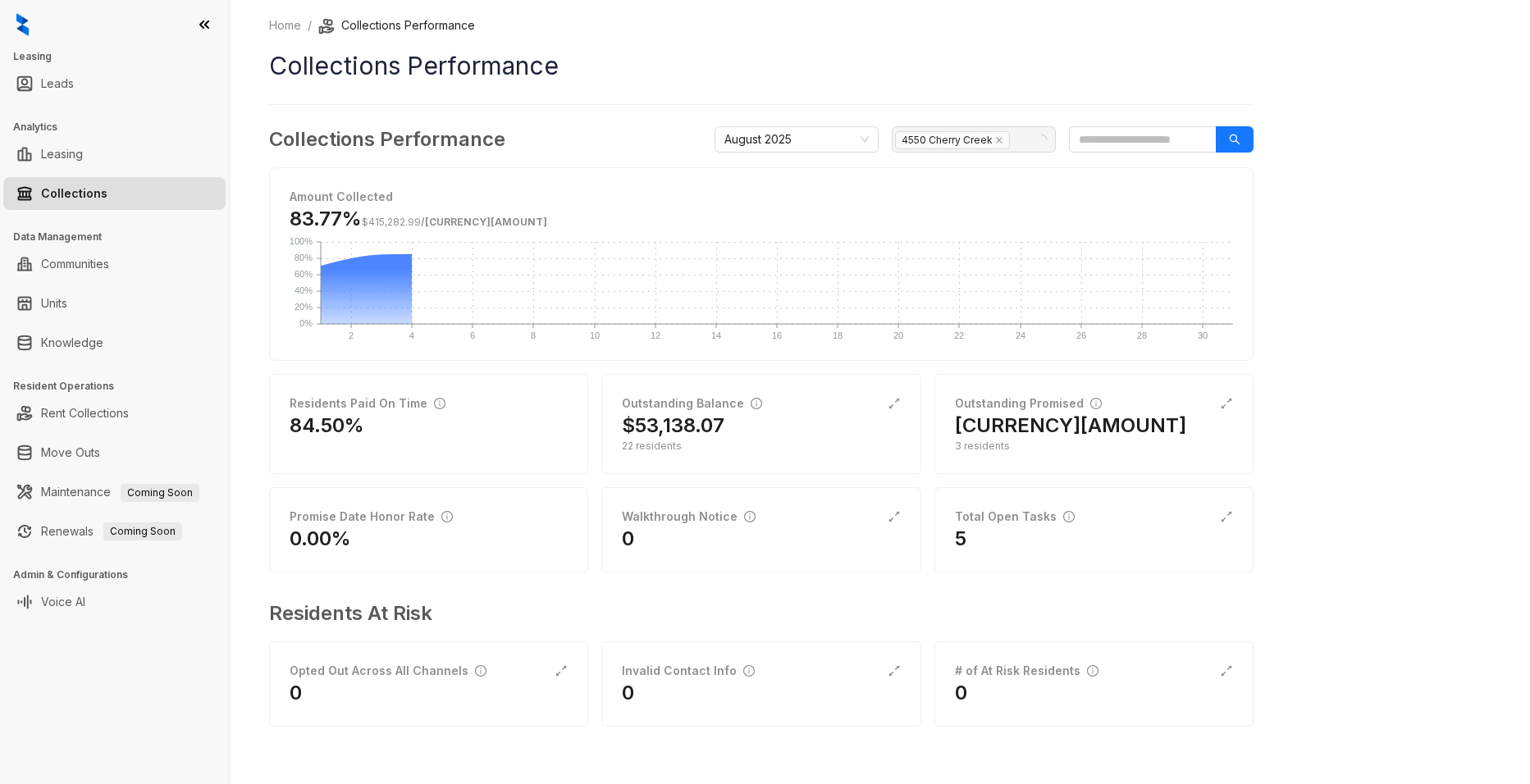 click on "Home / Collections Performance Collections Performance Collections Performance [MONTH] [YEAR] [NUMBER] [STREET]  Amount Collected [PERCENT] $[NUMBER]  /  $[NUMBER] 2 2 4 4 6 6 8 8 10 10 12 12 14 14 16 16 18 18 20 20 22 22 24 24 26 26 28 28 30 30 0% 0% 20% 20% 40% 40% 60% 60% 80% 80% 100% 100% Residents Paid On Time [PERCENT] Outstanding Balance $[NUMBER] 22 residents Outstanding Promised $[NUMBER] 3 residents Promise Date Honor Rate [PERCENT] Walkthrough Notice 0 Total Open Tasks 5 Residents At Risk Opted Out Across All Channels 0 Invalid Contact Info 0 # of At Risk Residents 0" at bounding box center [761, 383] 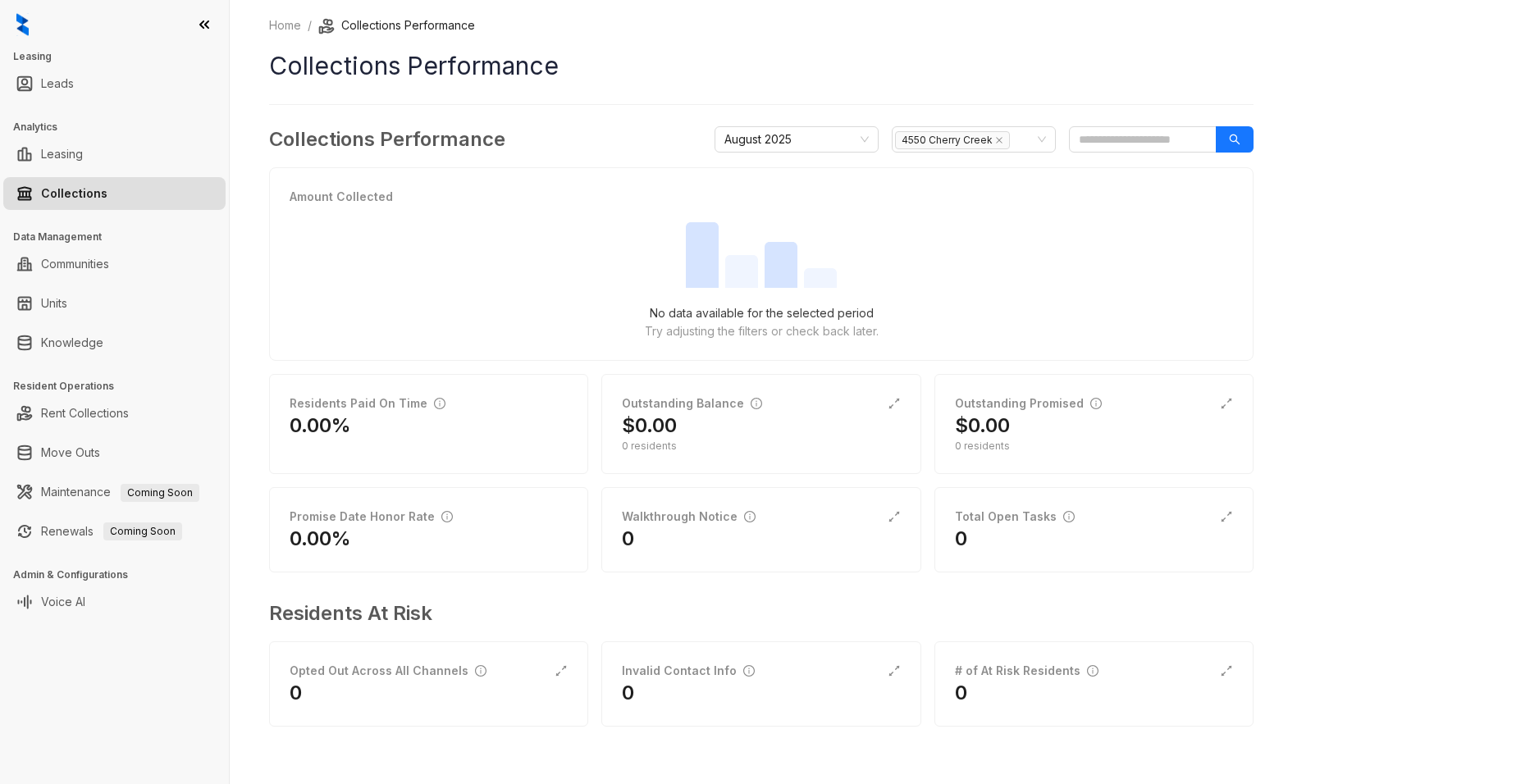 click on "Collections Performance [MONTH] [YEAR] [NUMBER] [ADDRESS]" at bounding box center (761, 139) 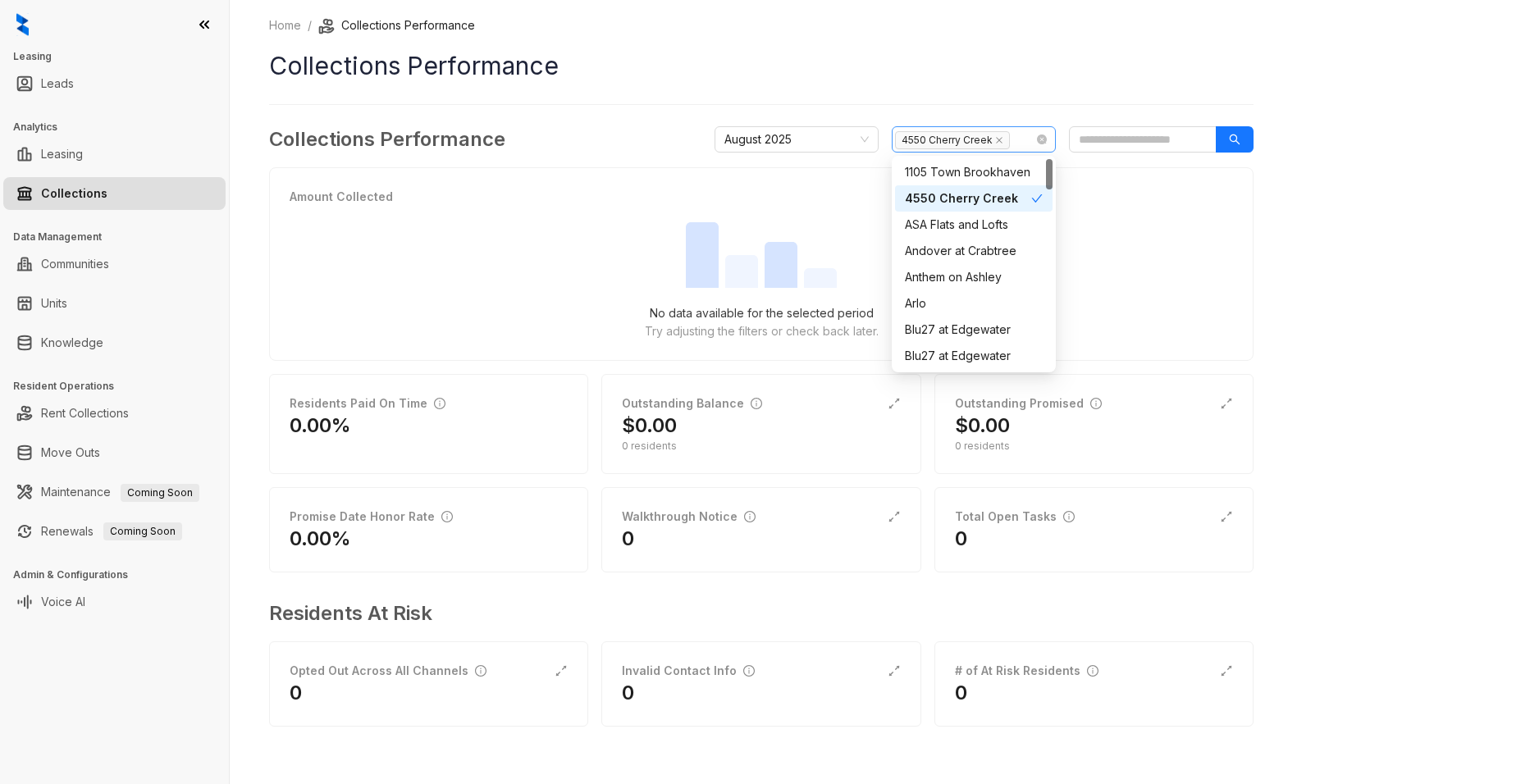 click on "4550 Cherry Creek" at bounding box center [952, 140] 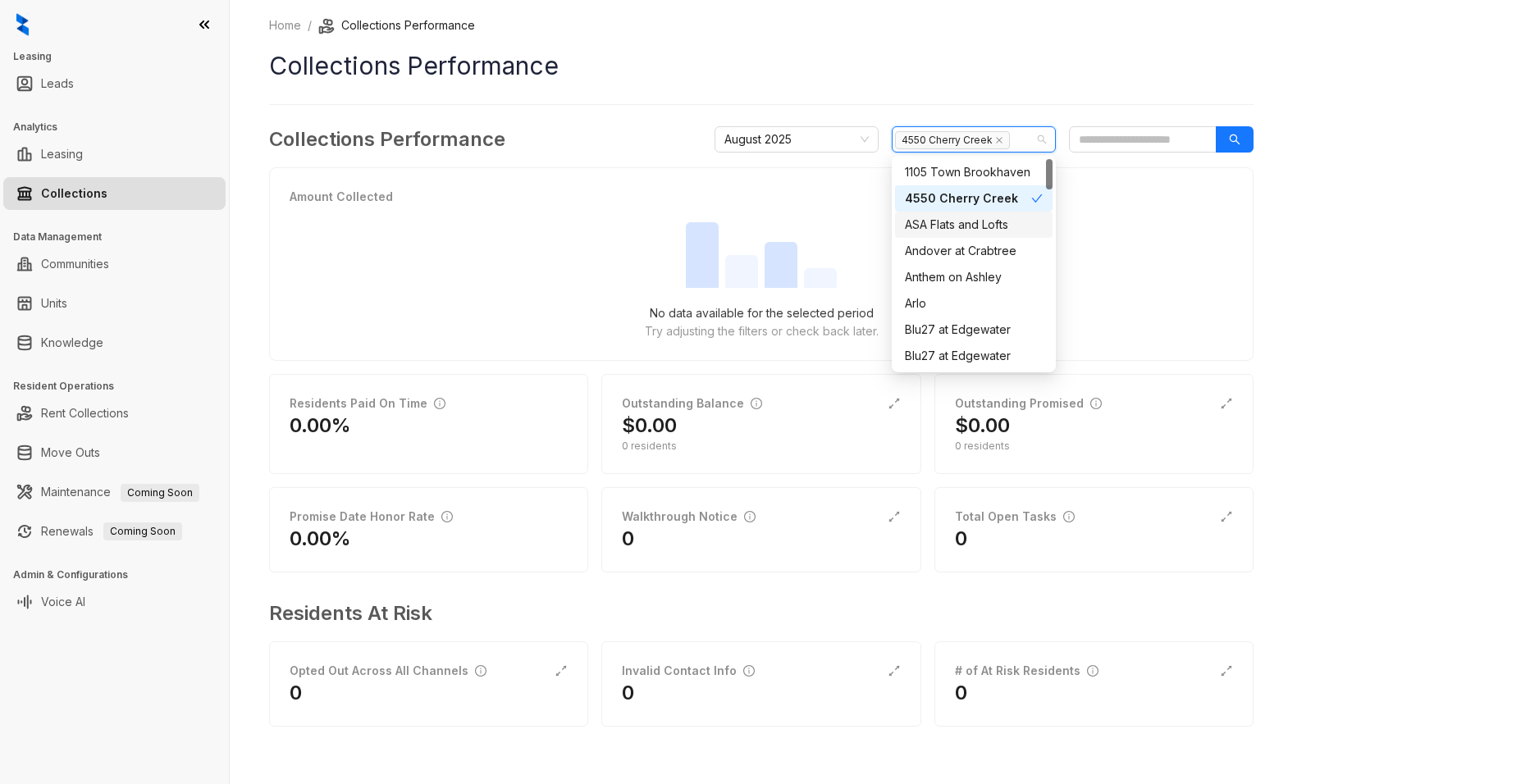click on "ASA Flats and Lofts" at bounding box center [974, 225] 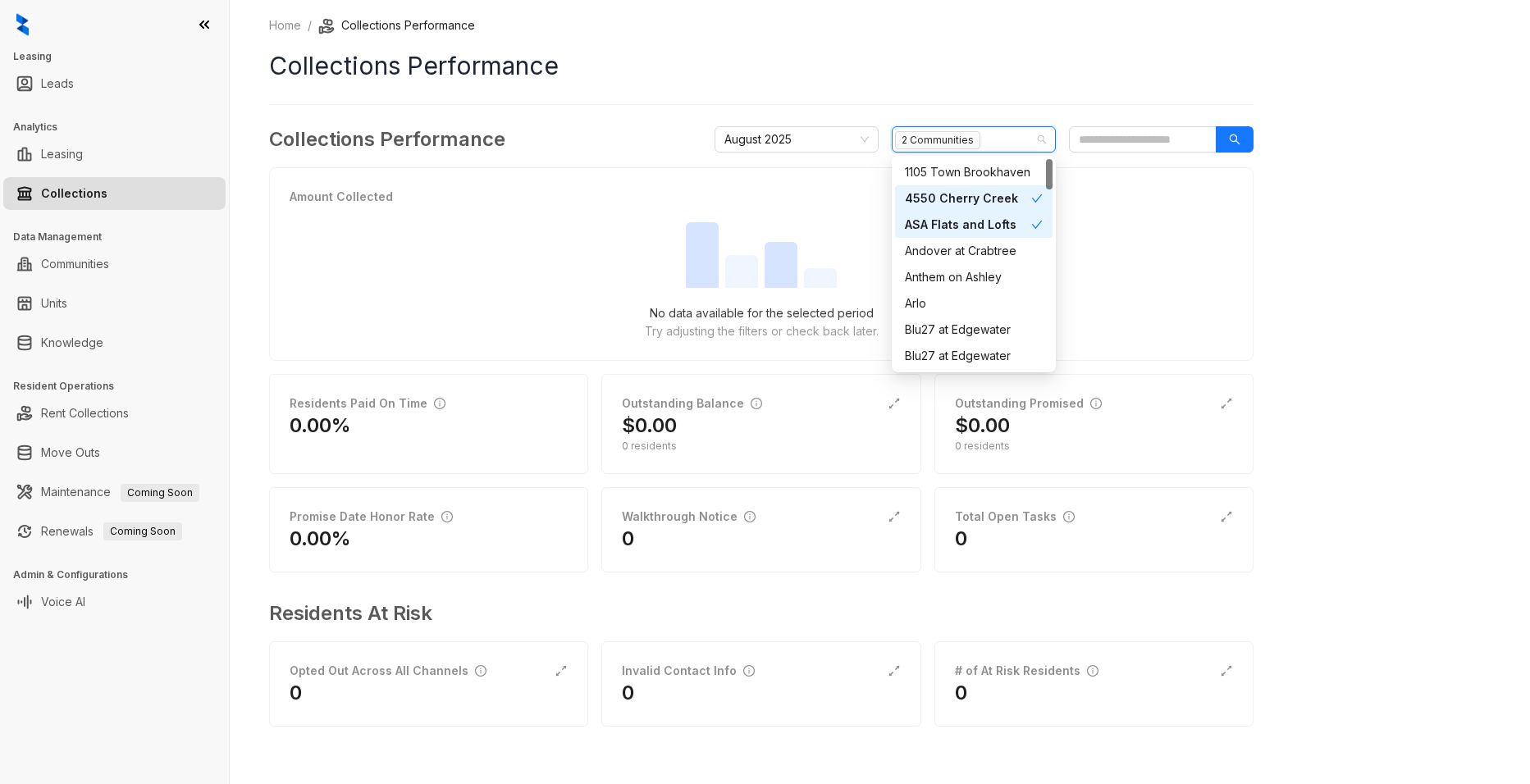 click on "ASA Flats and Lofts" at bounding box center (974, 225) 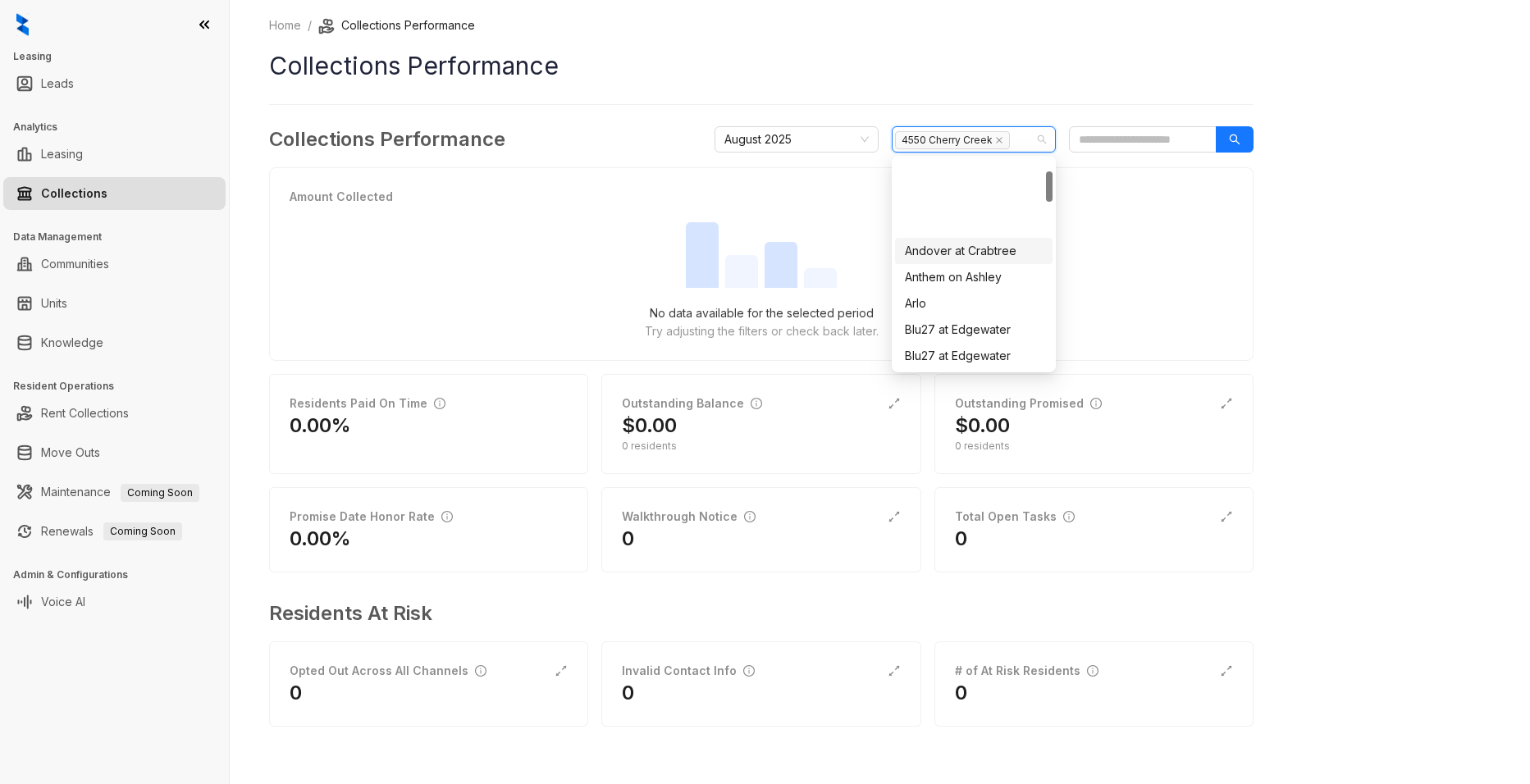 scroll, scrollTop: 82, scrollLeft: 0, axis: vertical 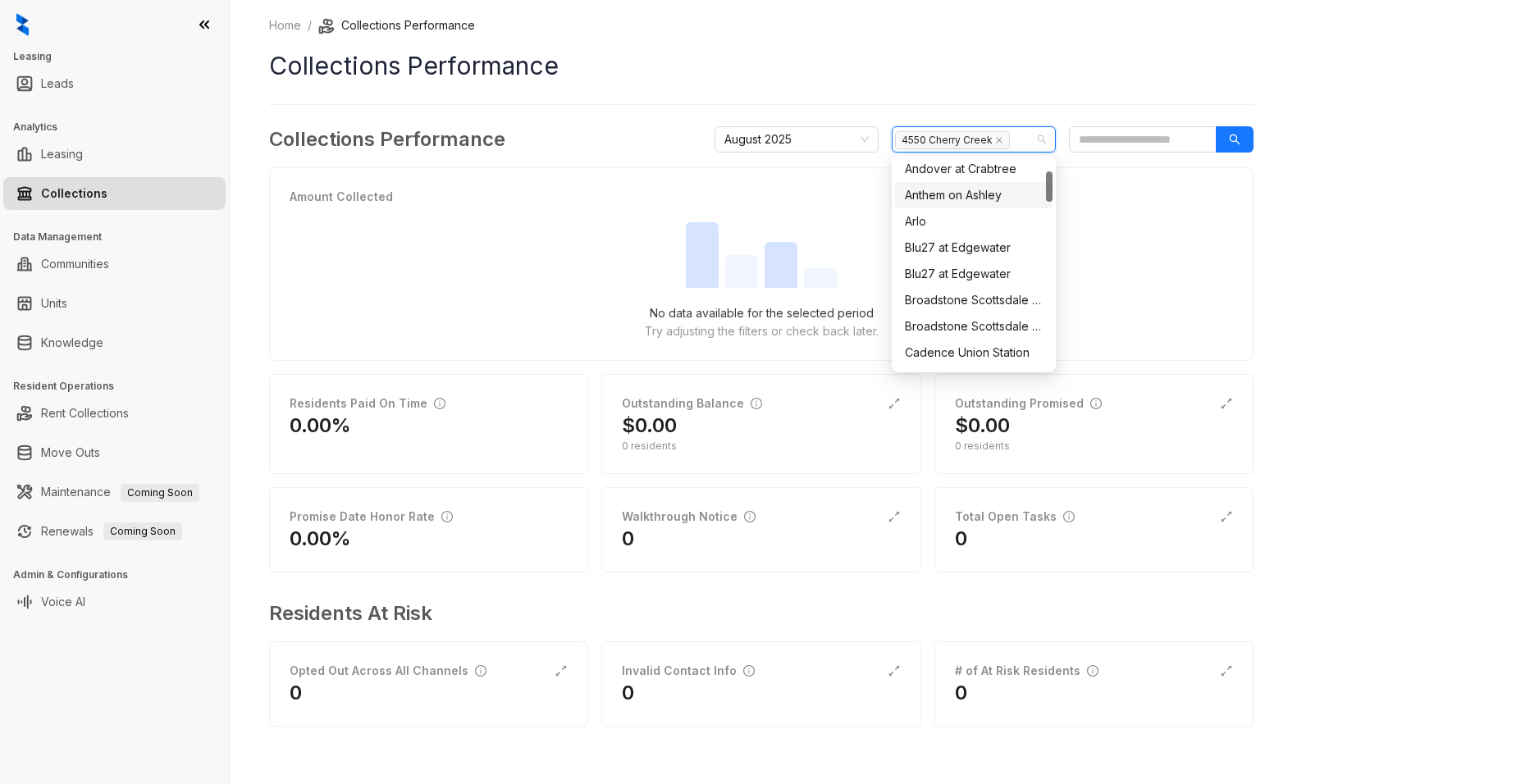 click on "Anthem on Ashley" at bounding box center (974, 195) 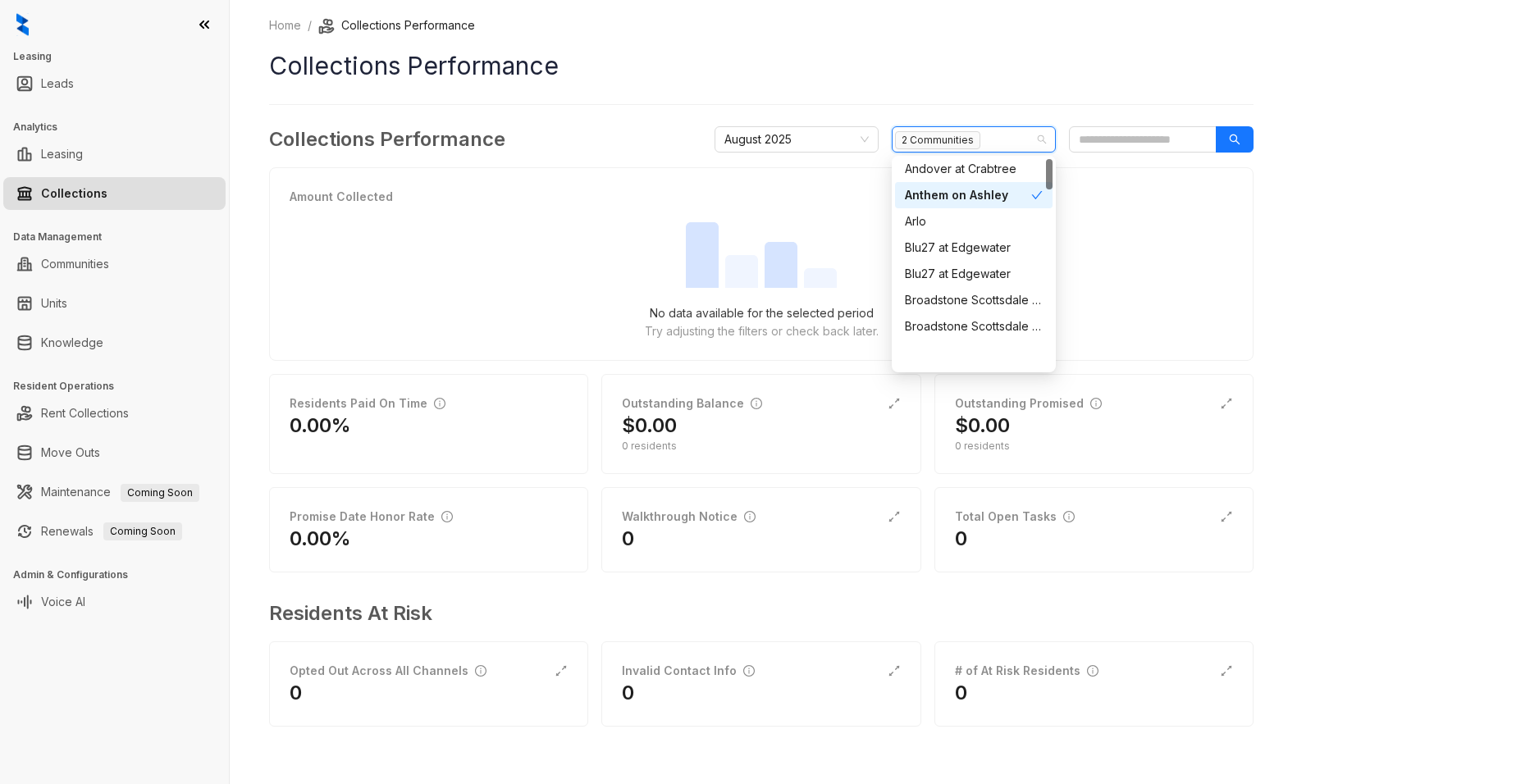 scroll, scrollTop: 0, scrollLeft: 0, axis: both 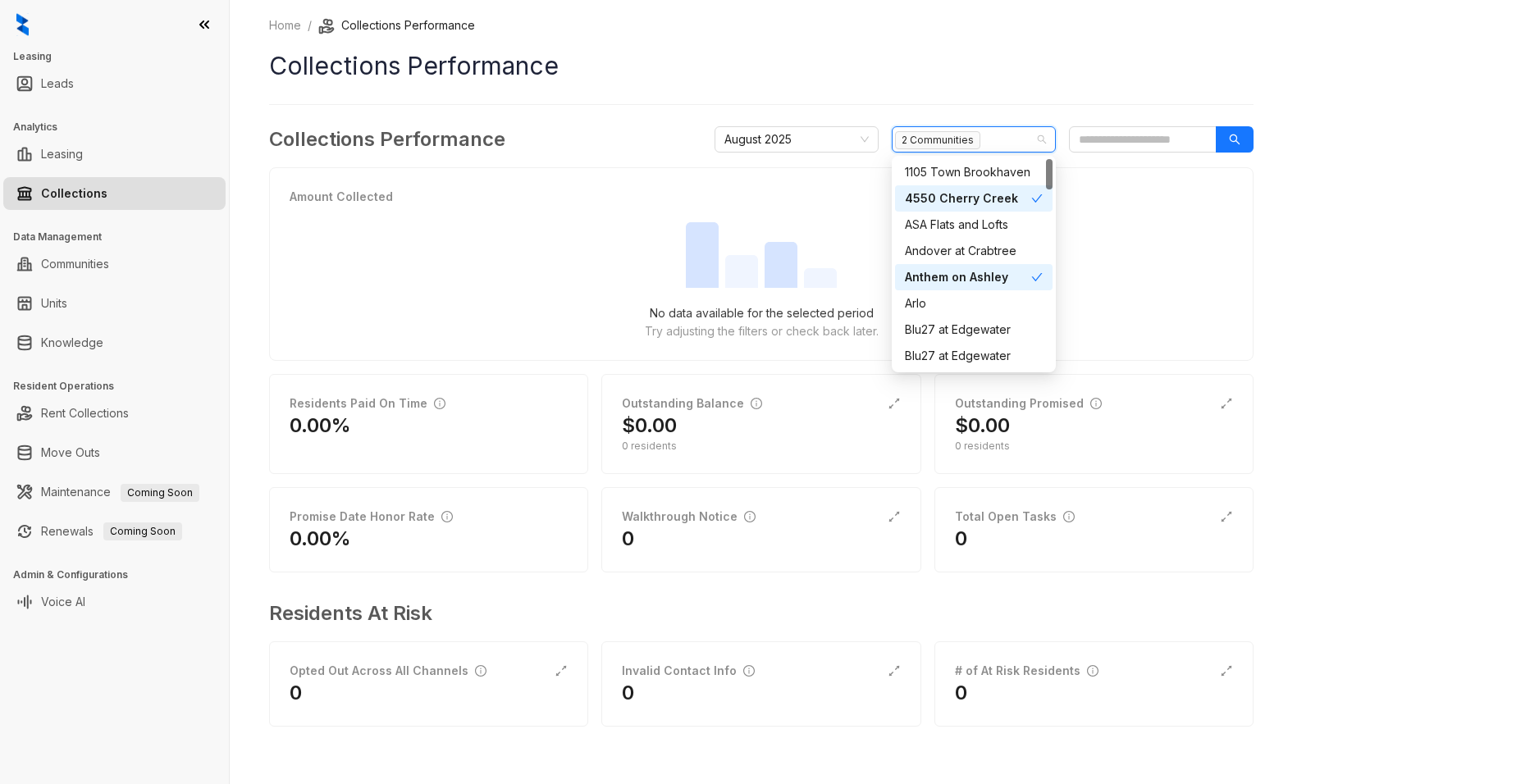 click on "4550 Cherry Creek" at bounding box center (968, 198) 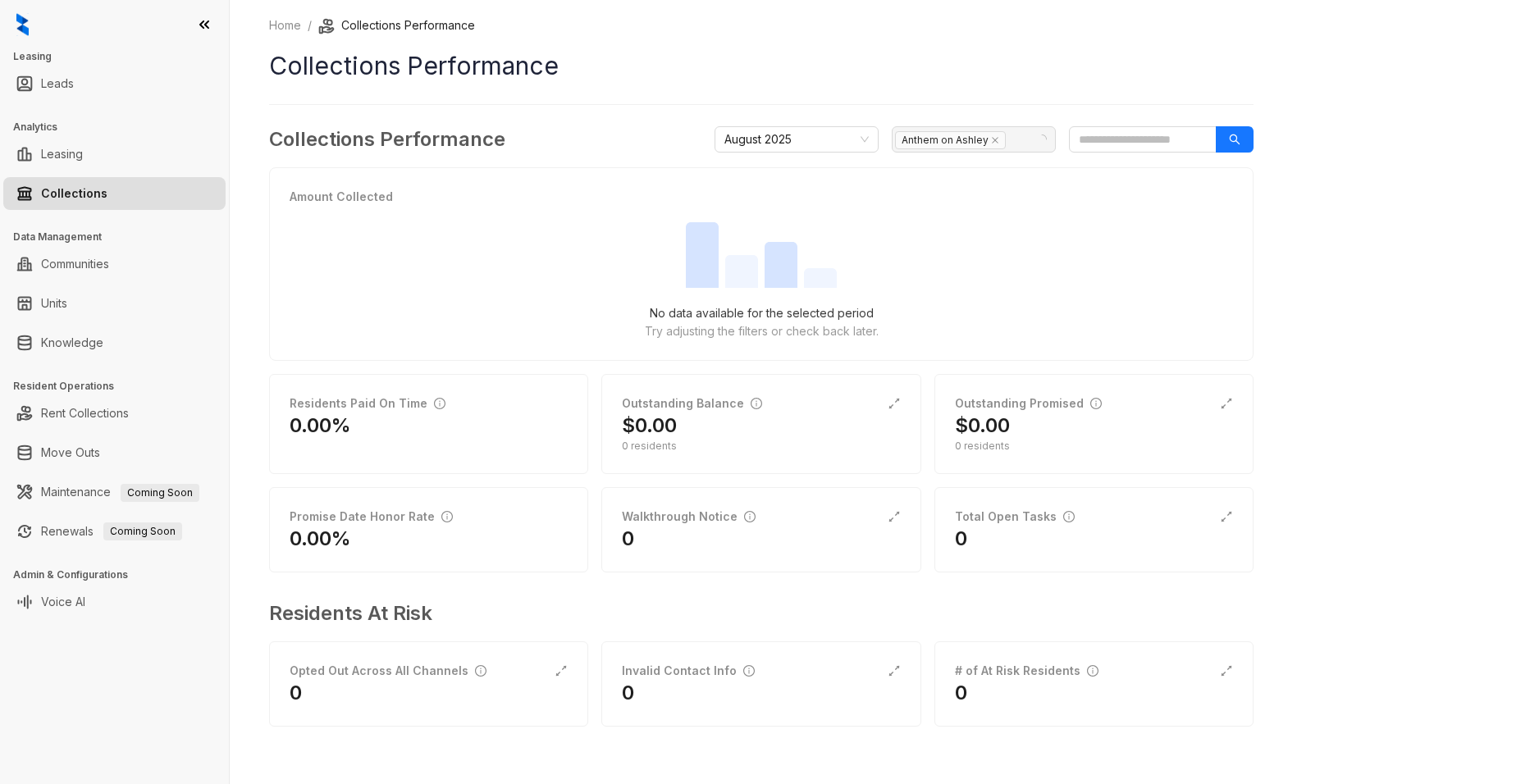 click on "Collections Performance" at bounding box center (761, 66) 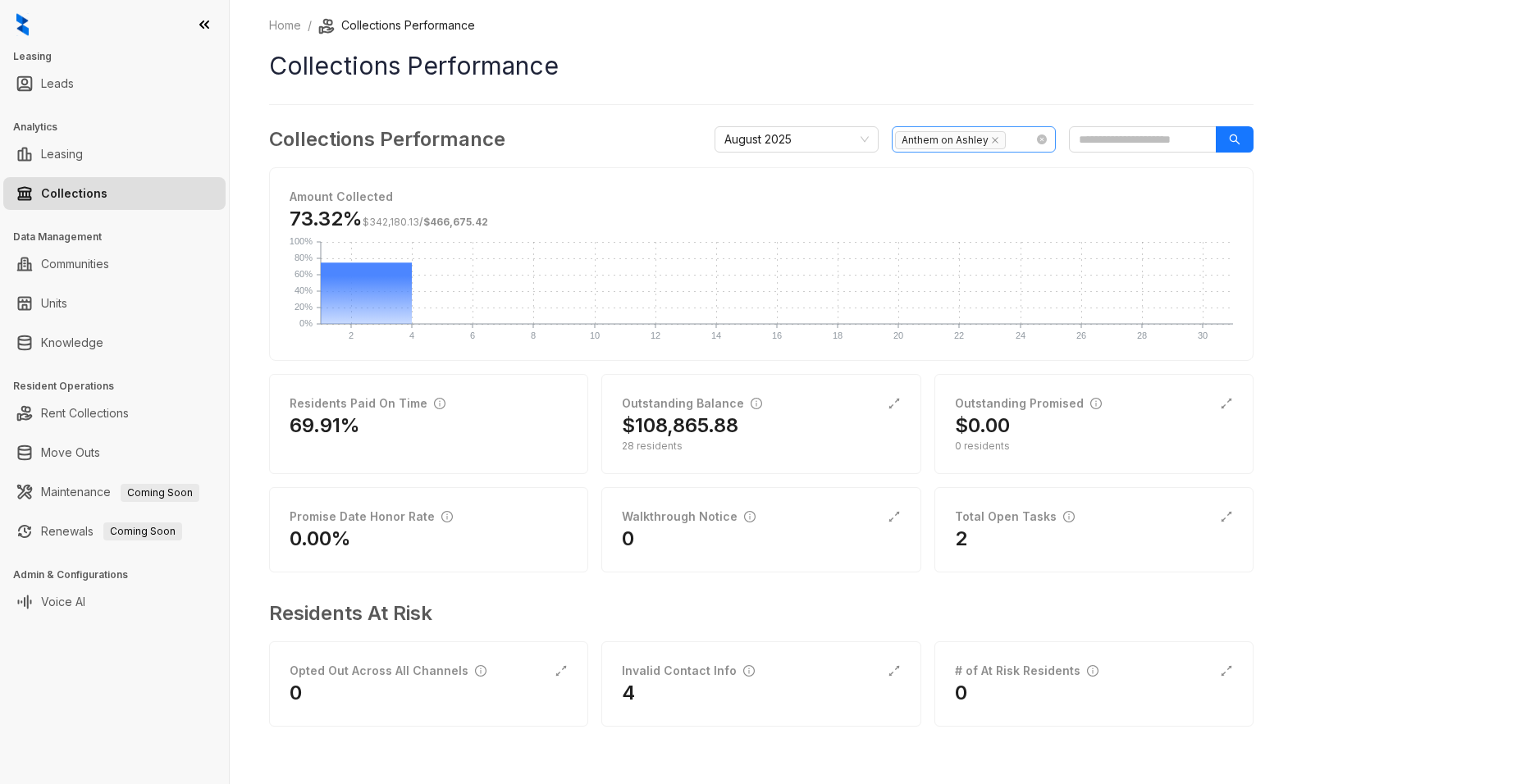 click on "Anthem on Ashley" at bounding box center (965, 139) 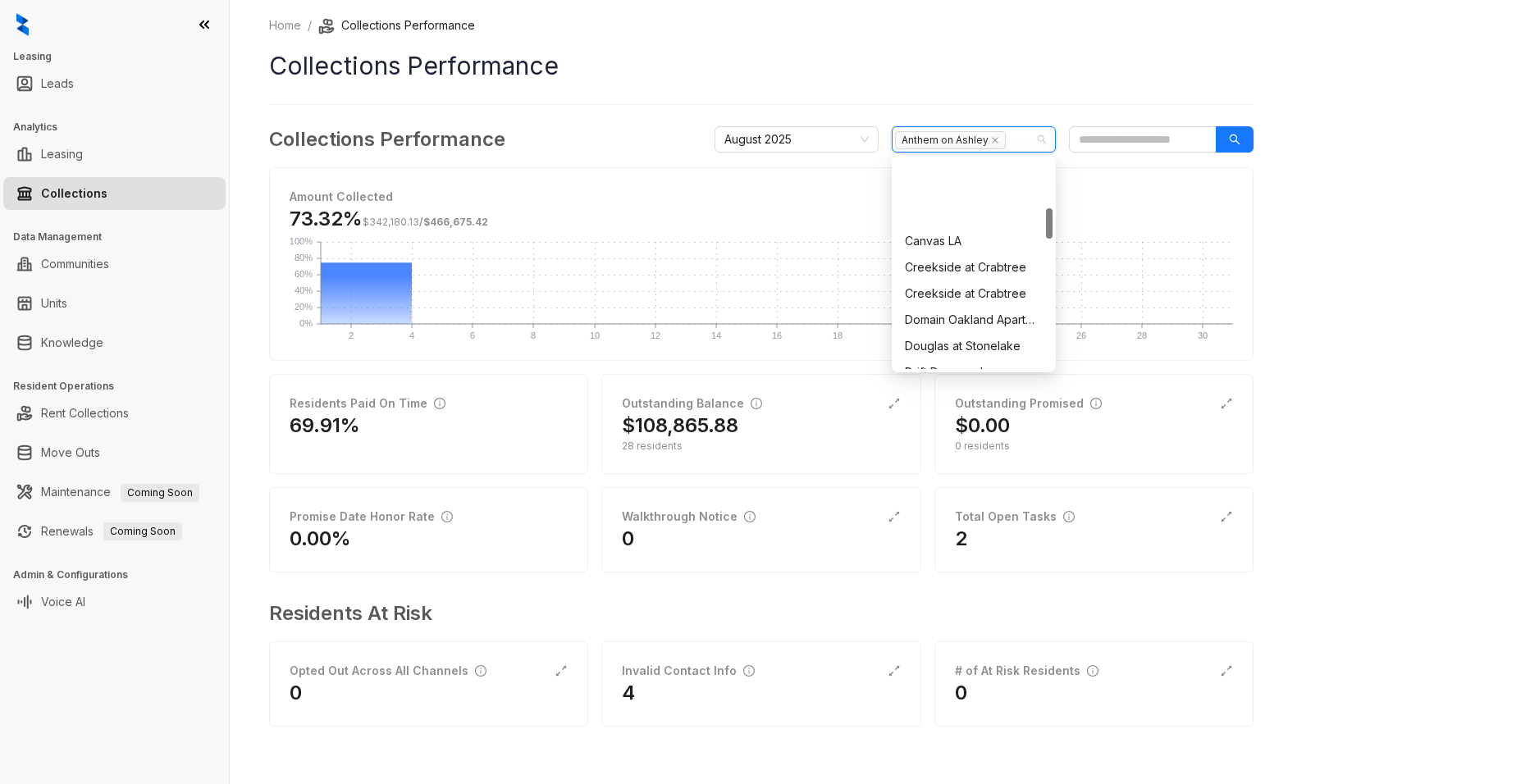scroll, scrollTop: 328, scrollLeft: 0, axis: vertical 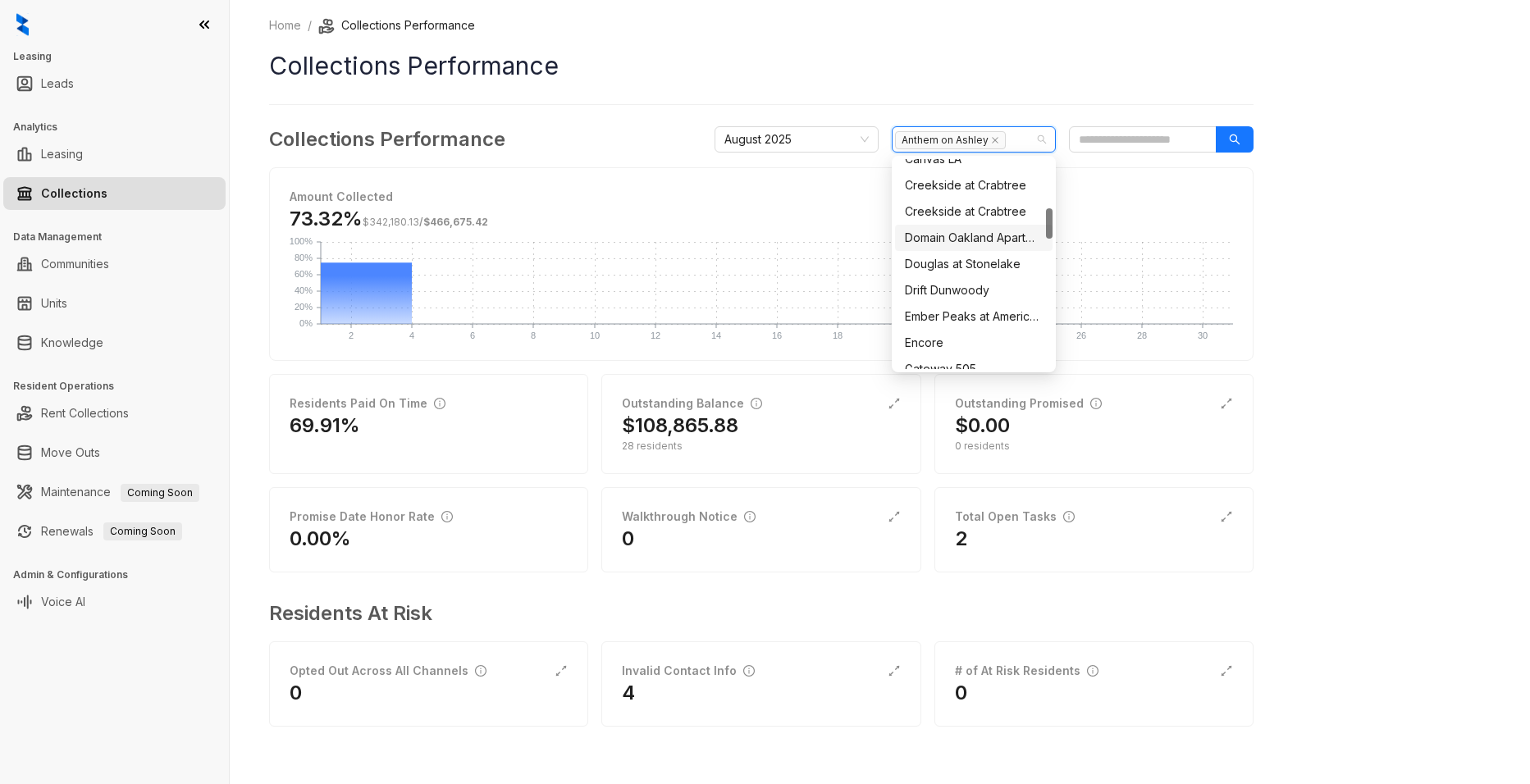 click on "Domain Oakland Apartments" at bounding box center [974, 238] 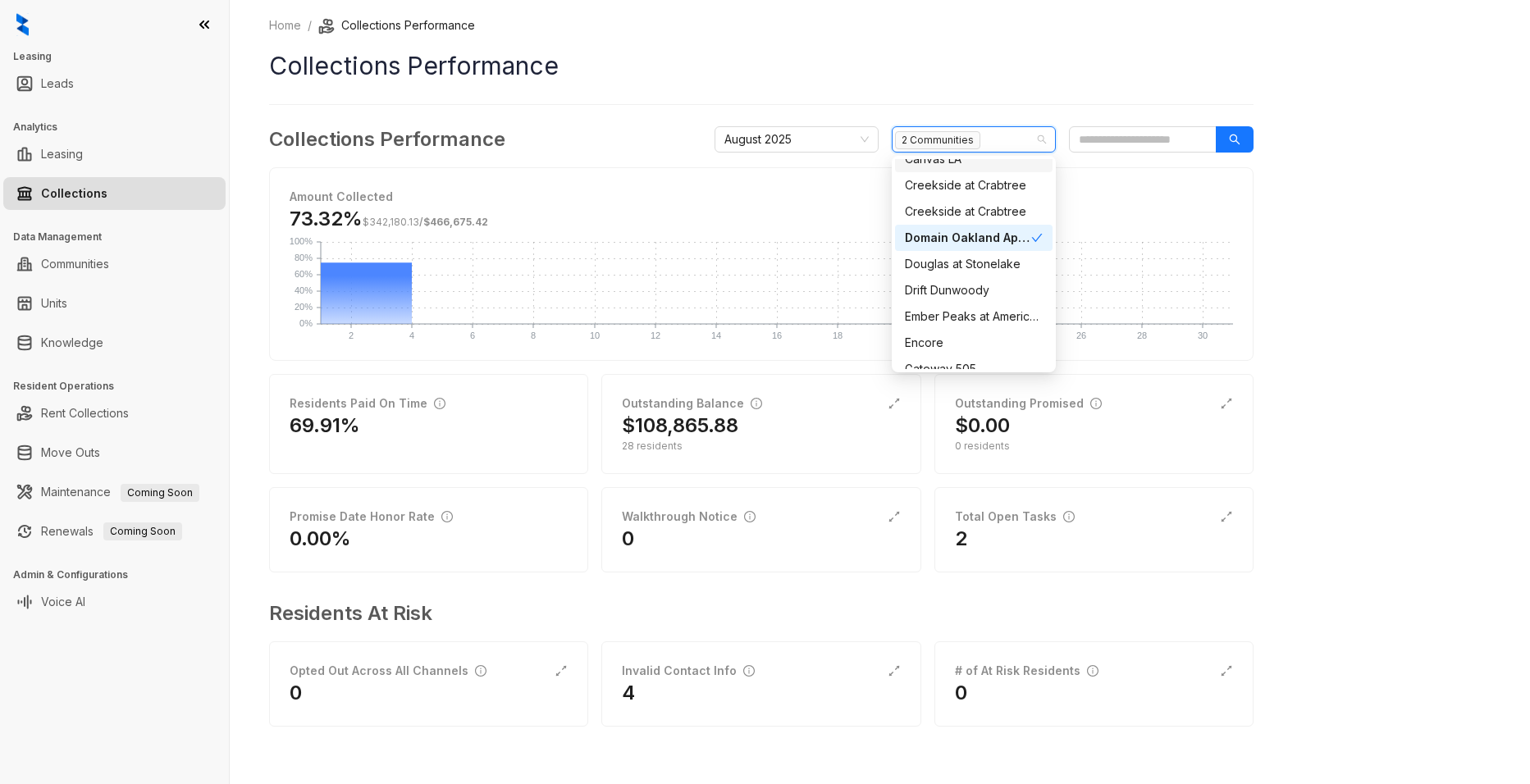 click on "Home / Collections Performance Collections Performance Collections Performance [MONTH] [YEAR] 2 Communities Amount Collected [PERCENT] $[NUMBER] / $[NUMBER] 2 2 4 4 6 6 8 8 10 10 12 12 14 14 16 16 18 18 20 20 22 22 24 24 26 26 28 28 30 30 0% 0% 20% 20% 40% 40% 60% 60% 80% 80% 100% 100% Residents Paid On Time [PERCENT] Outstanding Balance $[NUMBER] 28 residents Outstanding Promised $[NUMBER] 0 residents Promise Date Honor Rate [PERCENT] Walkthrough Notice 0 Total Open Tasks 2 Residents At Risk Opted Out Across All Channels 0 Invalid Contact Info 4 # of At Risk Residents 0" at bounding box center (761, 383) 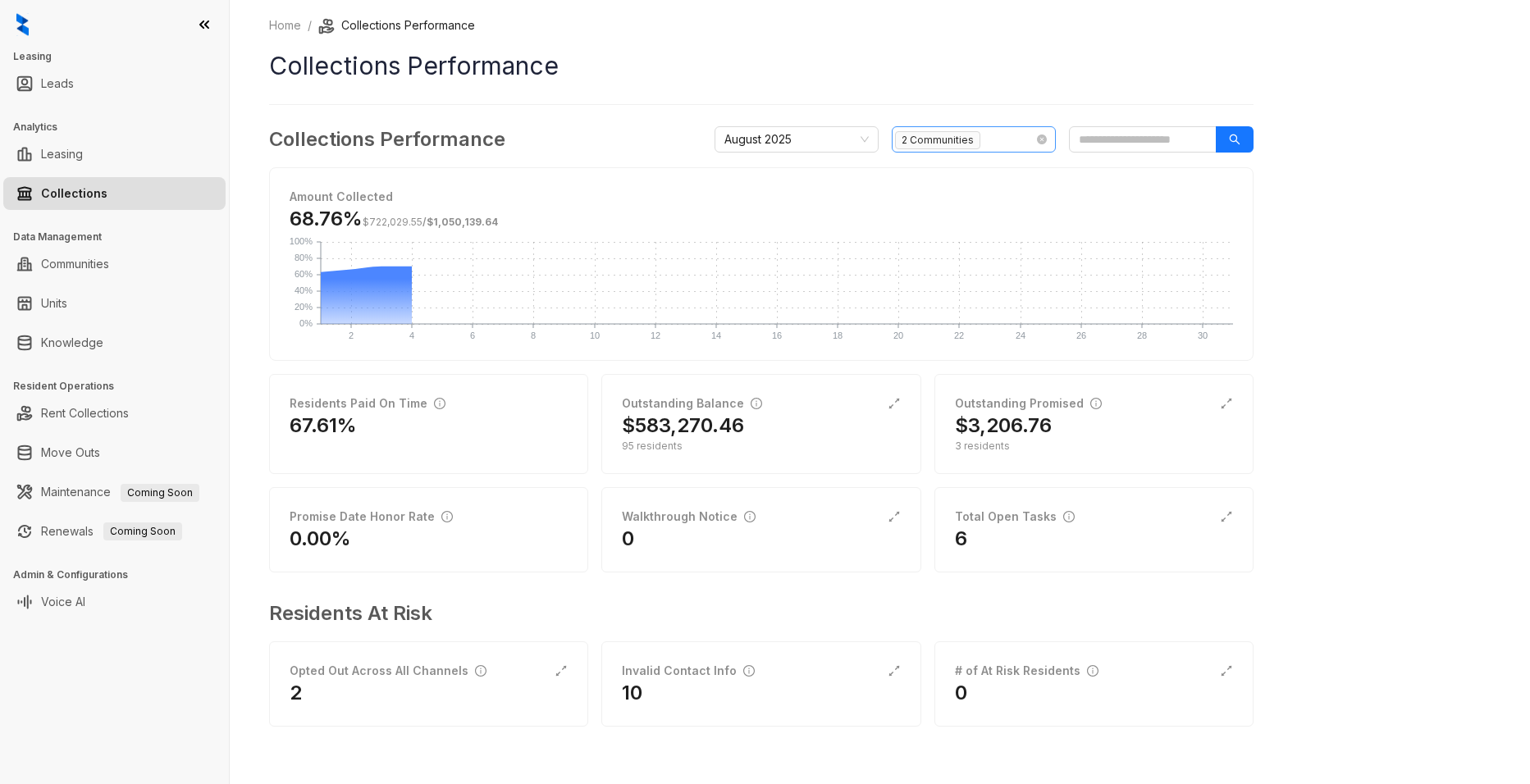 click on "2 Communities" at bounding box center (965, 139) 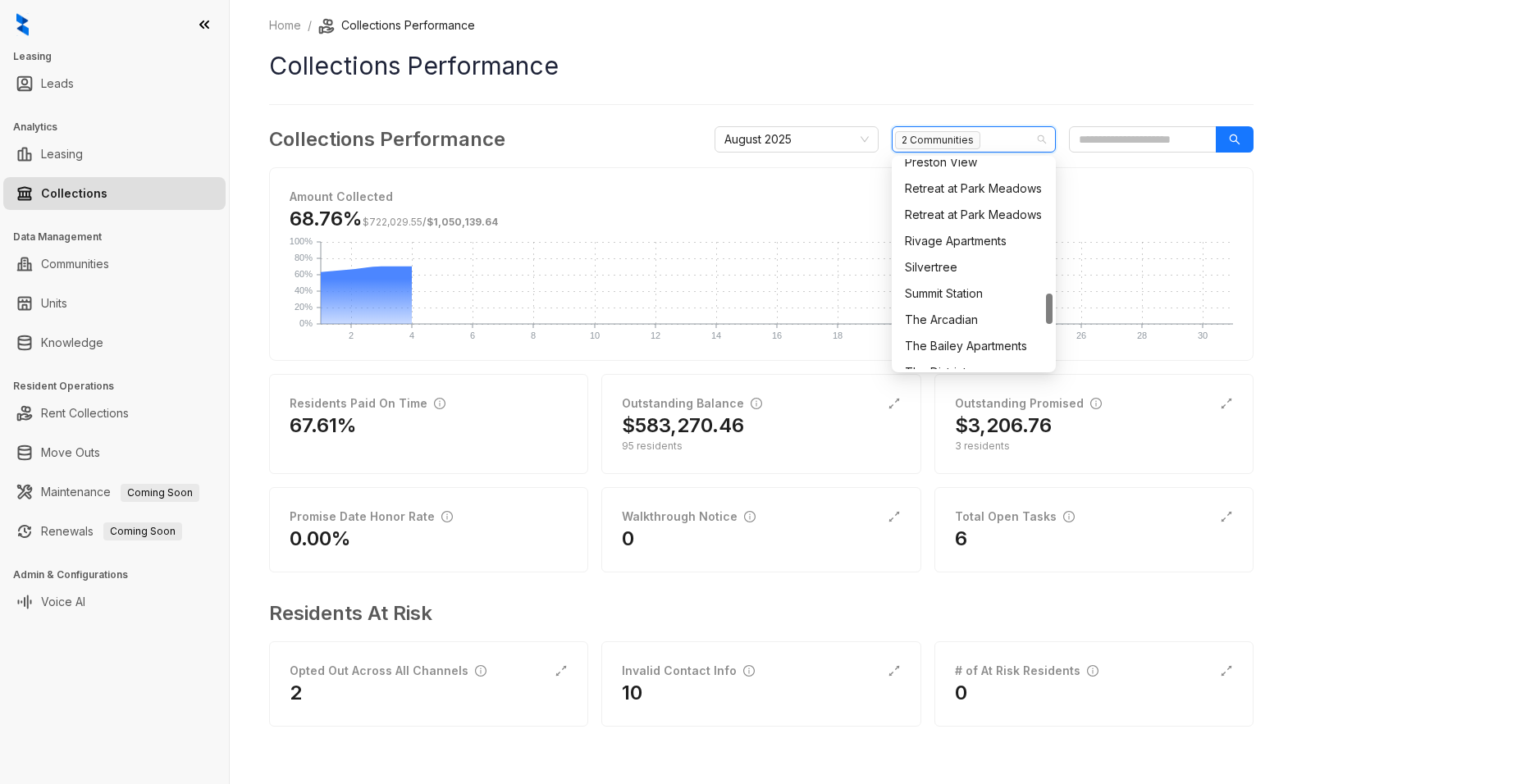 scroll, scrollTop: 984, scrollLeft: 0, axis: vertical 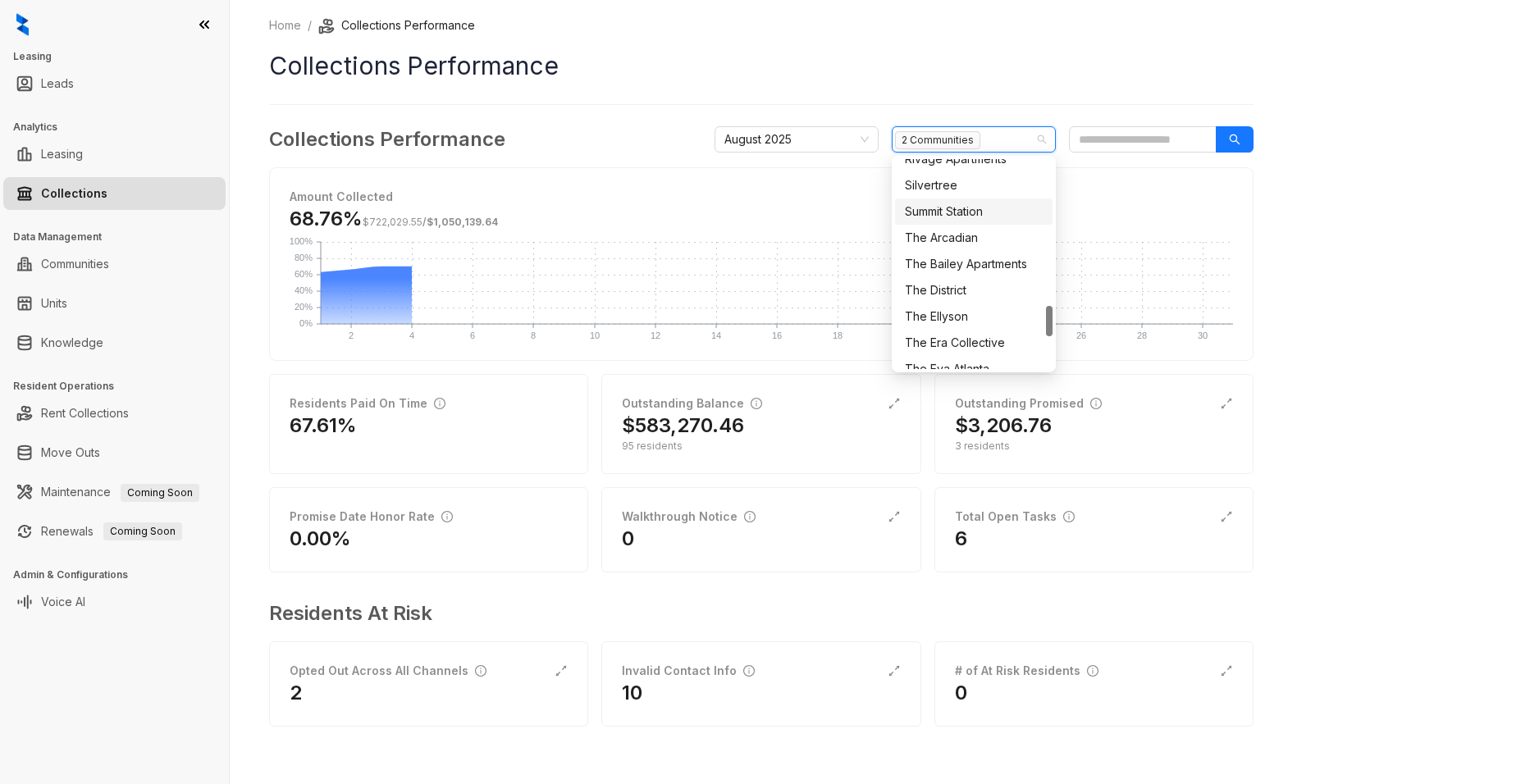 click on "Summit Station" at bounding box center (974, 212) 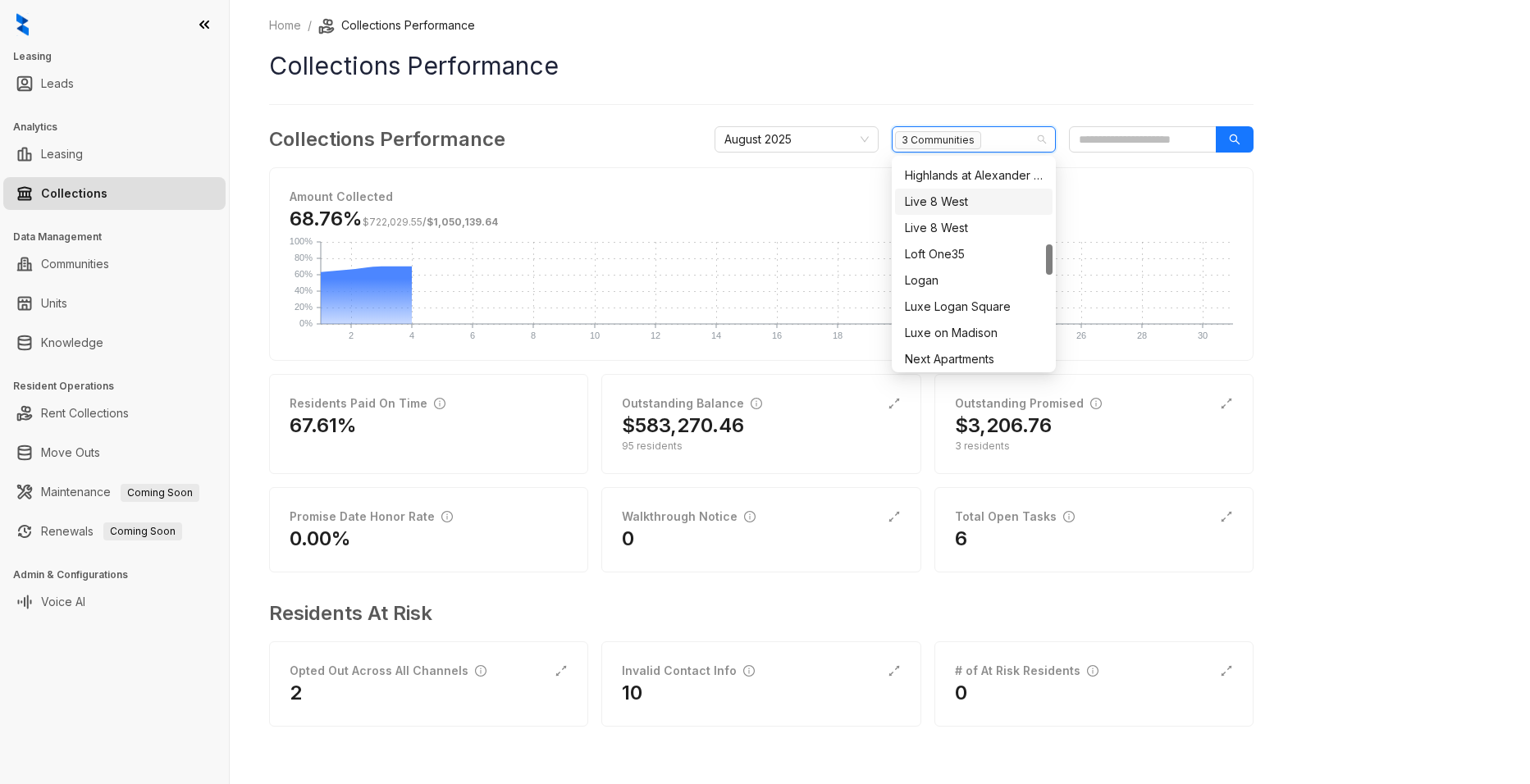 scroll, scrollTop: 246, scrollLeft: 0, axis: vertical 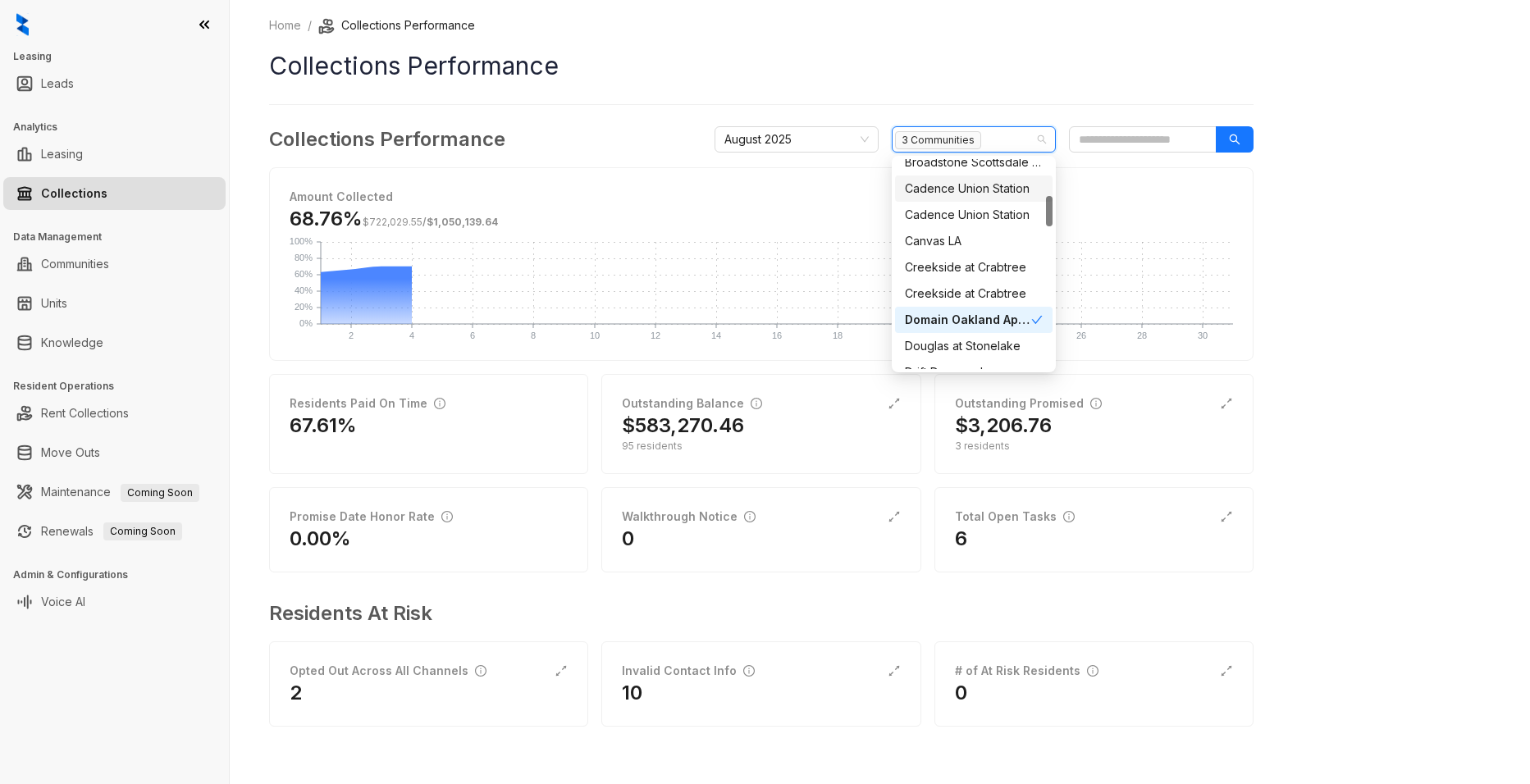 click on "Collections Performance" at bounding box center (761, 66) 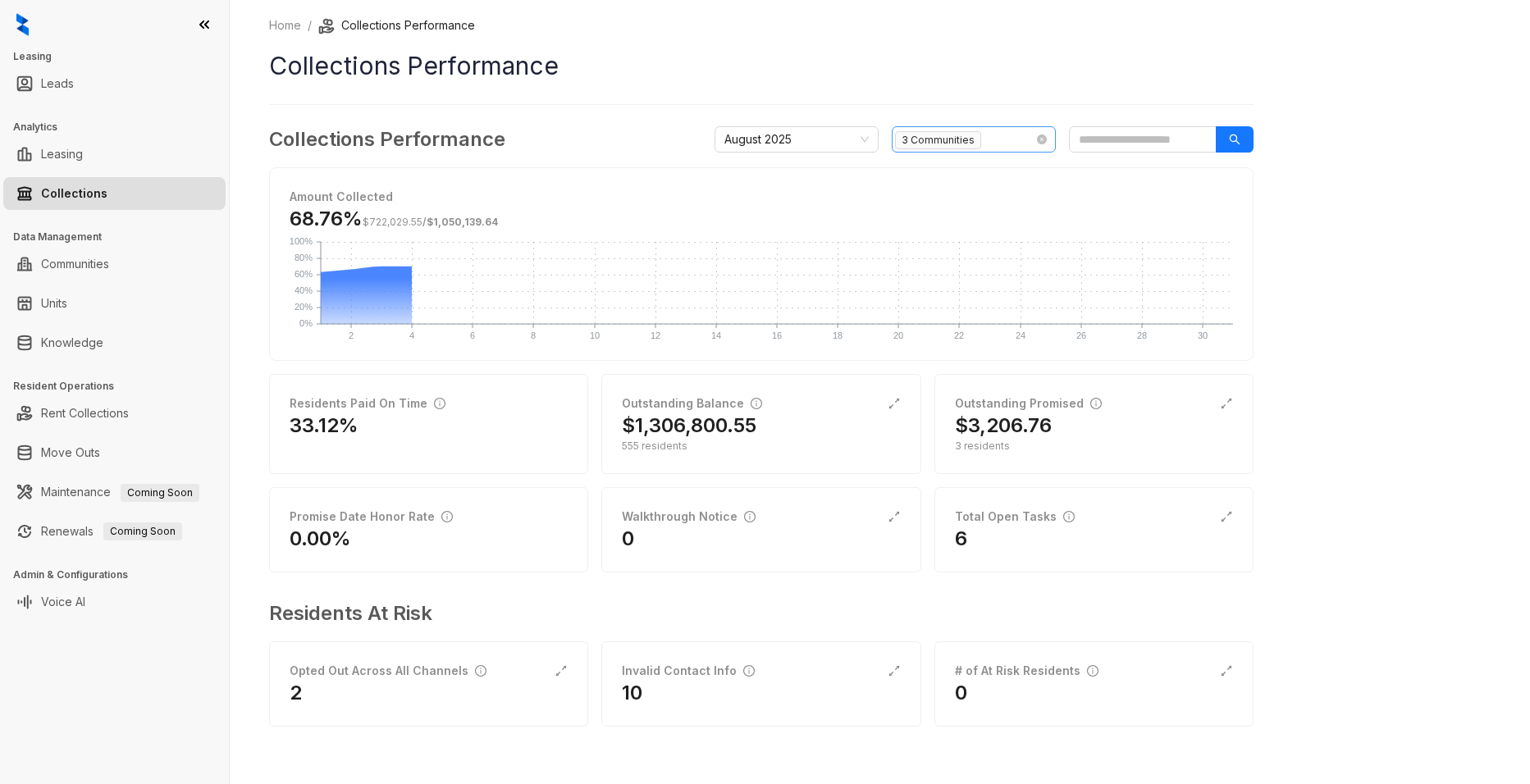 click on "3 Communities" at bounding box center (938, 140) 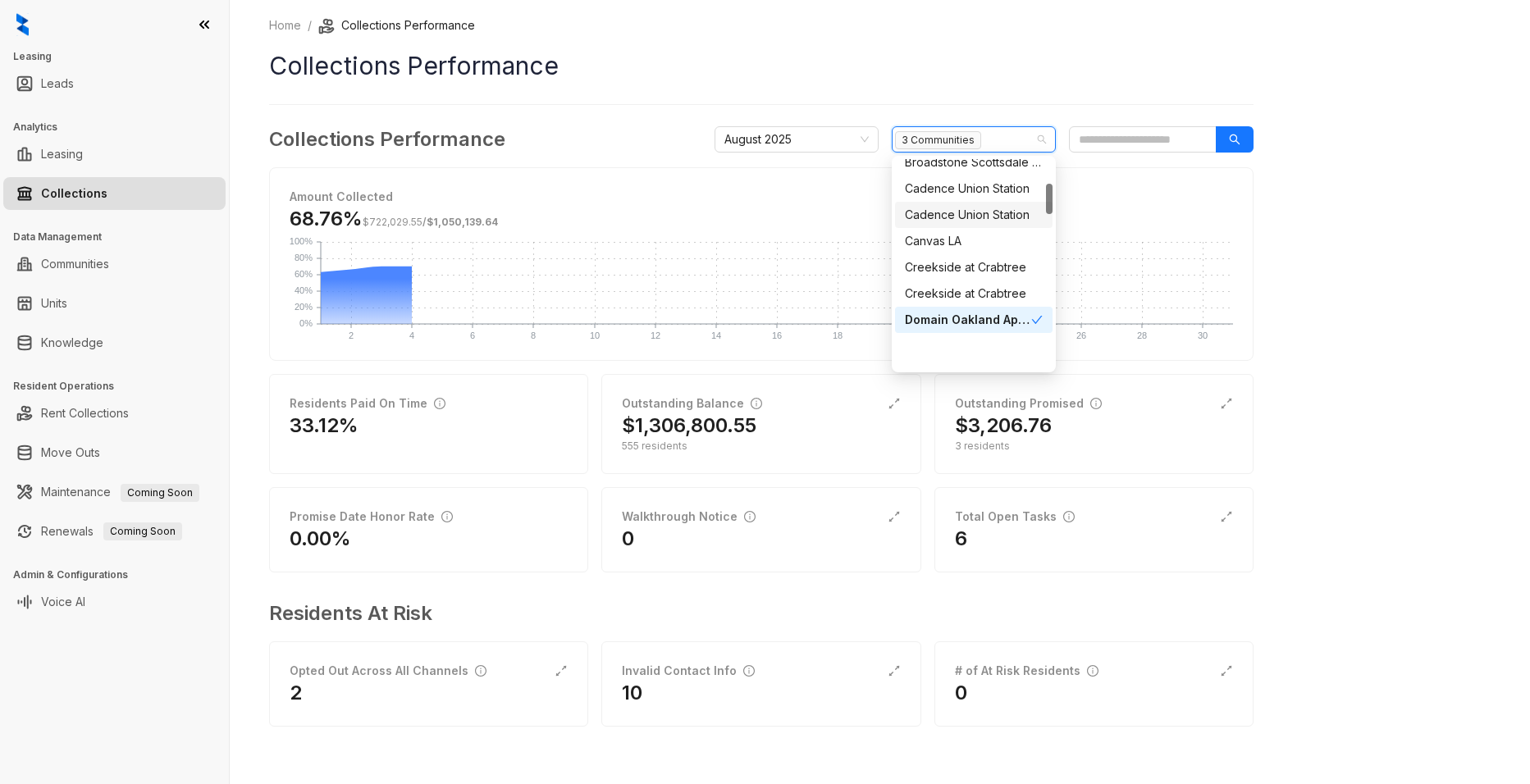 scroll, scrollTop: 0, scrollLeft: 0, axis: both 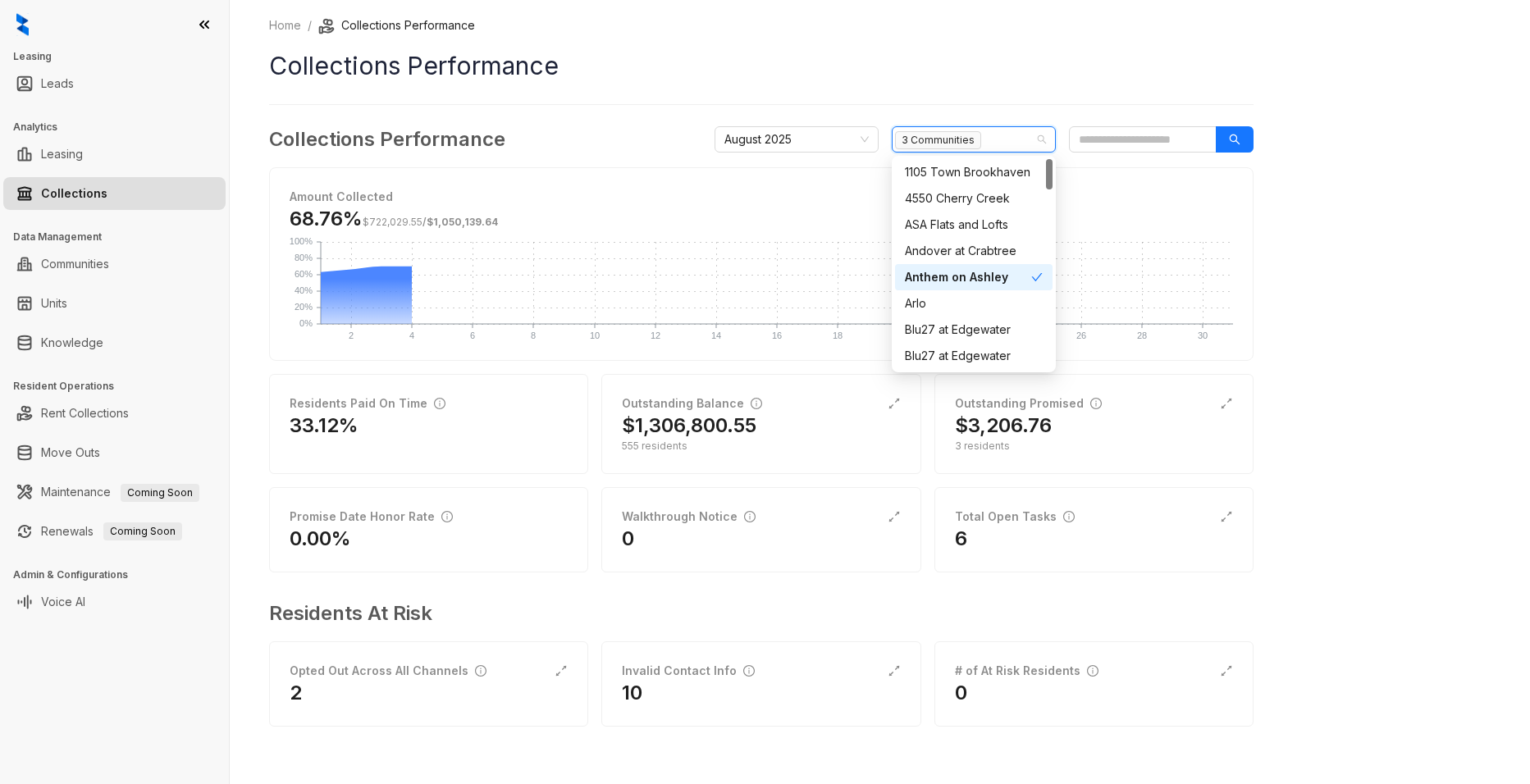 click on "Anthem on Ashley" at bounding box center [968, 277] 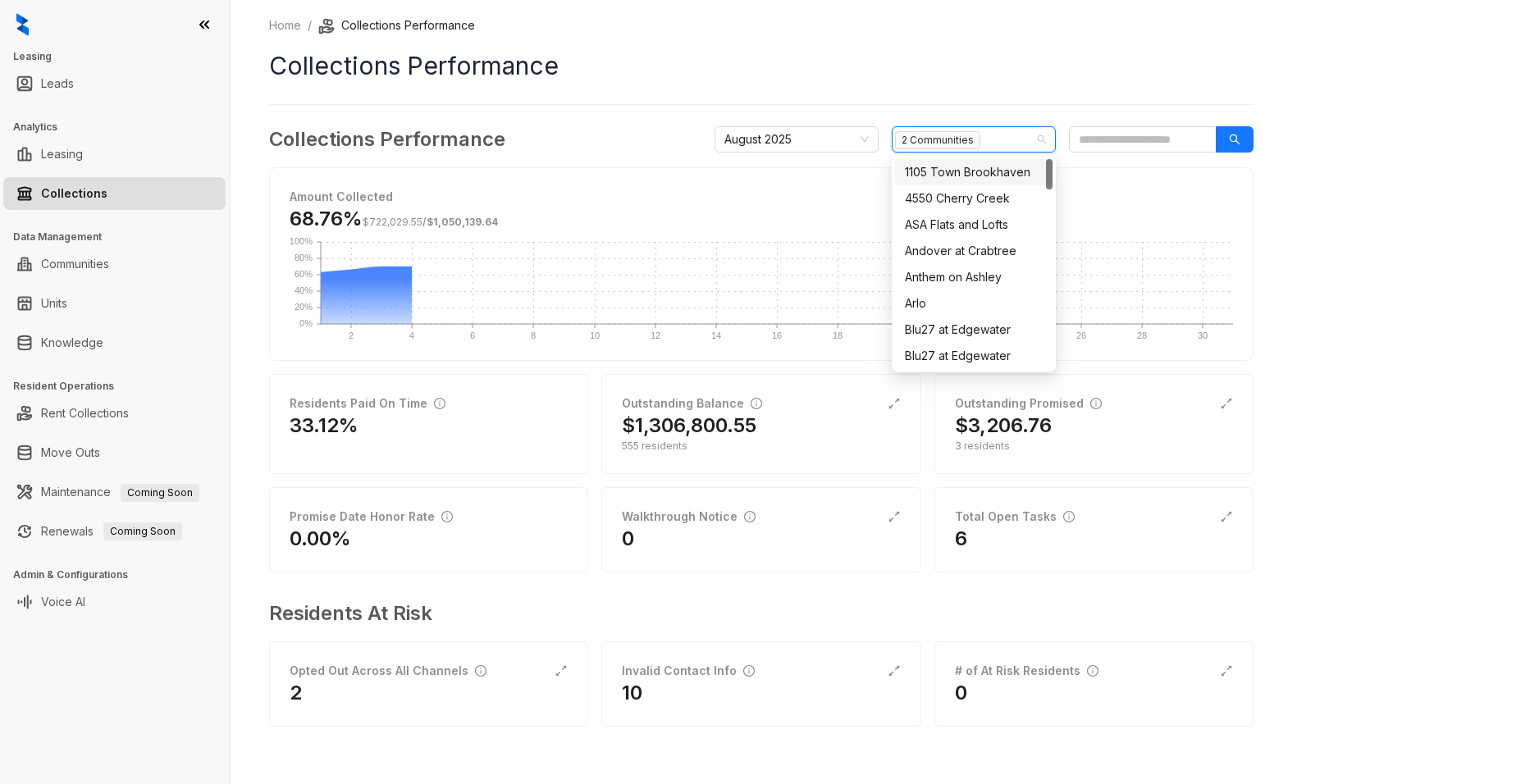 click on "Collections Performance" at bounding box center [761, 66] 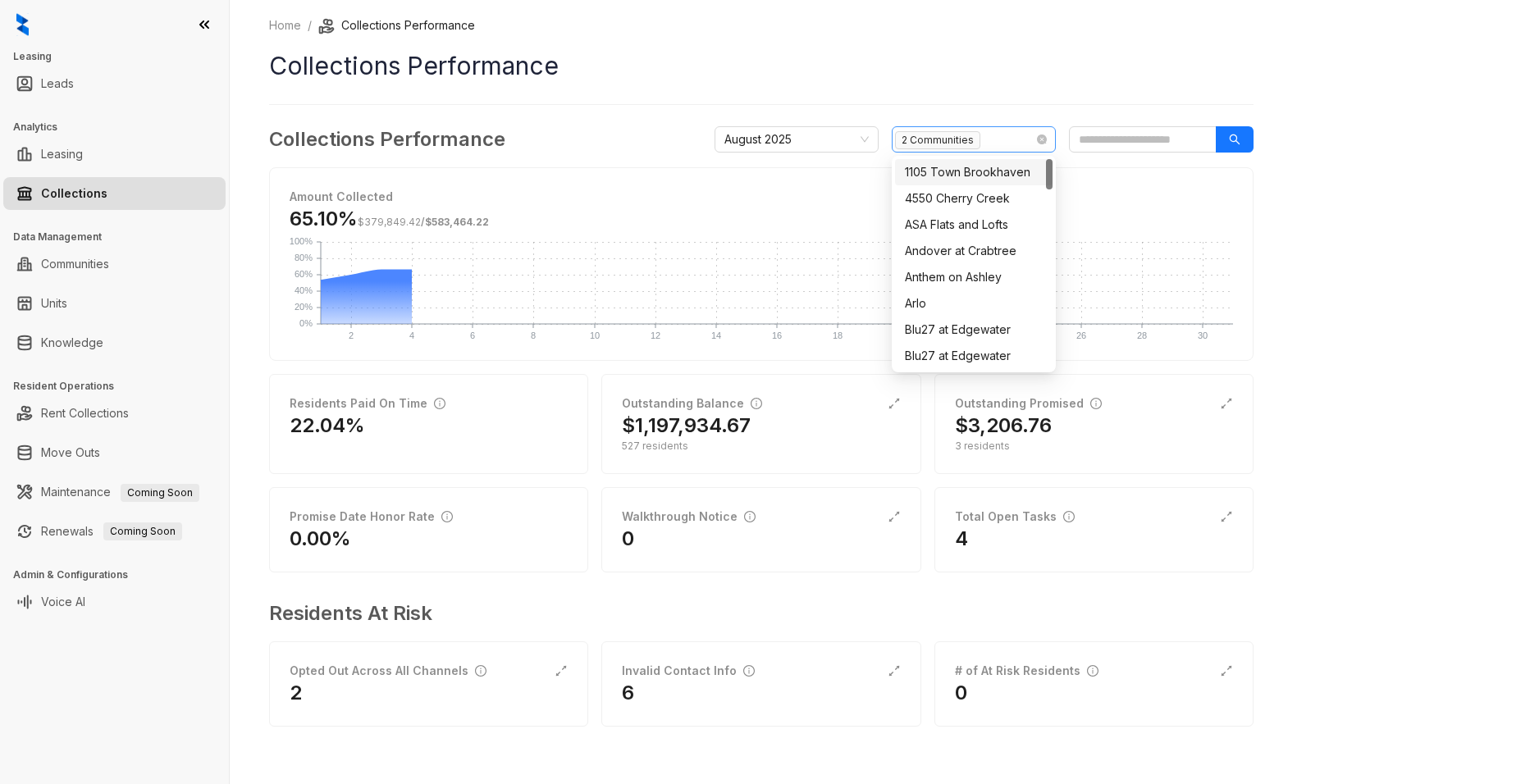 click on "2 Communities" at bounding box center (938, 140) 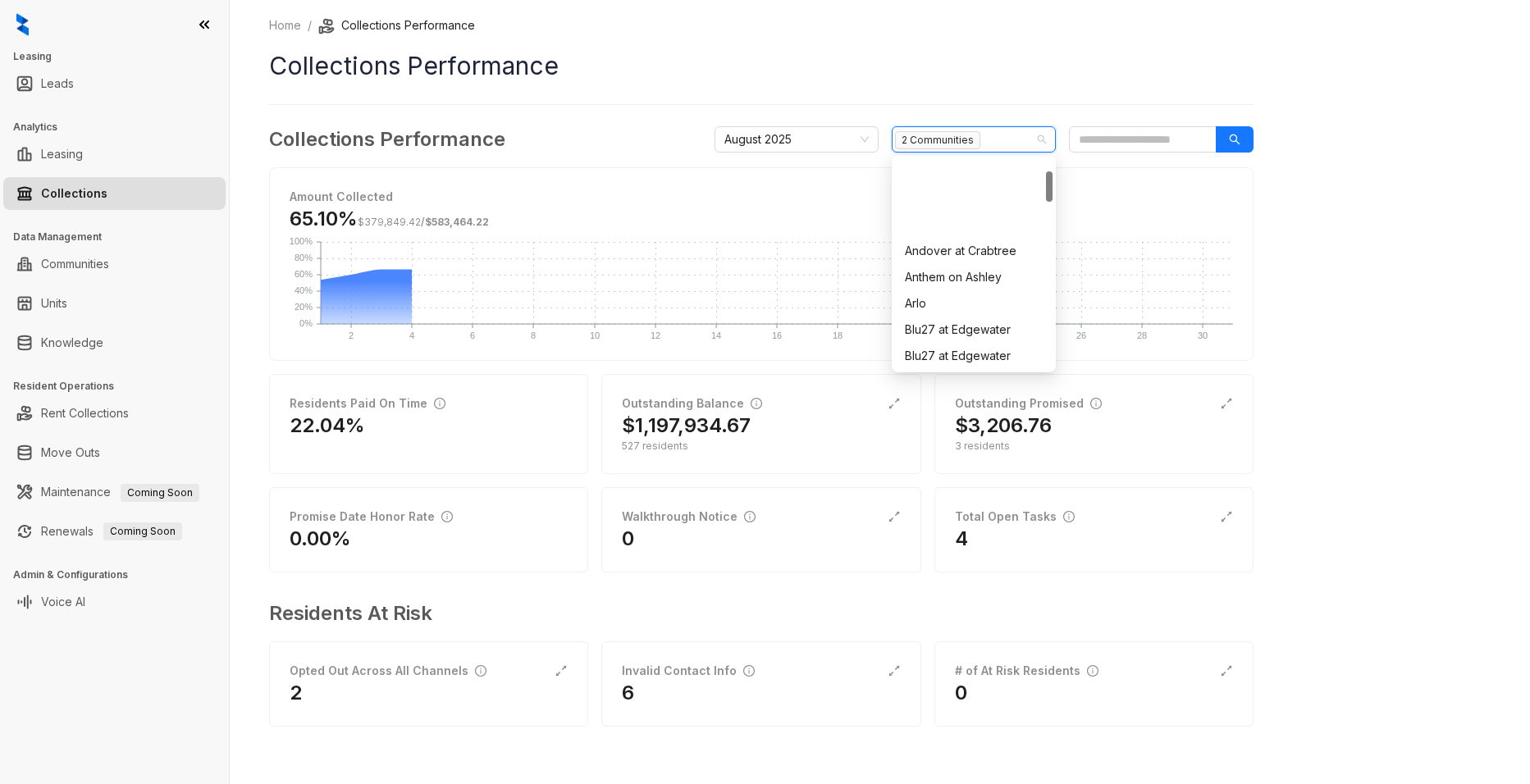 scroll, scrollTop: 328, scrollLeft: 0, axis: vertical 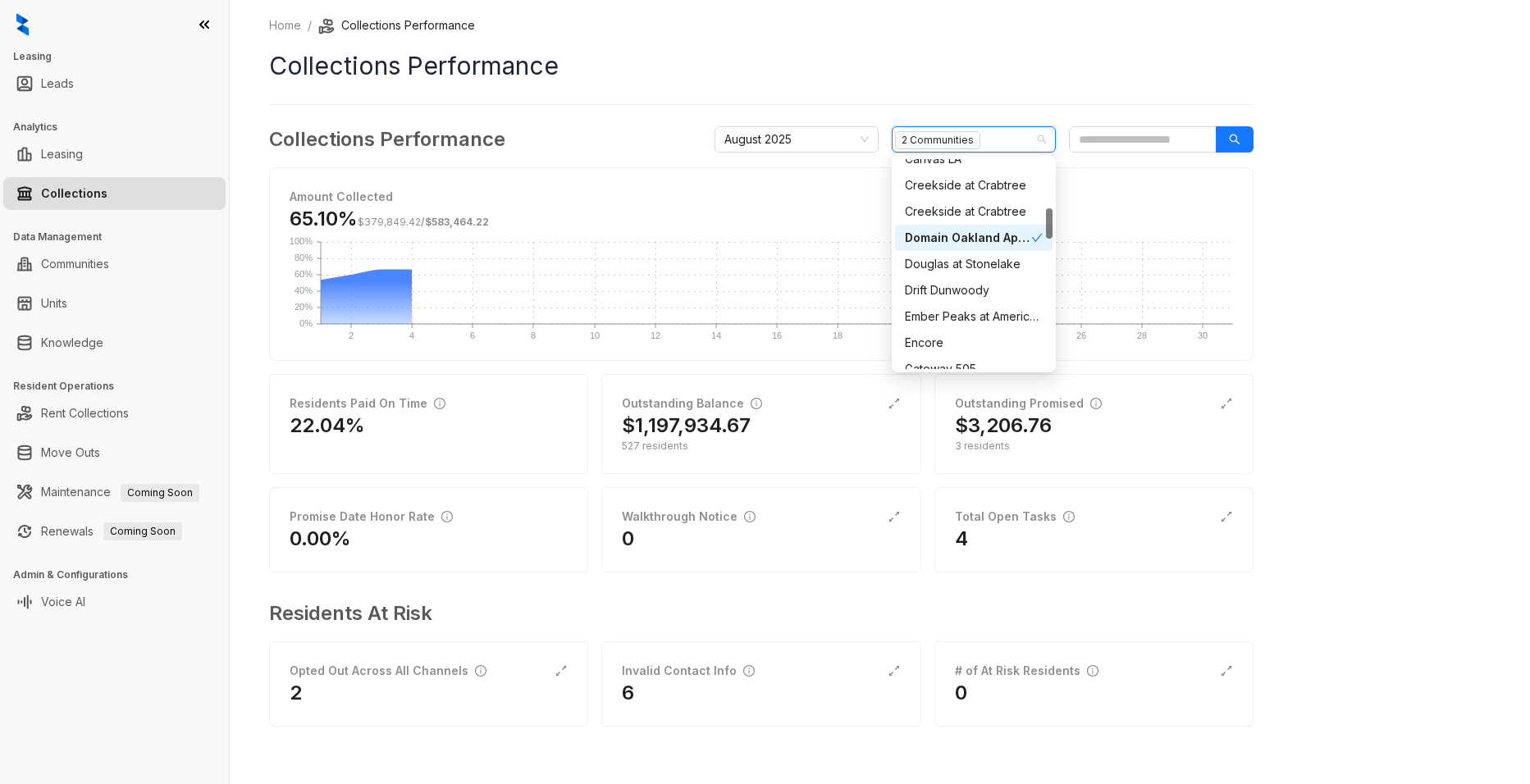 click on "Domain Oakland Apartments" at bounding box center [968, 238] 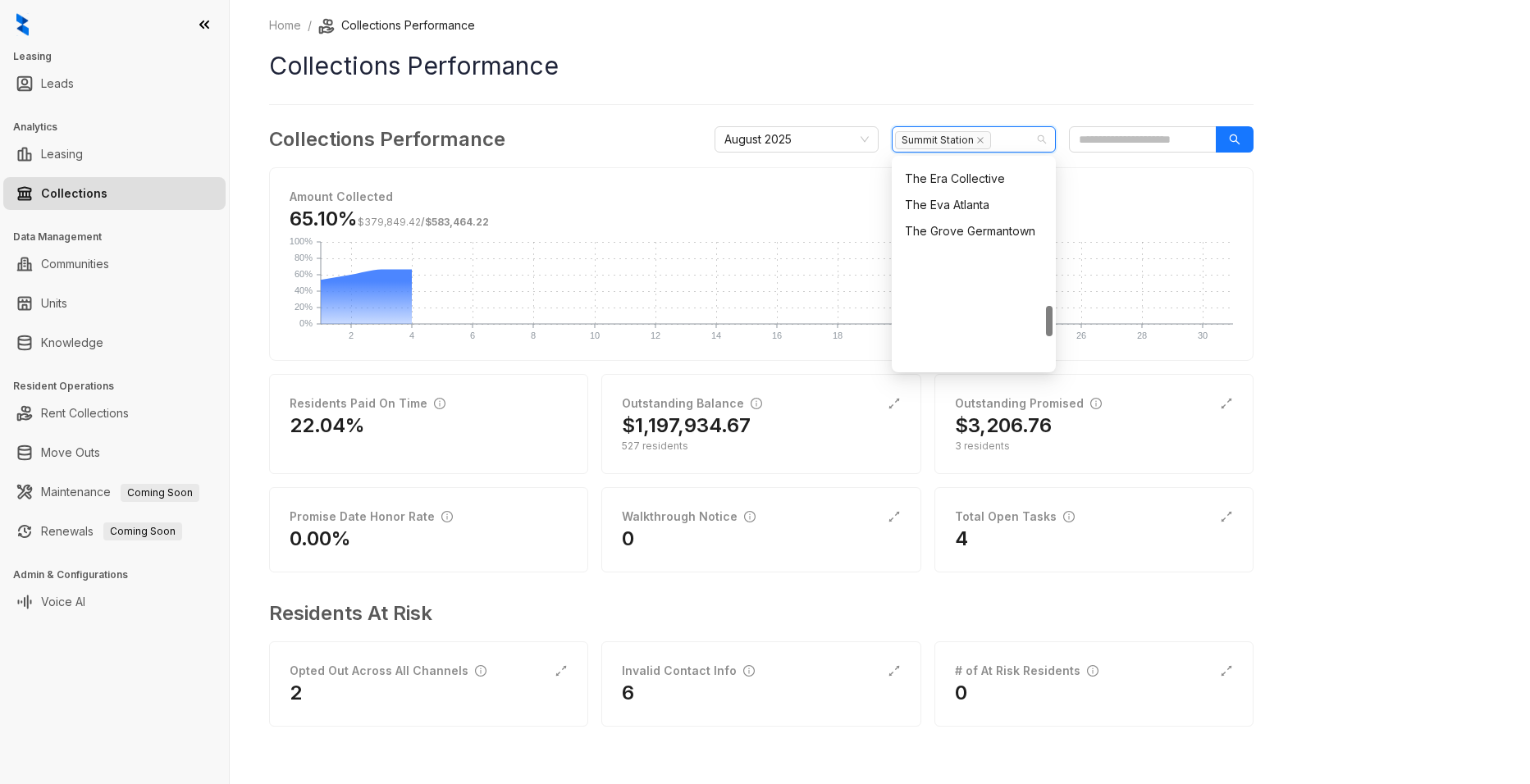 scroll, scrollTop: 902, scrollLeft: 0, axis: vertical 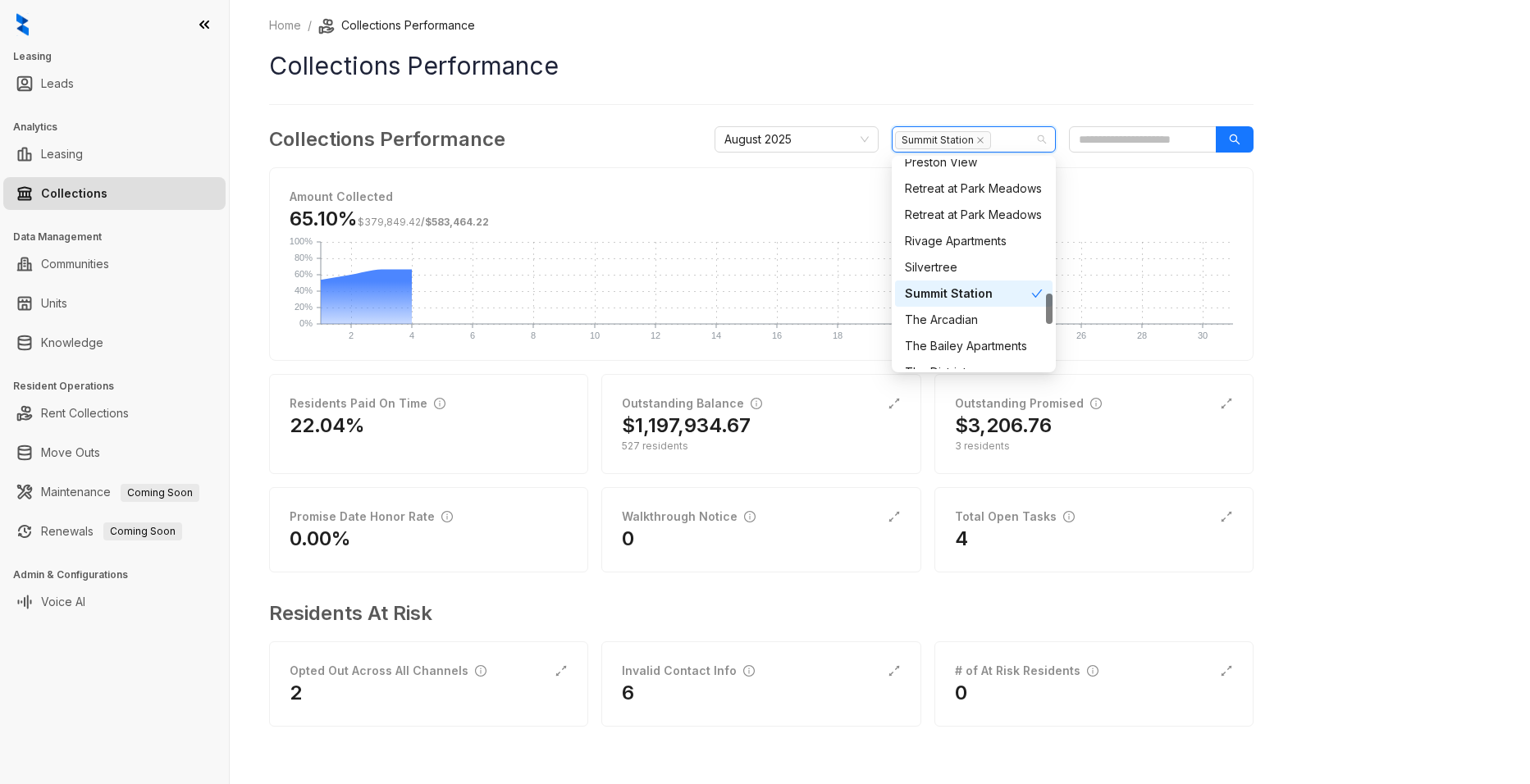 click on "Summit Station" at bounding box center [968, 294] 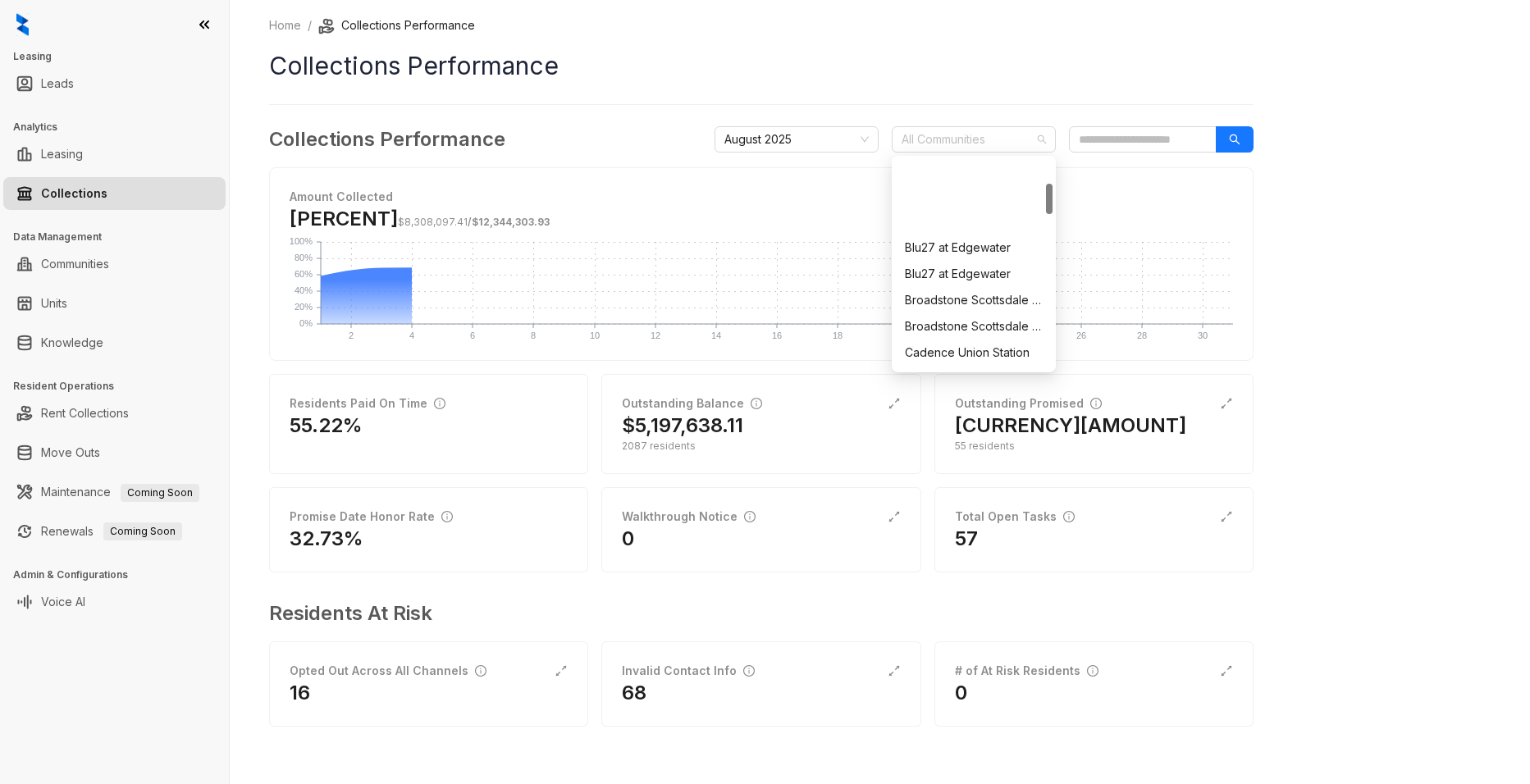 scroll, scrollTop: 0, scrollLeft: 0, axis: both 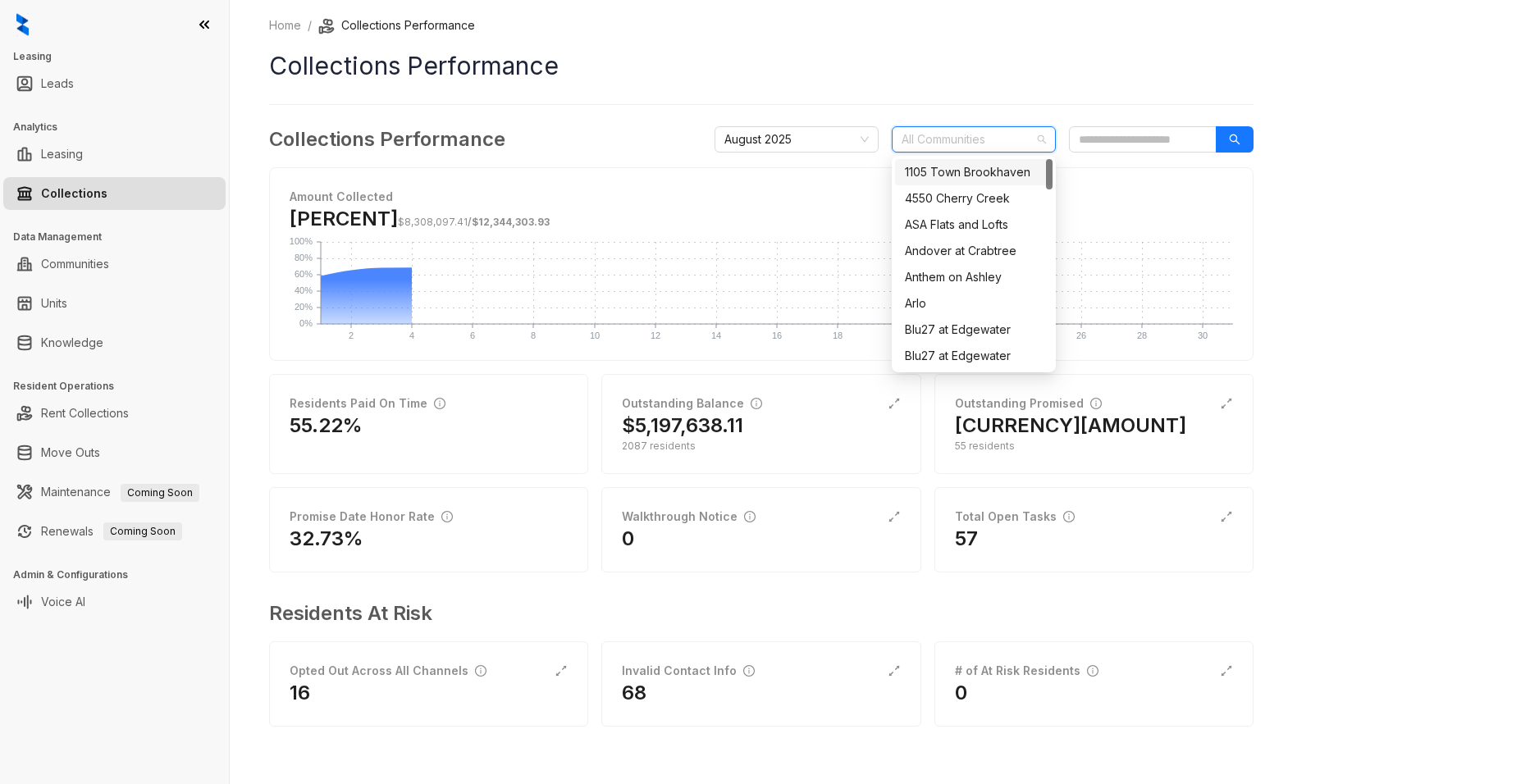click on "1105 Town Brookhaven" at bounding box center [974, 172] 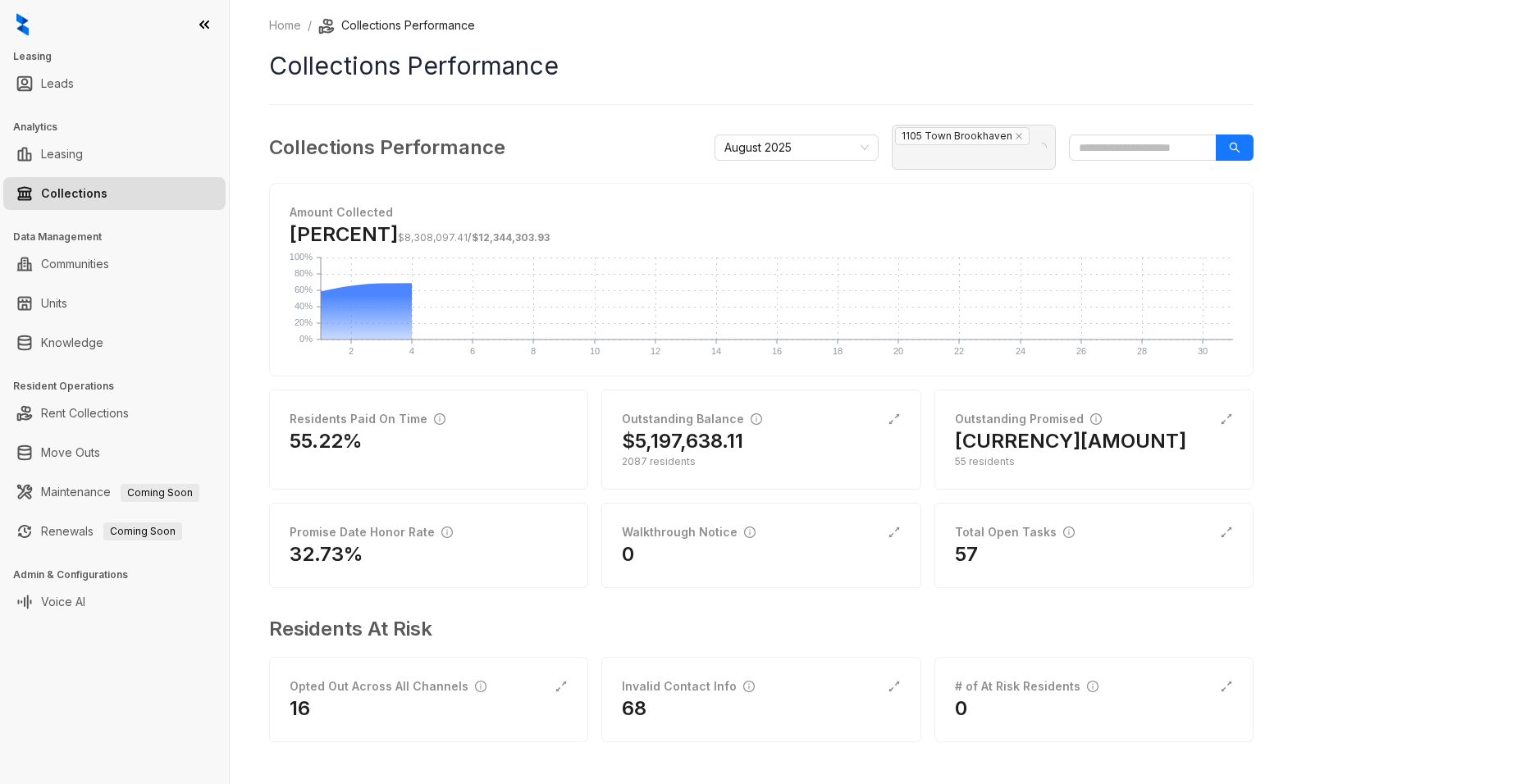 click on "Collections Performance" at bounding box center [761, 66] 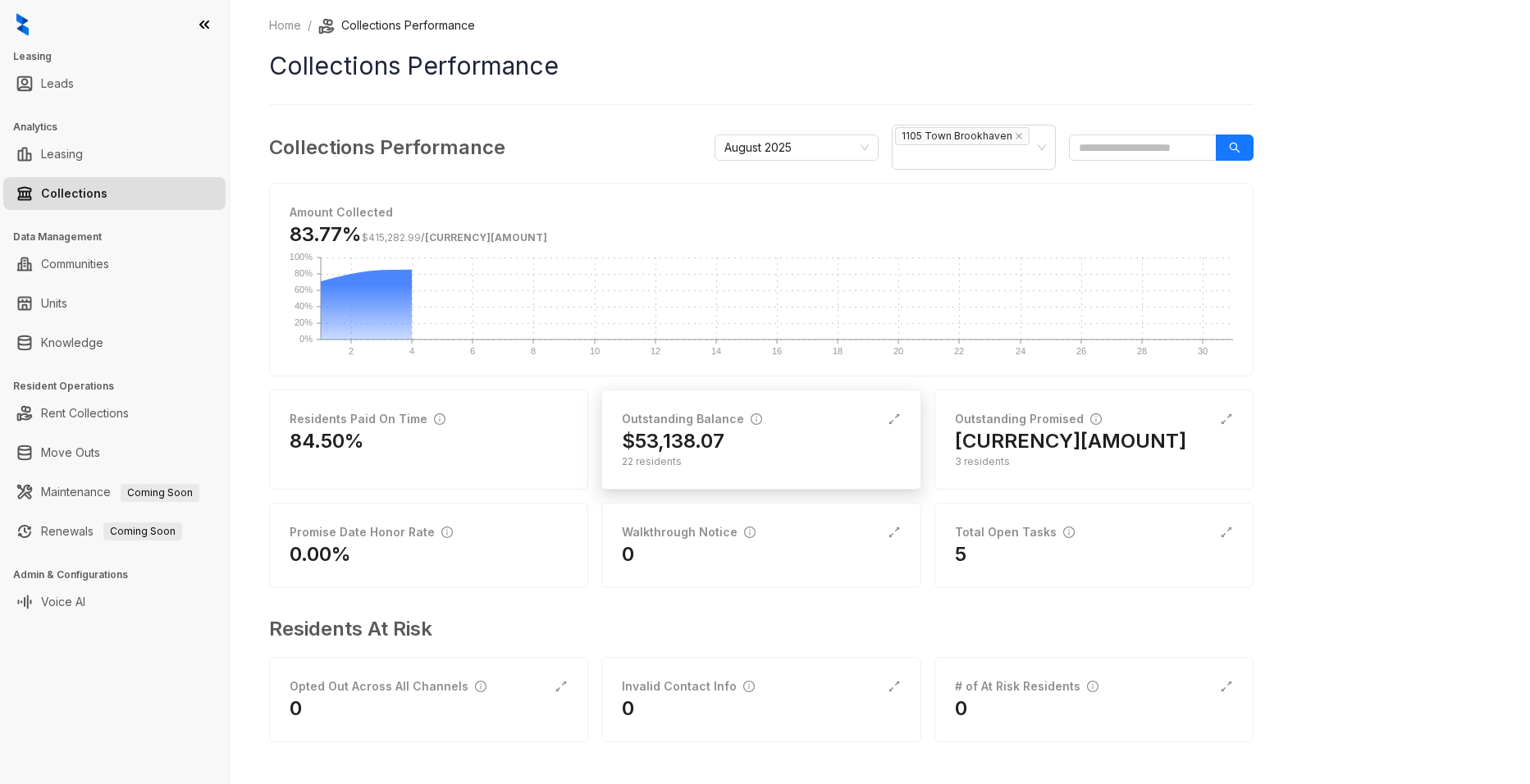 click on "$53,138.07" at bounding box center (760, 441) 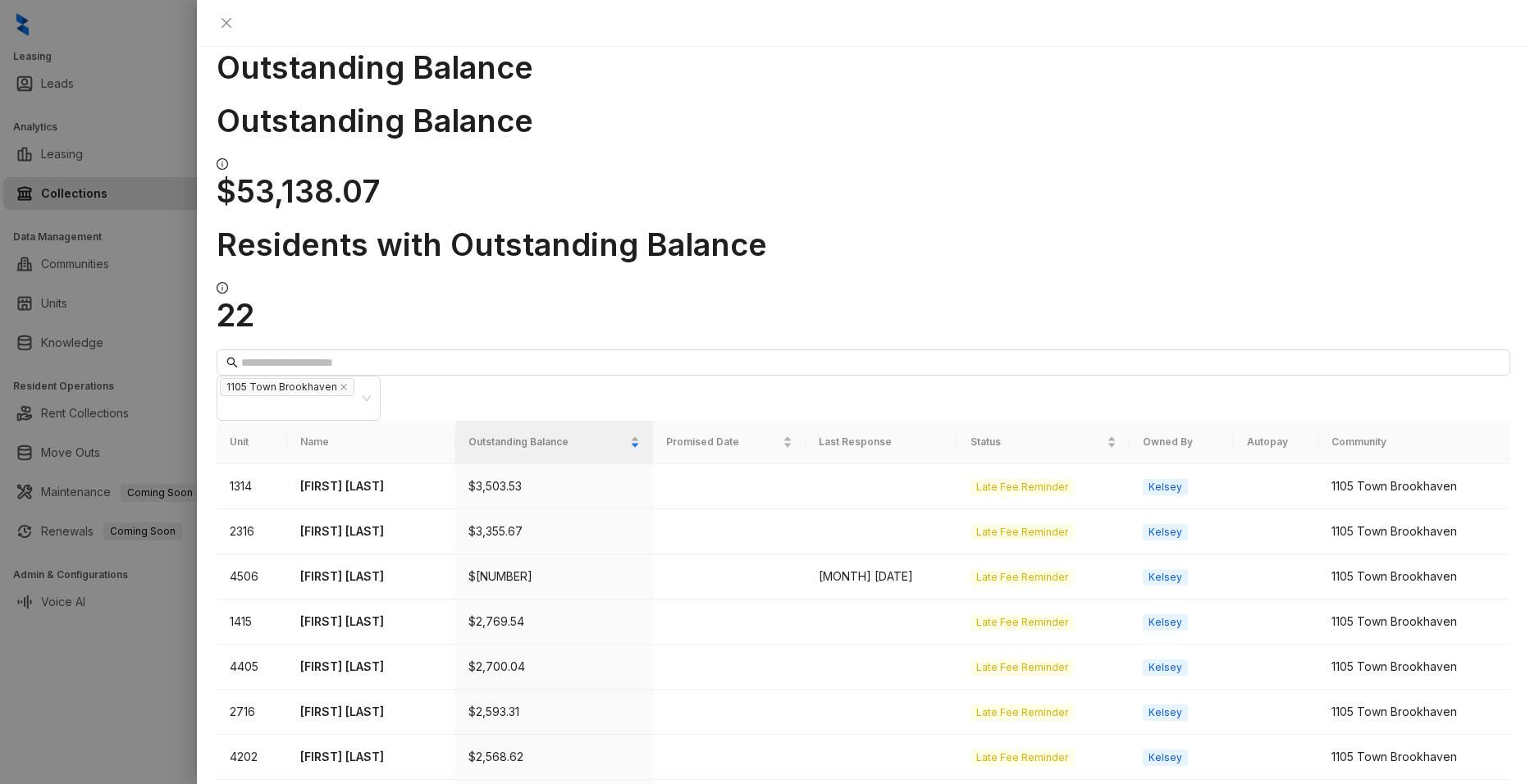 scroll, scrollTop: 0, scrollLeft: 0, axis: both 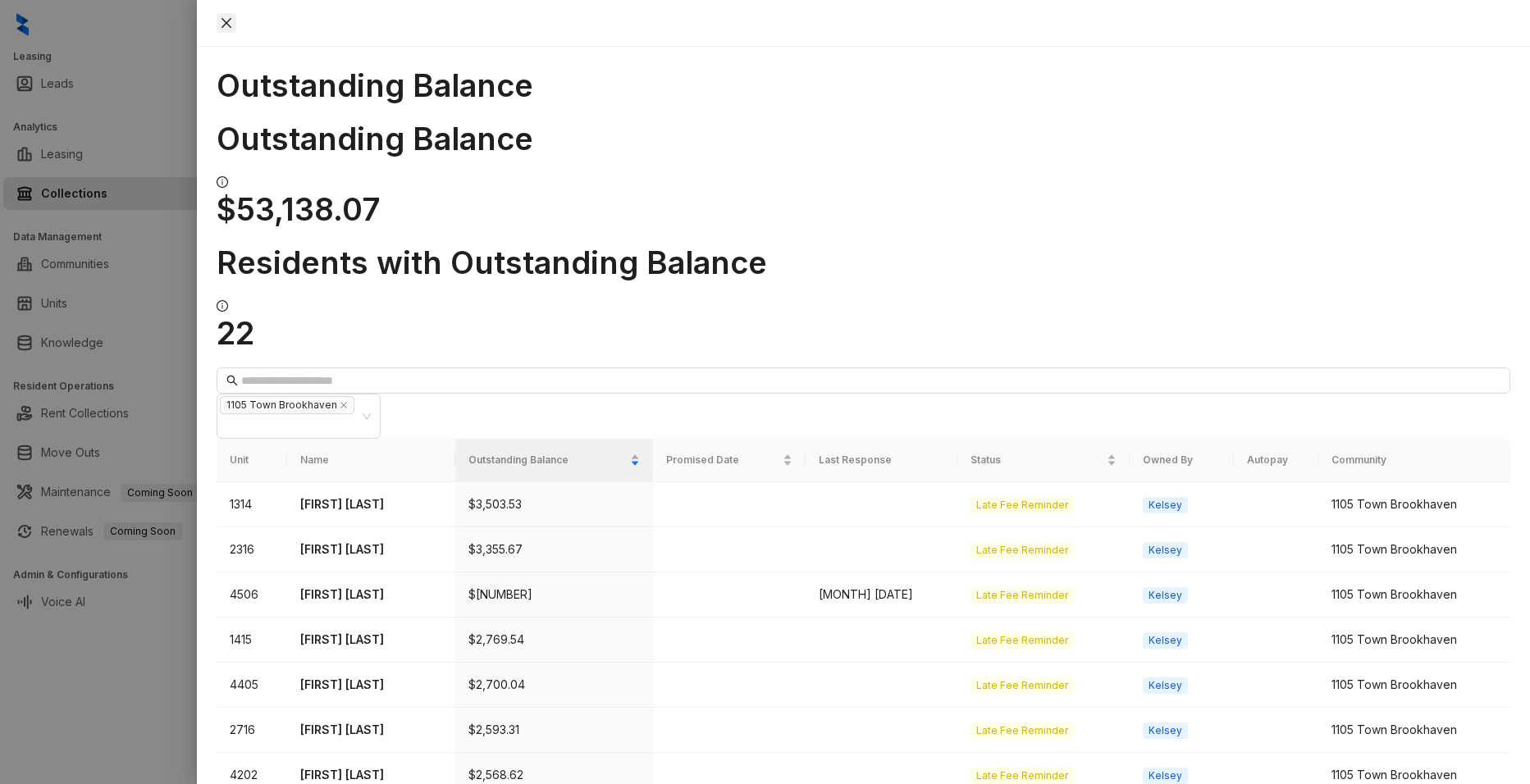 click 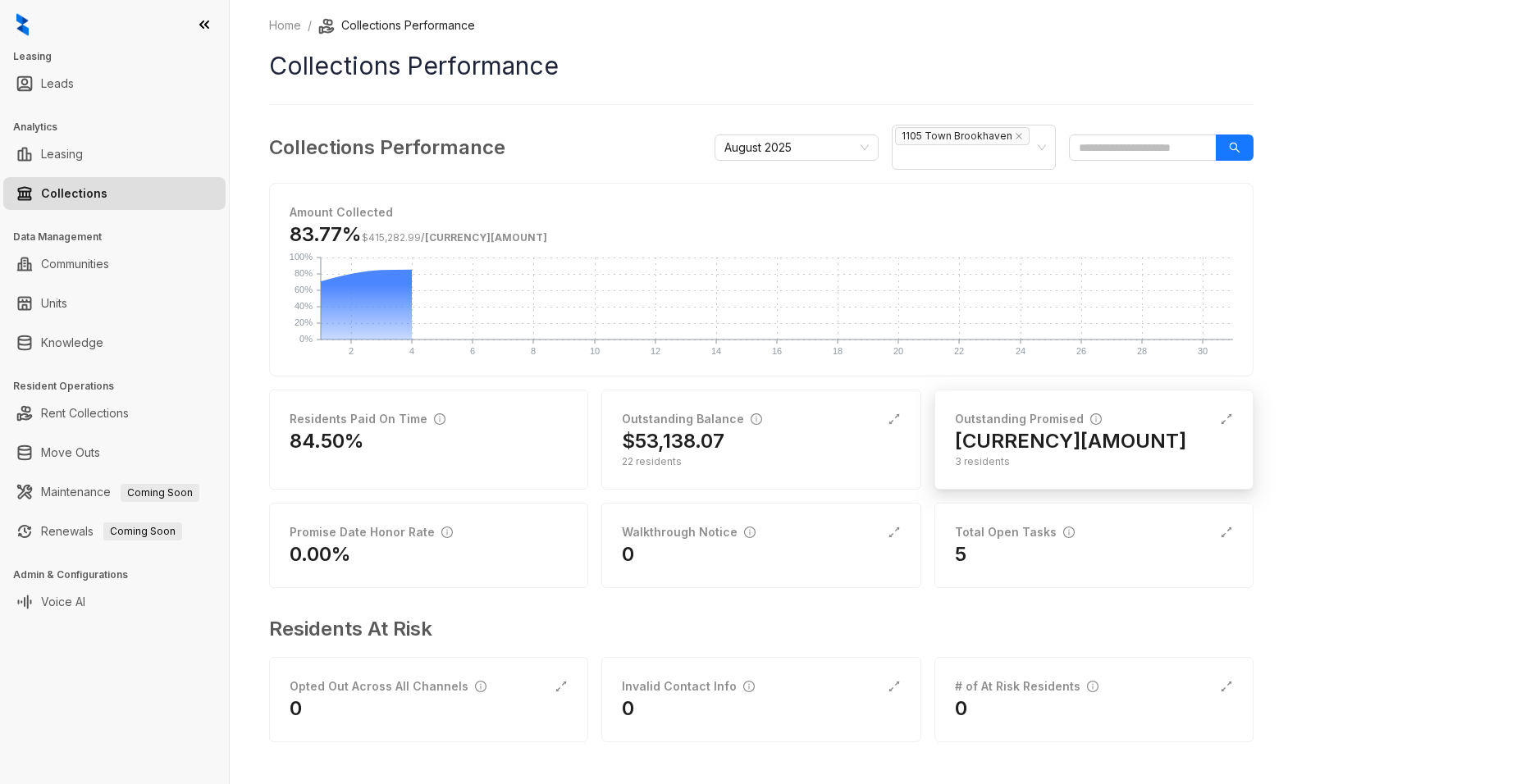 click on "Outstanding Promised $[AMOUNT] [NUMBER] residents" at bounding box center (1094, 440) 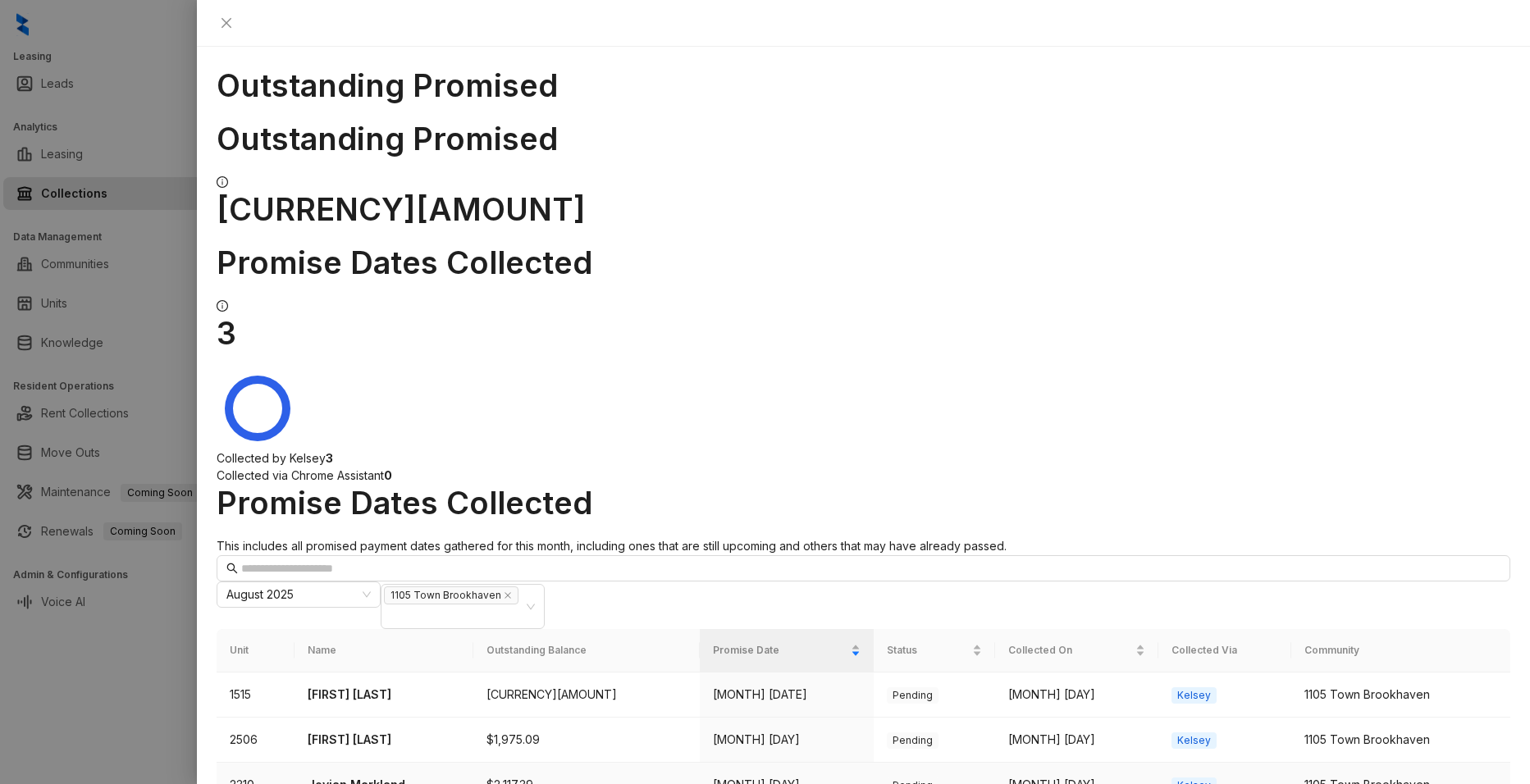 click on "Jovian Markland" at bounding box center (384, 785) 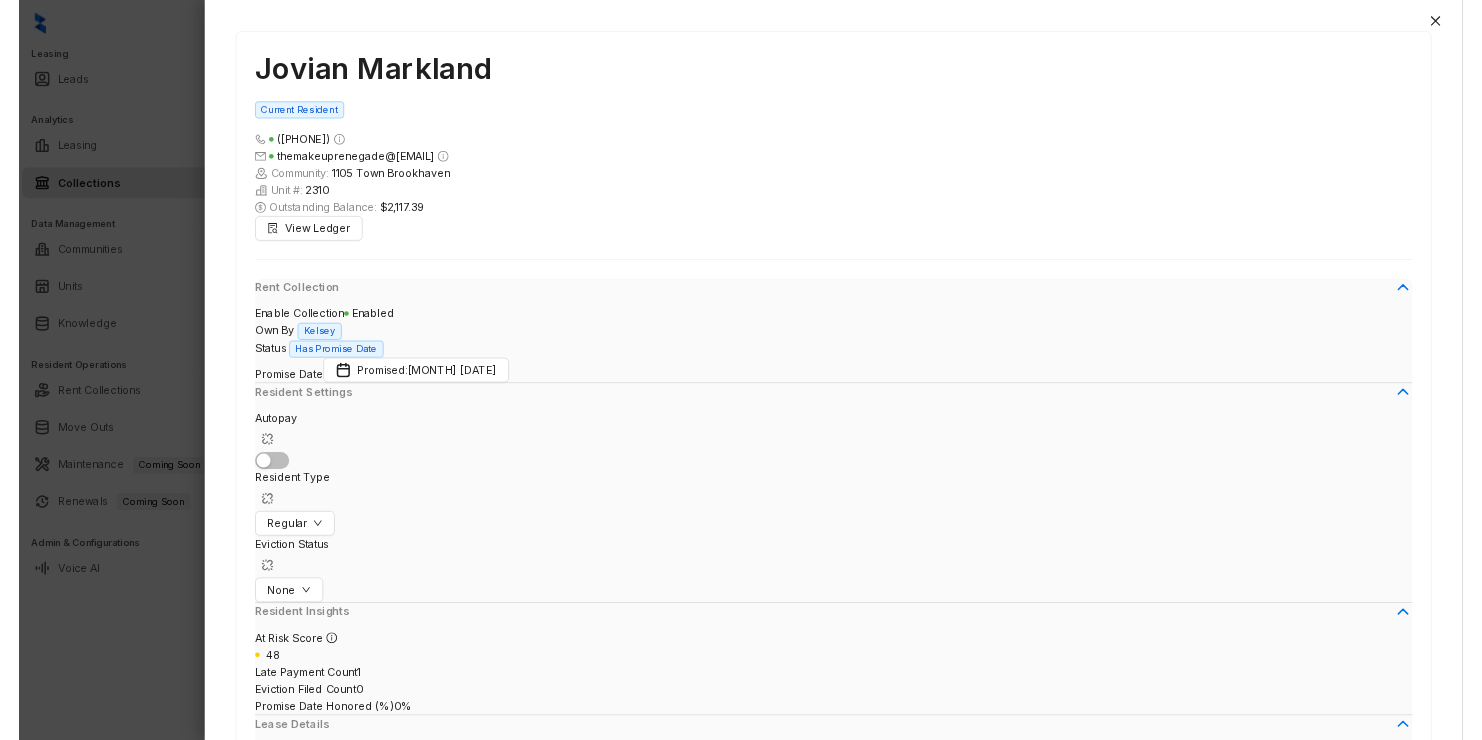 scroll, scrollTop: 708, scrollLeft: 0, axis: vertical 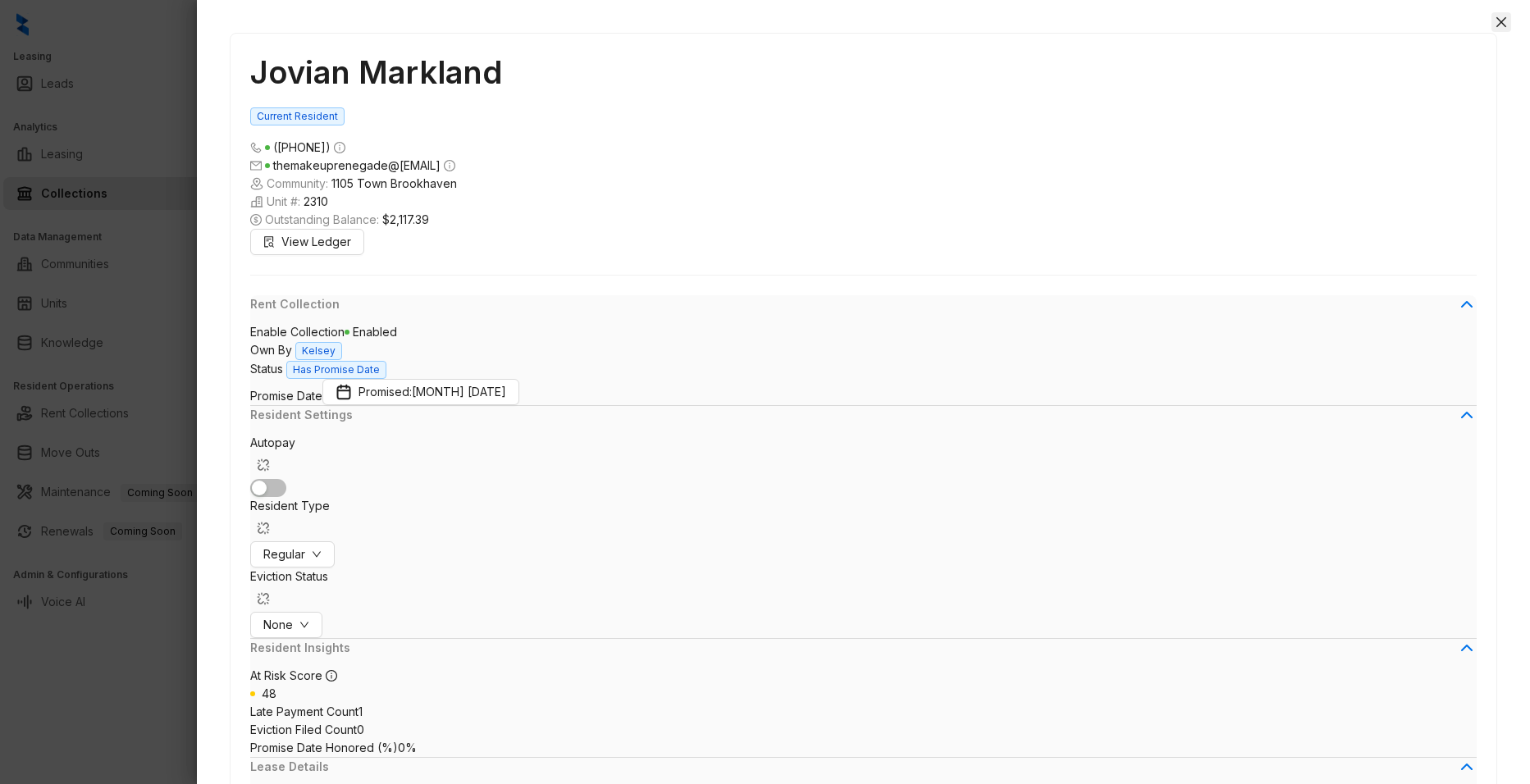 click 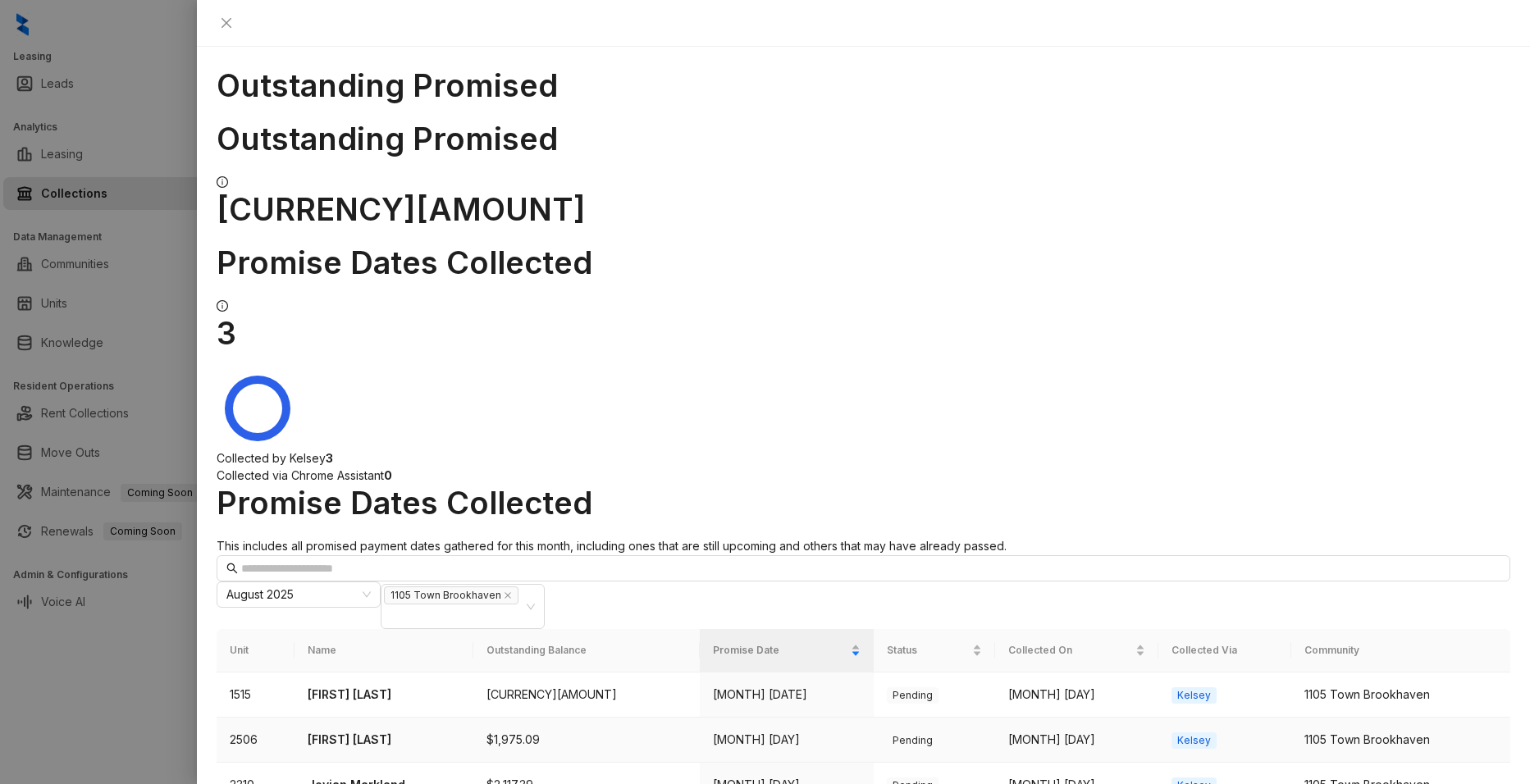 click on "$1,975.09" at bounding box center (587, 740) 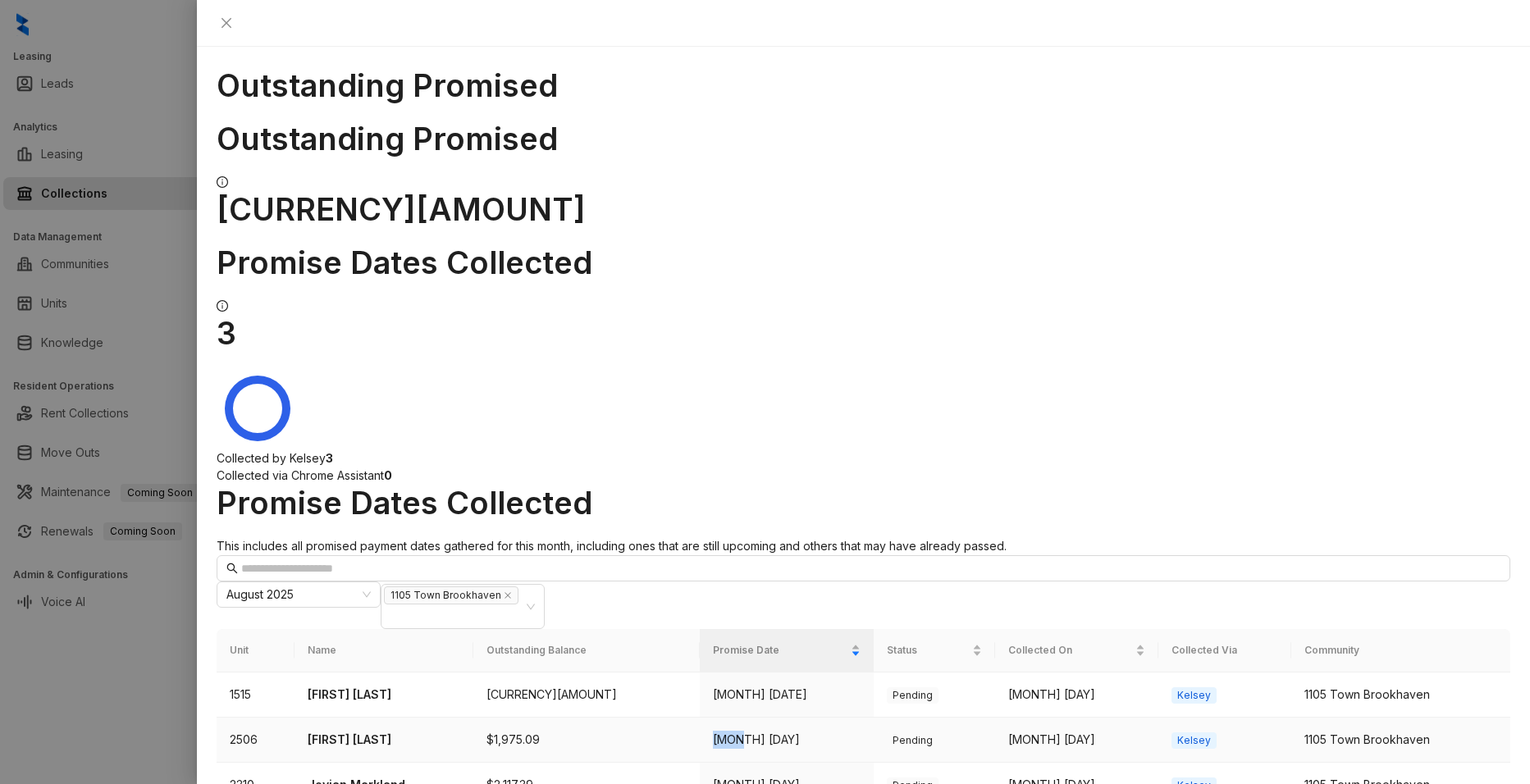 click on "[MONTH] [DAY]" at bounding box center [787, 740] 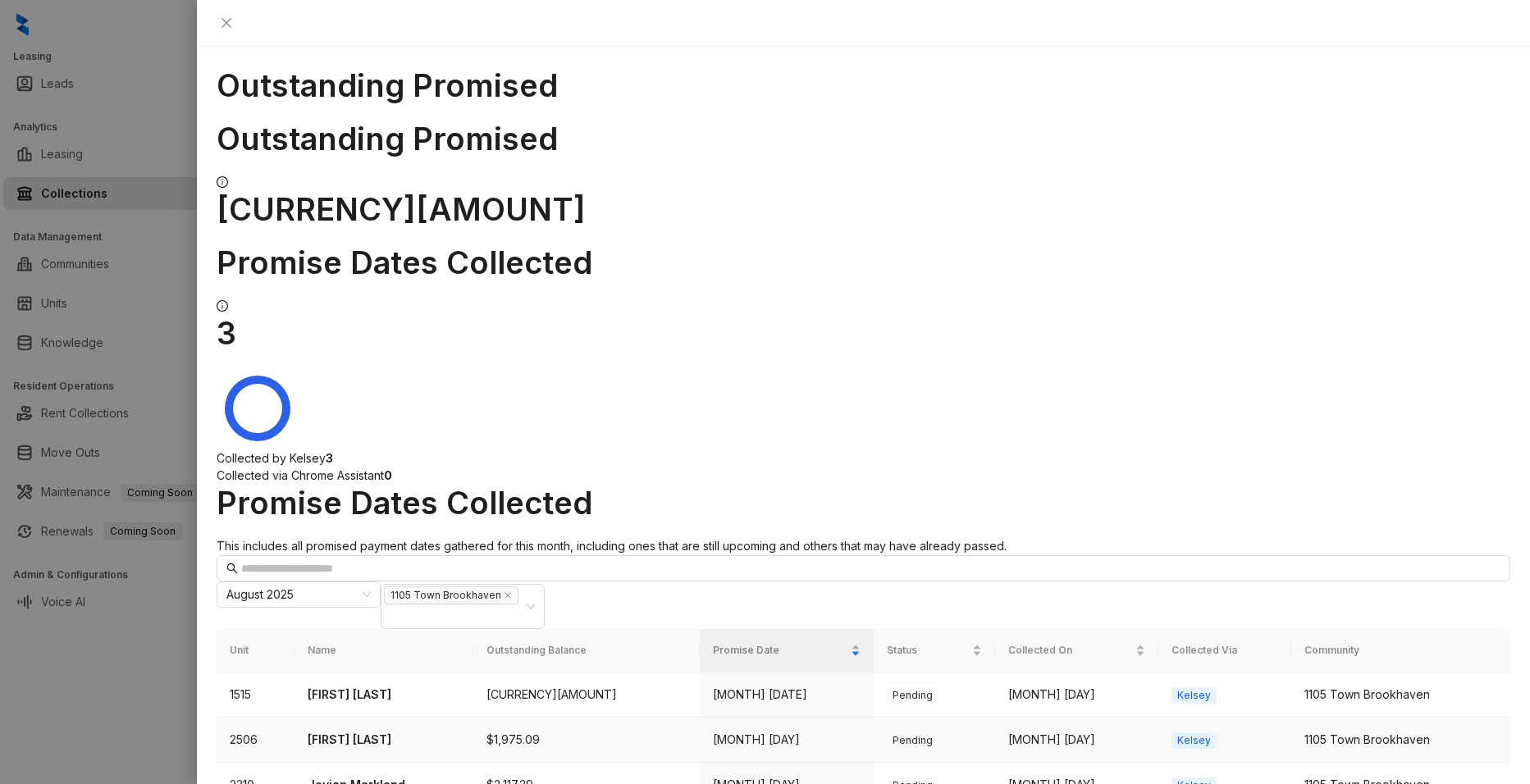 drag, startPoint x: 716, startPoint y: 413, endPoint x: 591, endPoint y: 407, distance: 125.14392 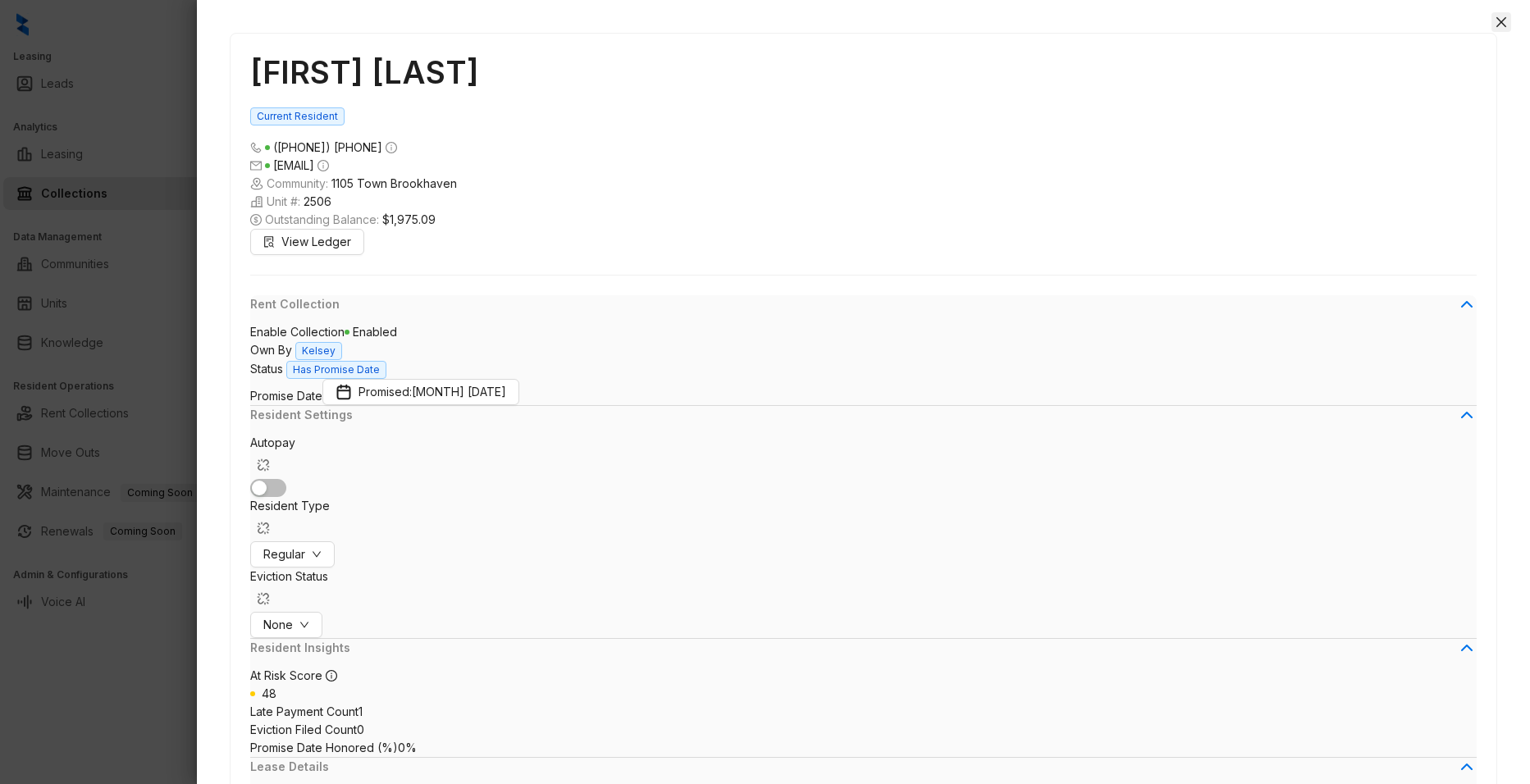 click 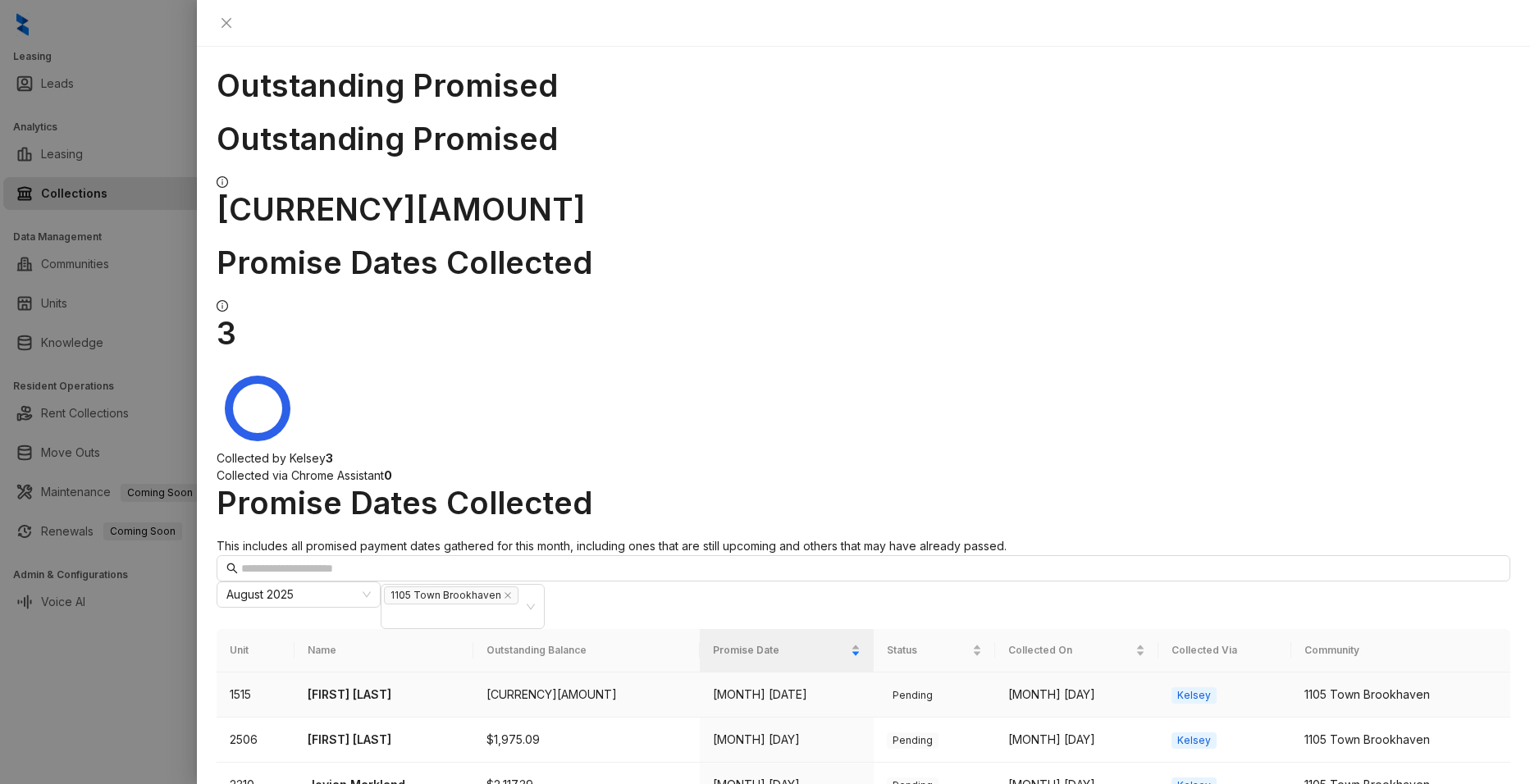 click on "[FIRST] [LAST]" at bounding box center [384, 695] 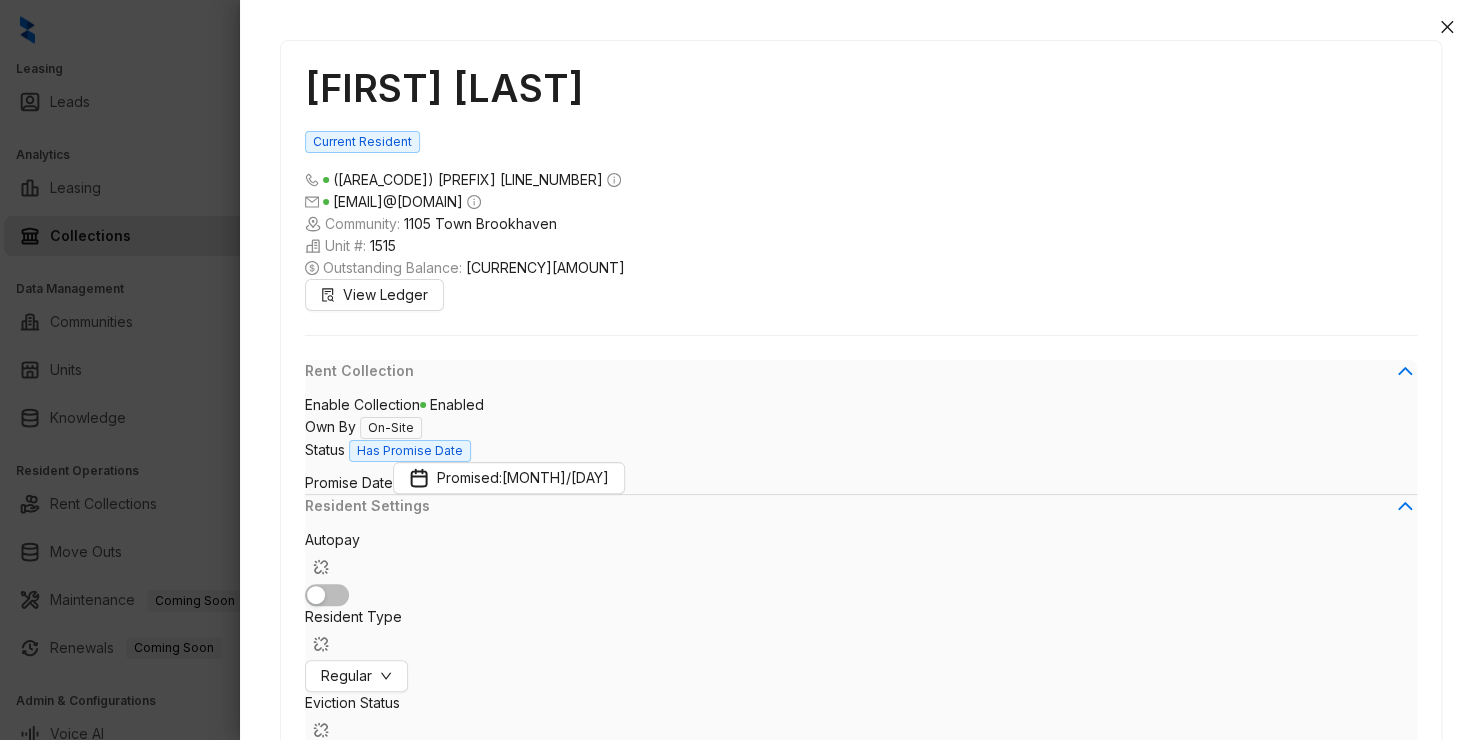 scroll, scrollTop: 100, scrollLeft: 0, axis: vertical 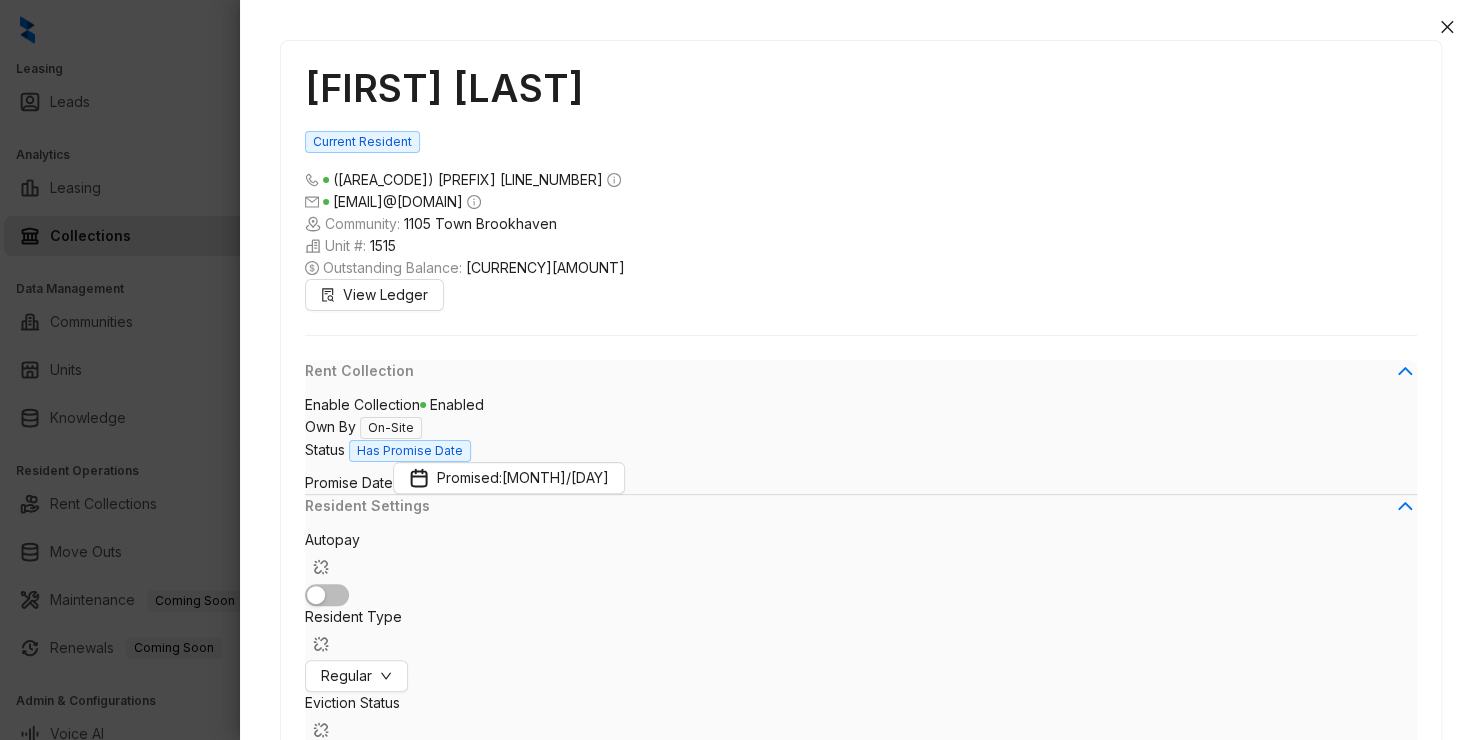 click at bounding box center (861, 1992) 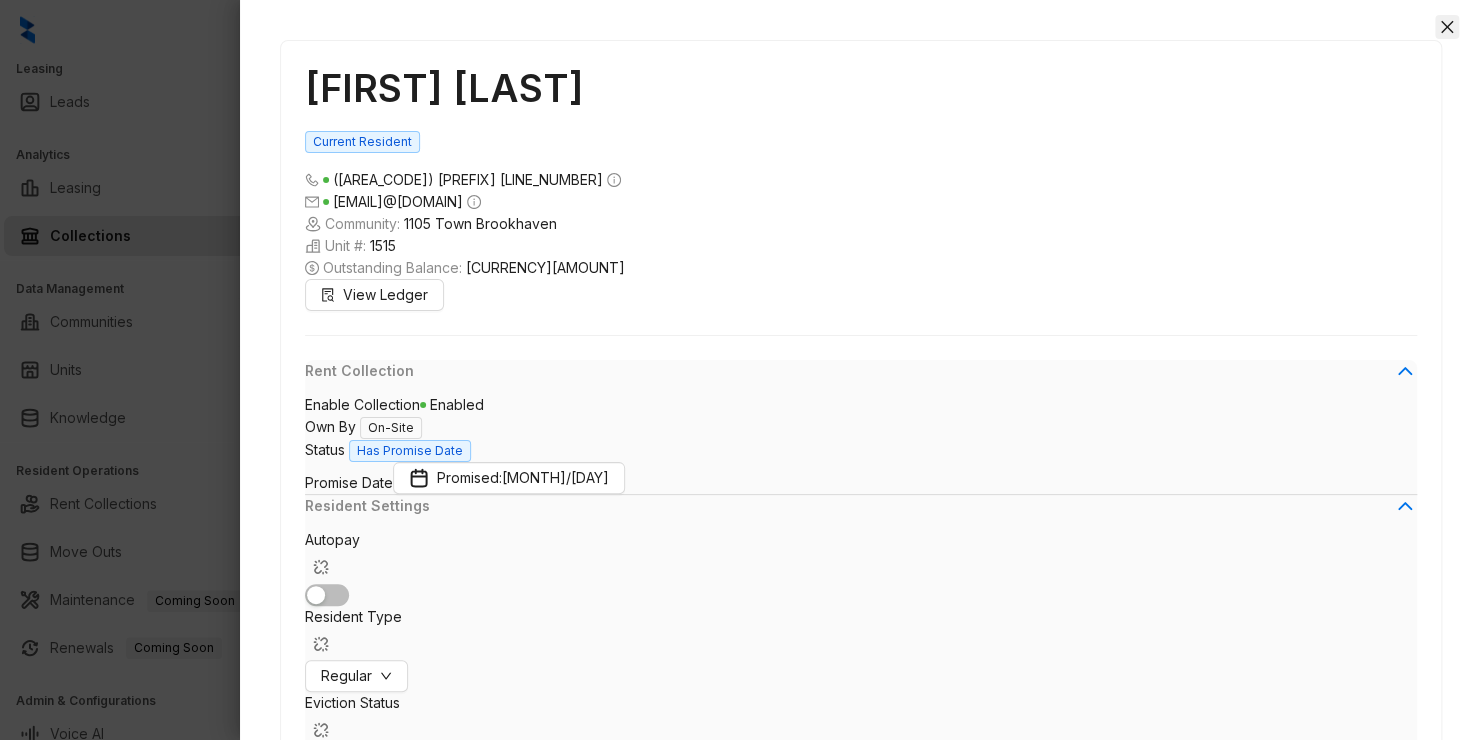 click 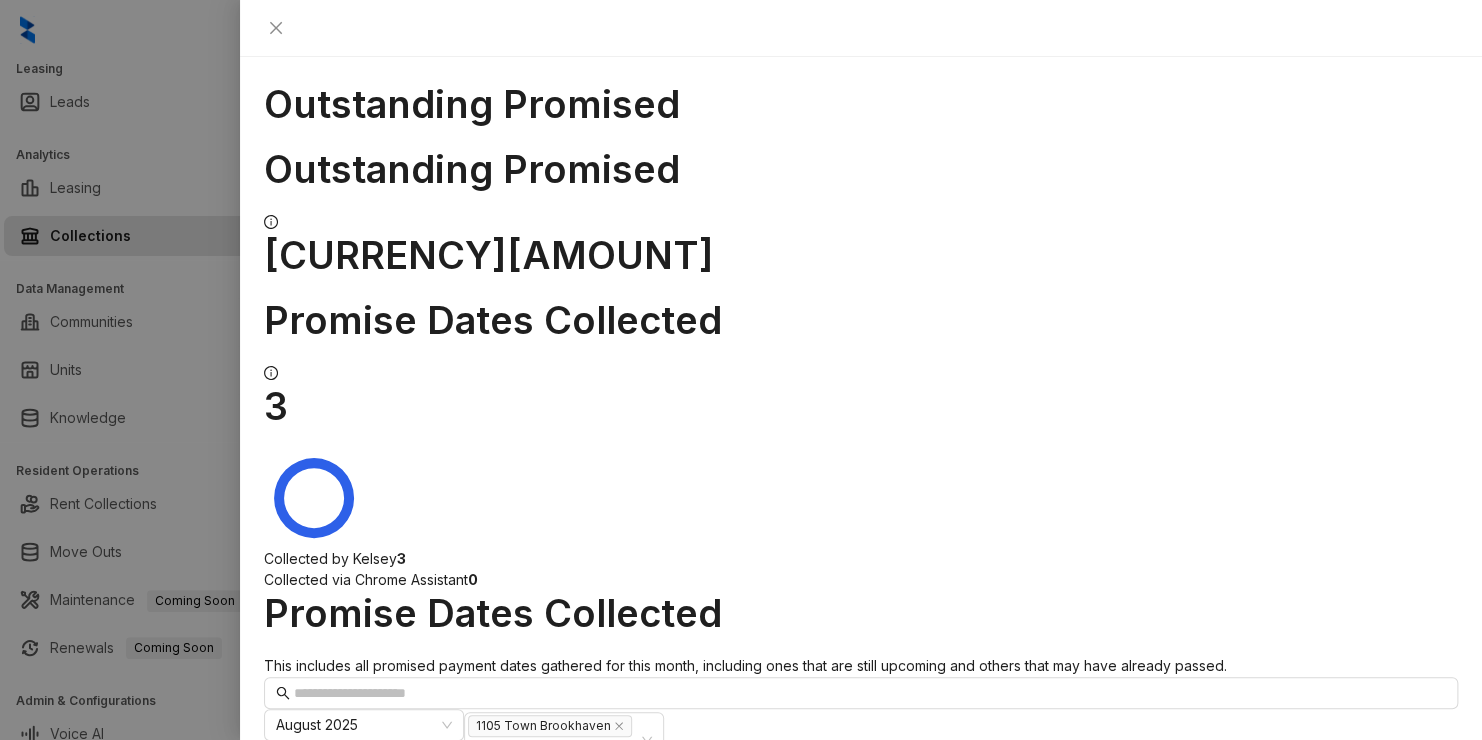 click on "[FIRST] [LAST]" at bounding box center (418, 902) 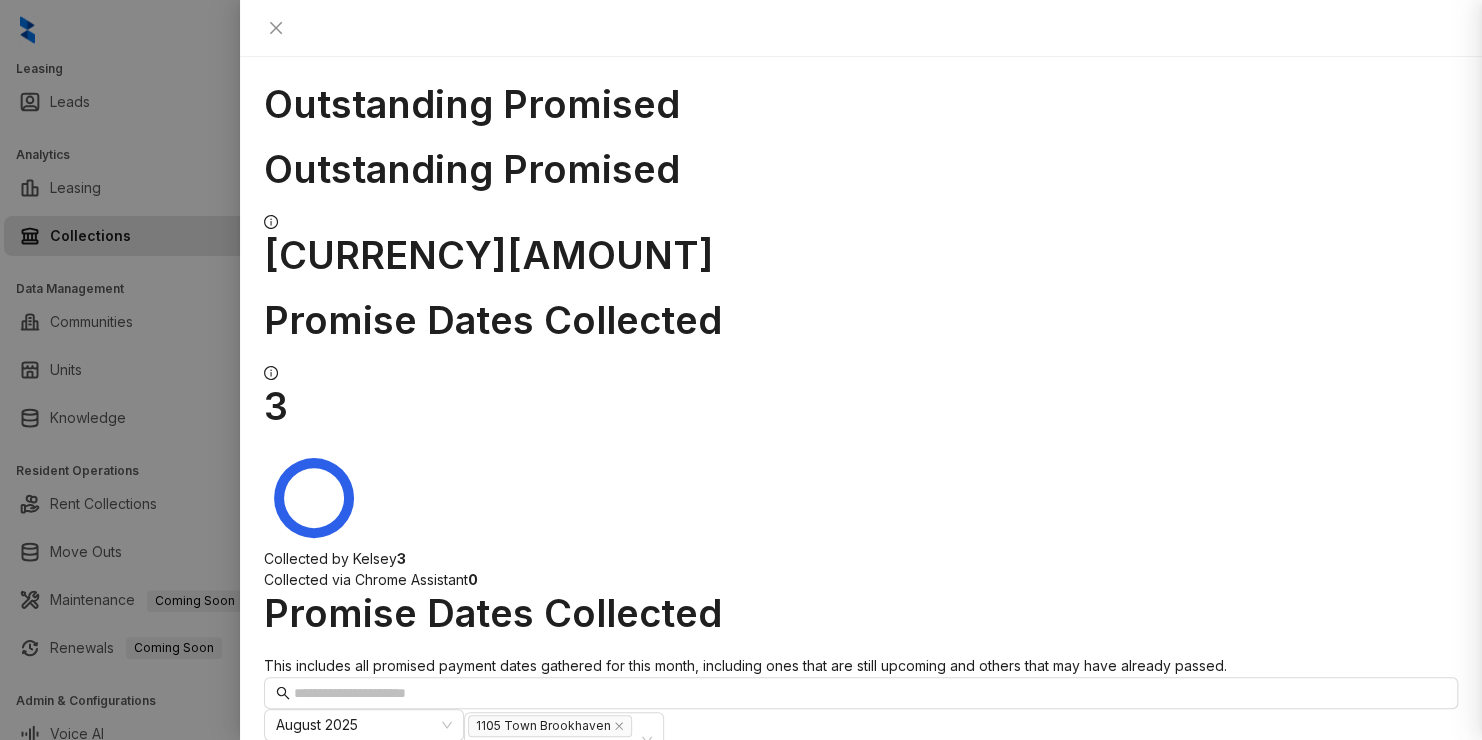 click at bounding box center (741, 370) 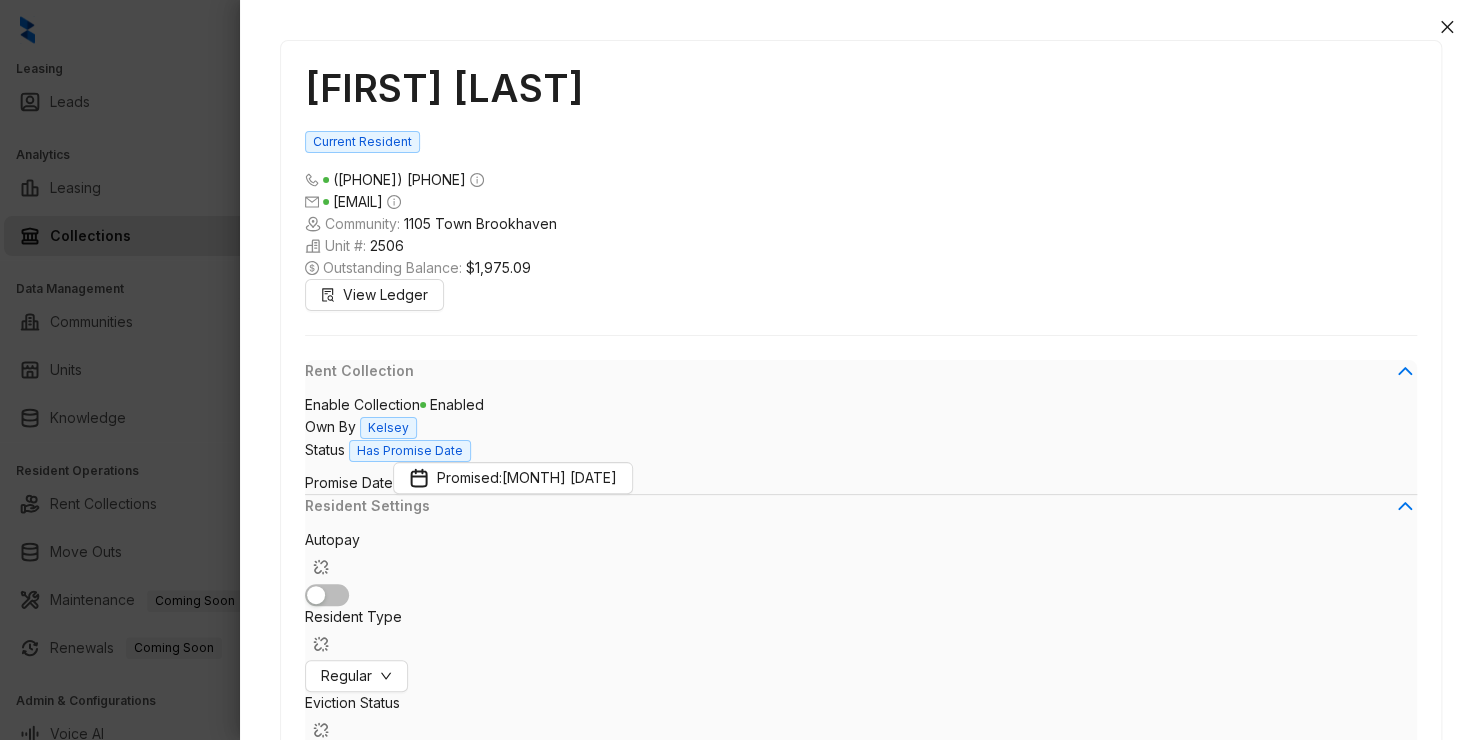 scroll, scrollTop: 0, scrollLeft: 0, axis: both 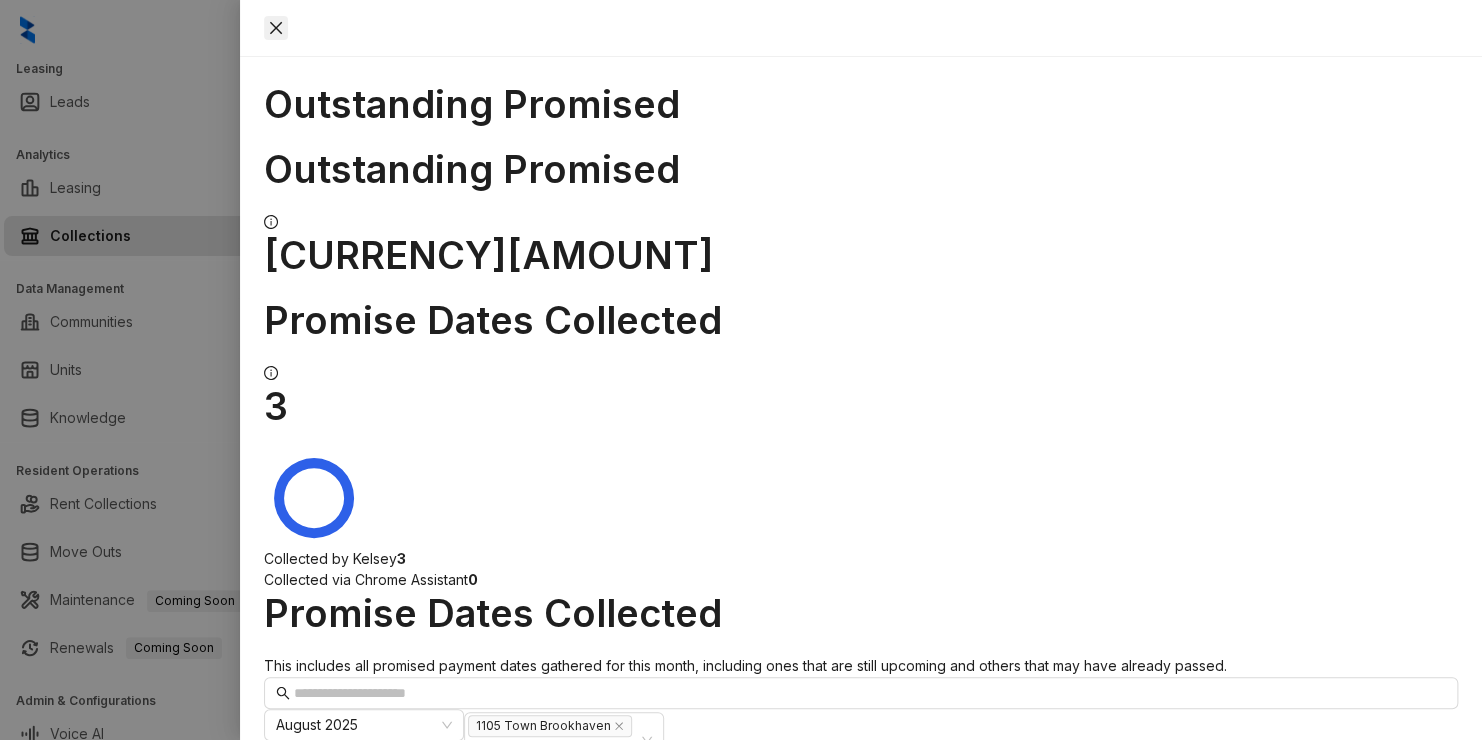 click at bounding box center [276, 28] 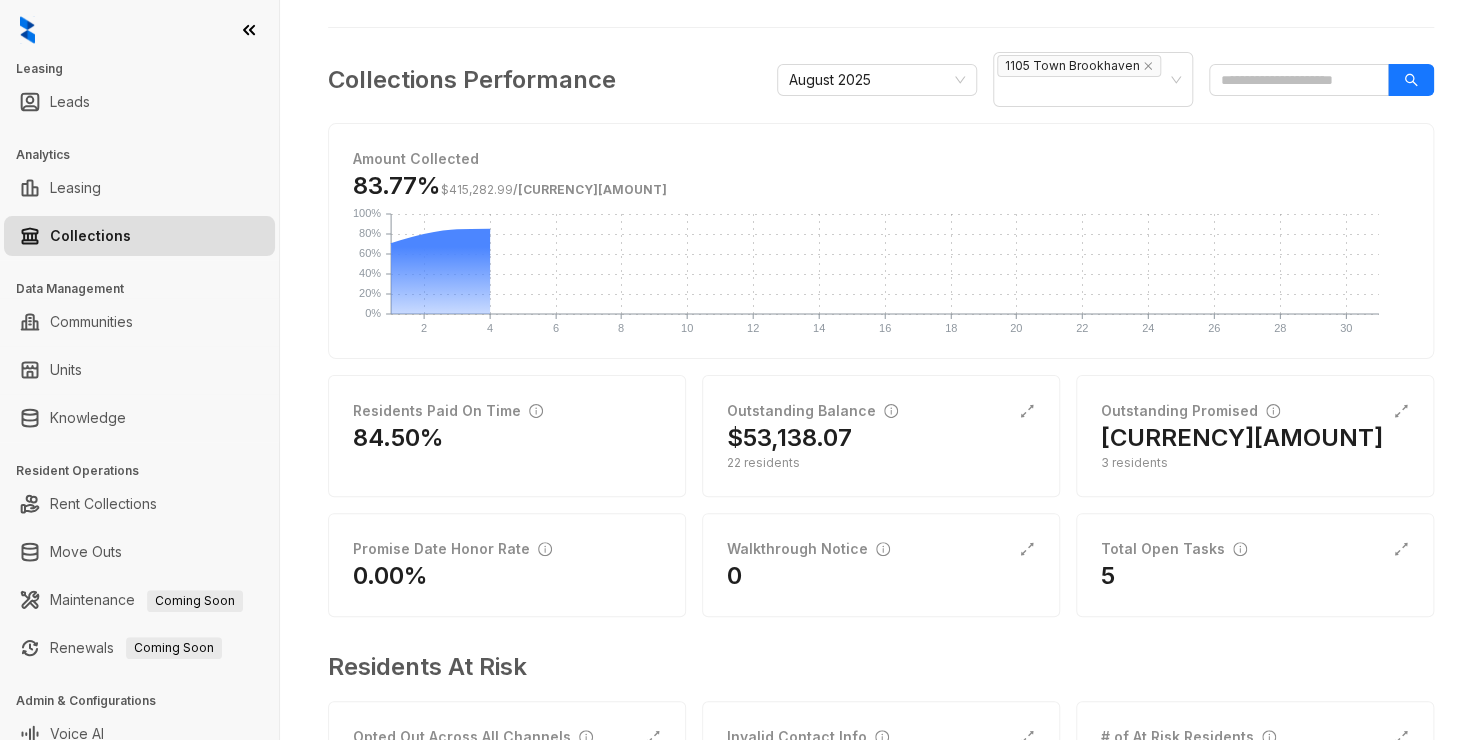 scroll, scrollTop: 192, scrollLeft: 0, axis: vertical 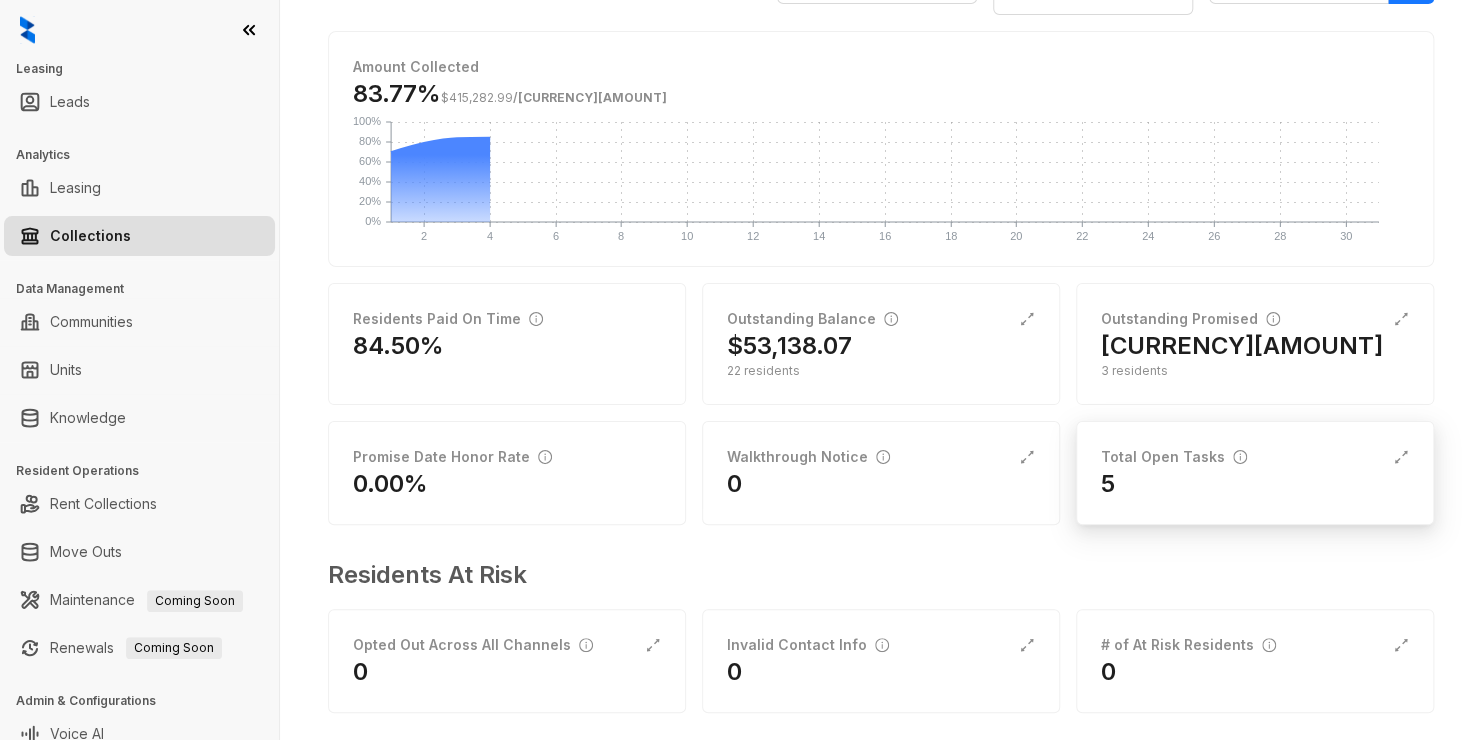 click on "Total Open Tasks" at bounding box center [1174, 457] 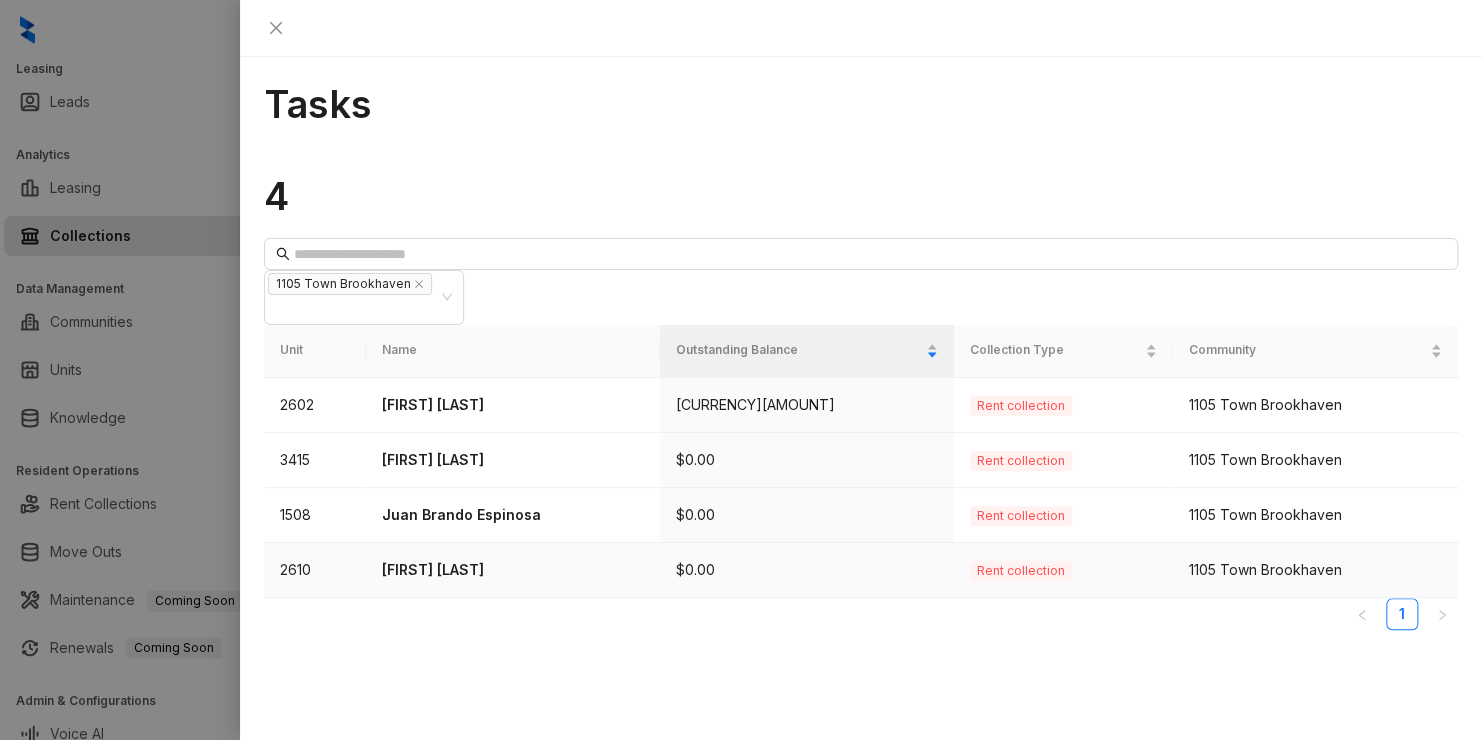 click on "[FIRST] [LAST]" at bounding box center [513, 570] 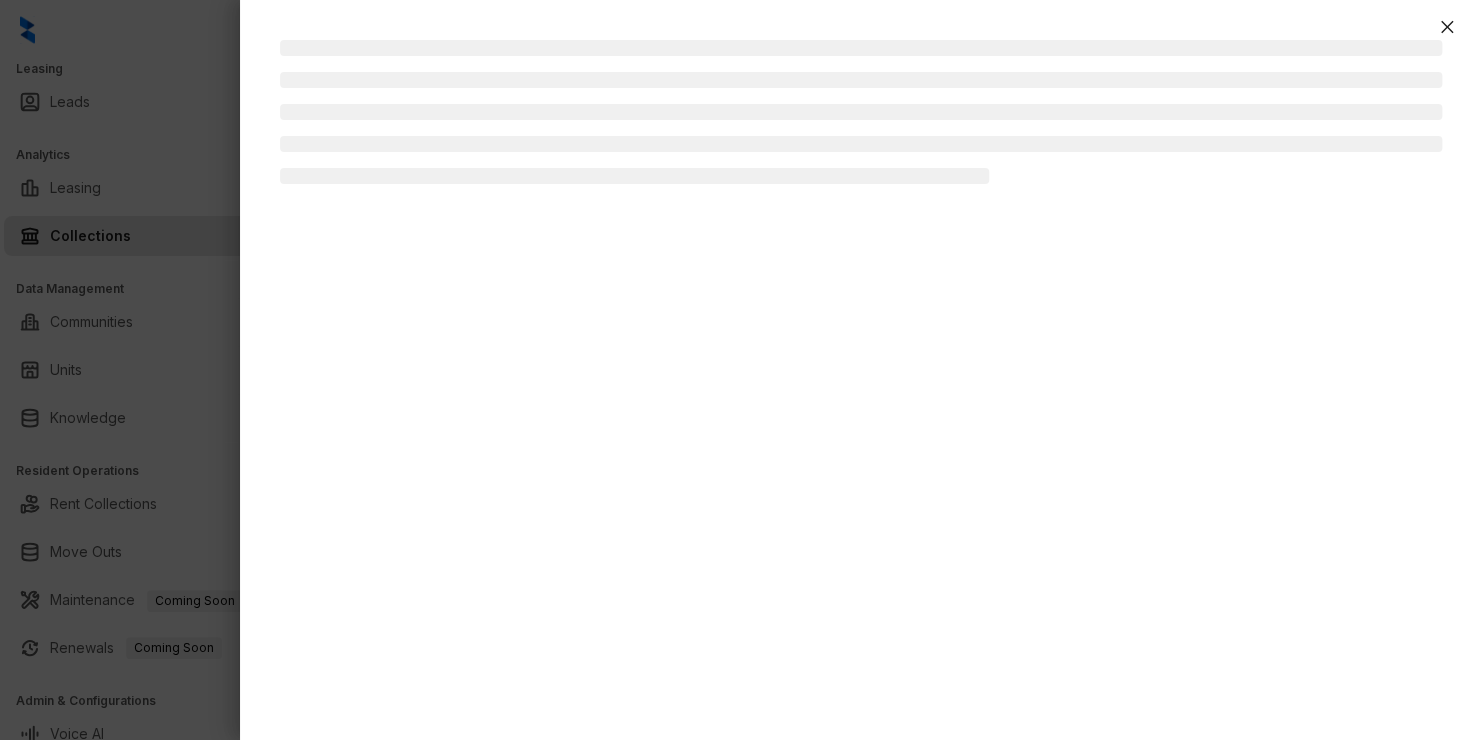 click at bounding box center (741, 370) 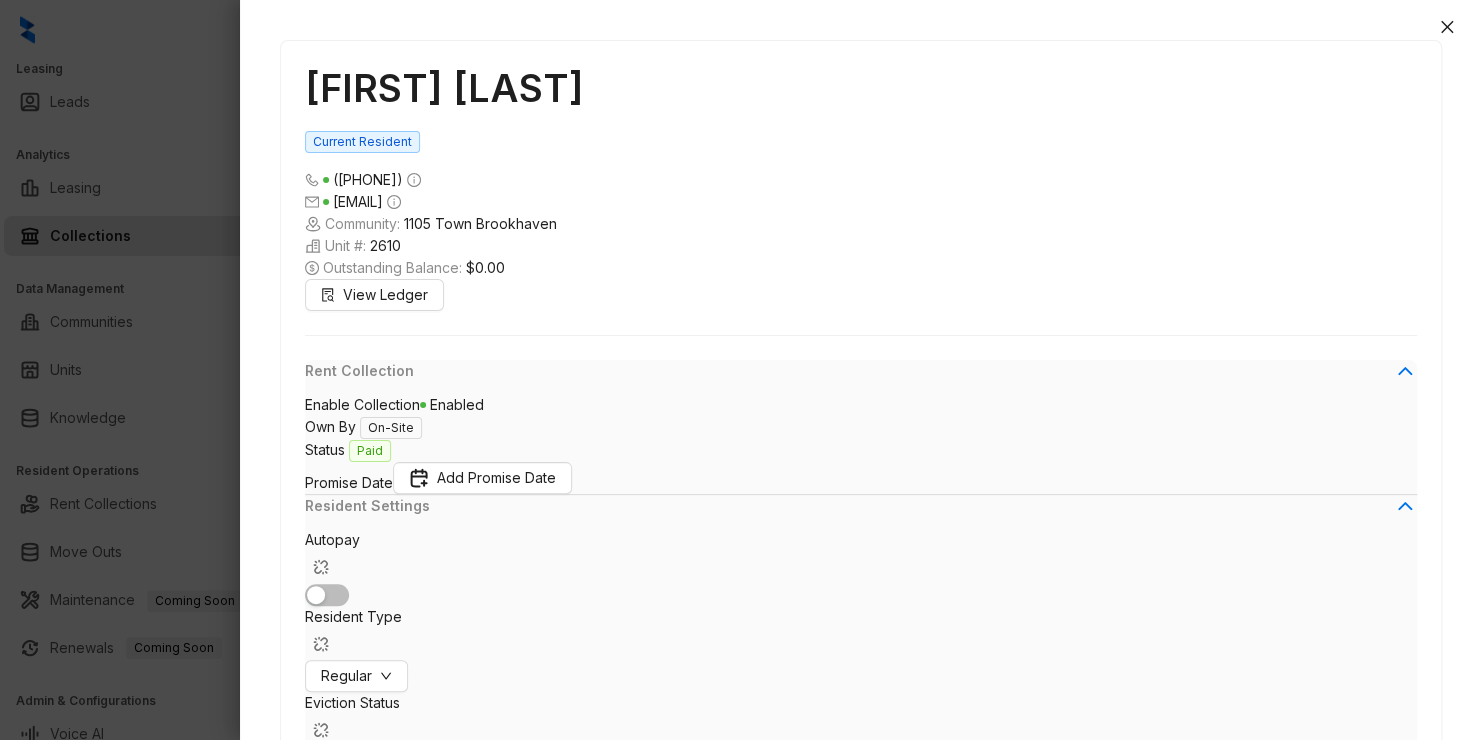 scroll, scrollTop: 0, scrollLeft: 0, axis: both 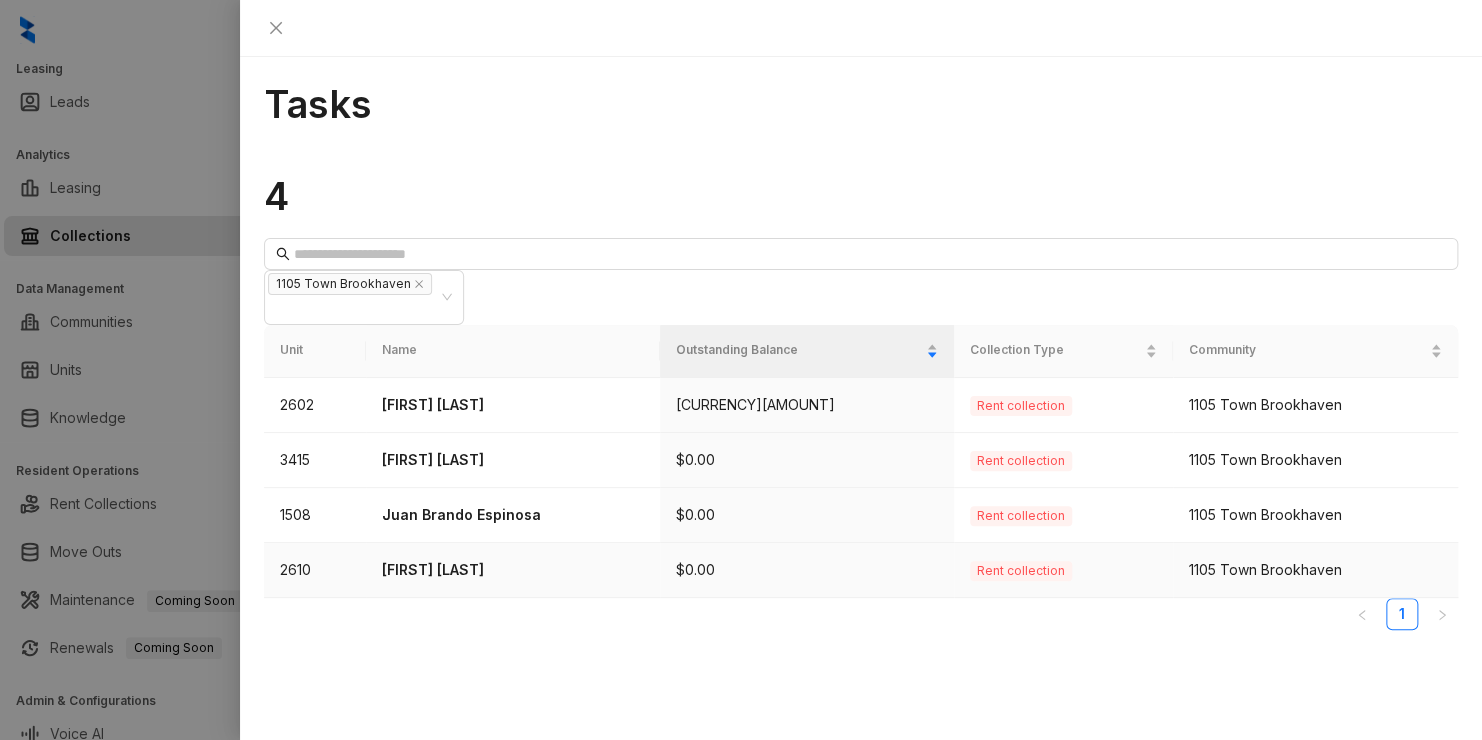 click on "[FIRST] [LAST]" at bounding box center (513, 570) 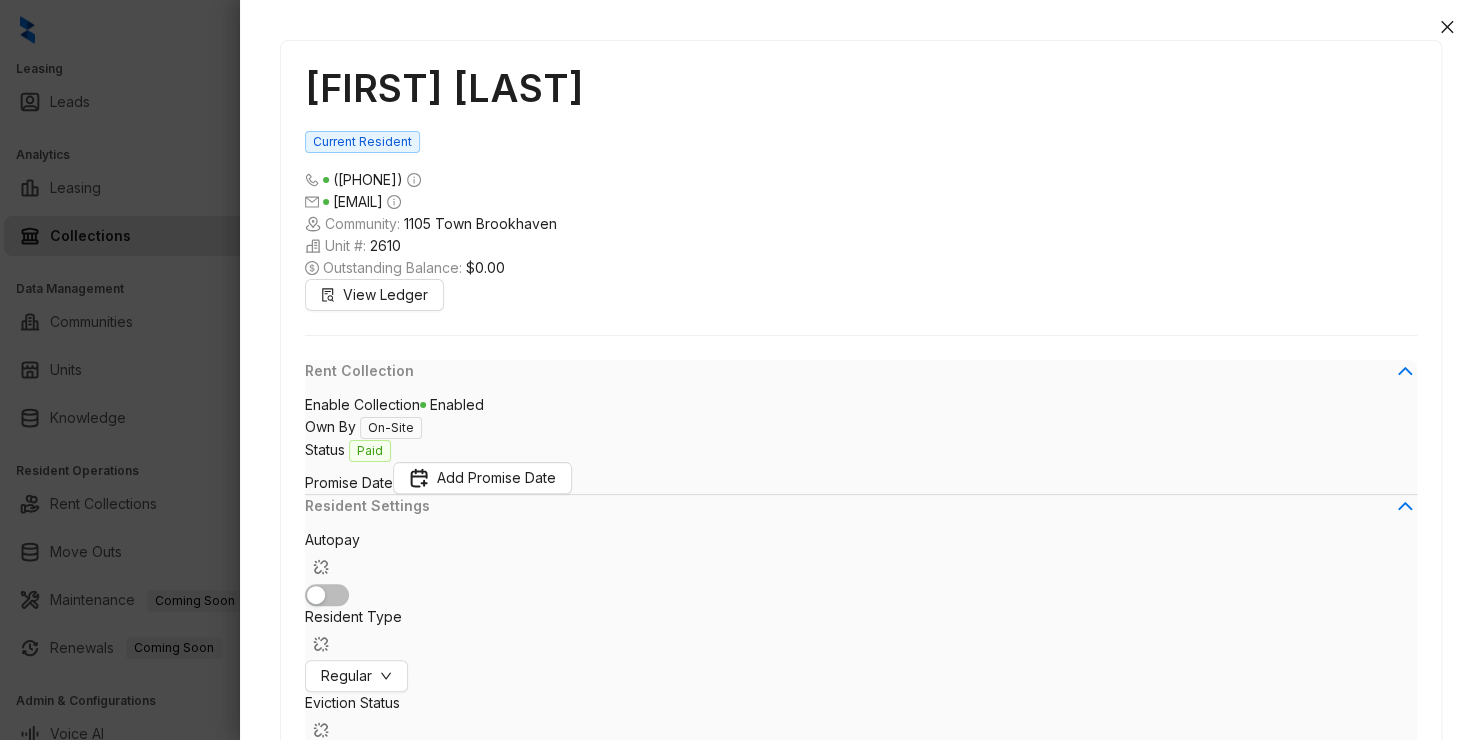 scroll, scrollTop: 0, scrollLeft: 0, axis: both 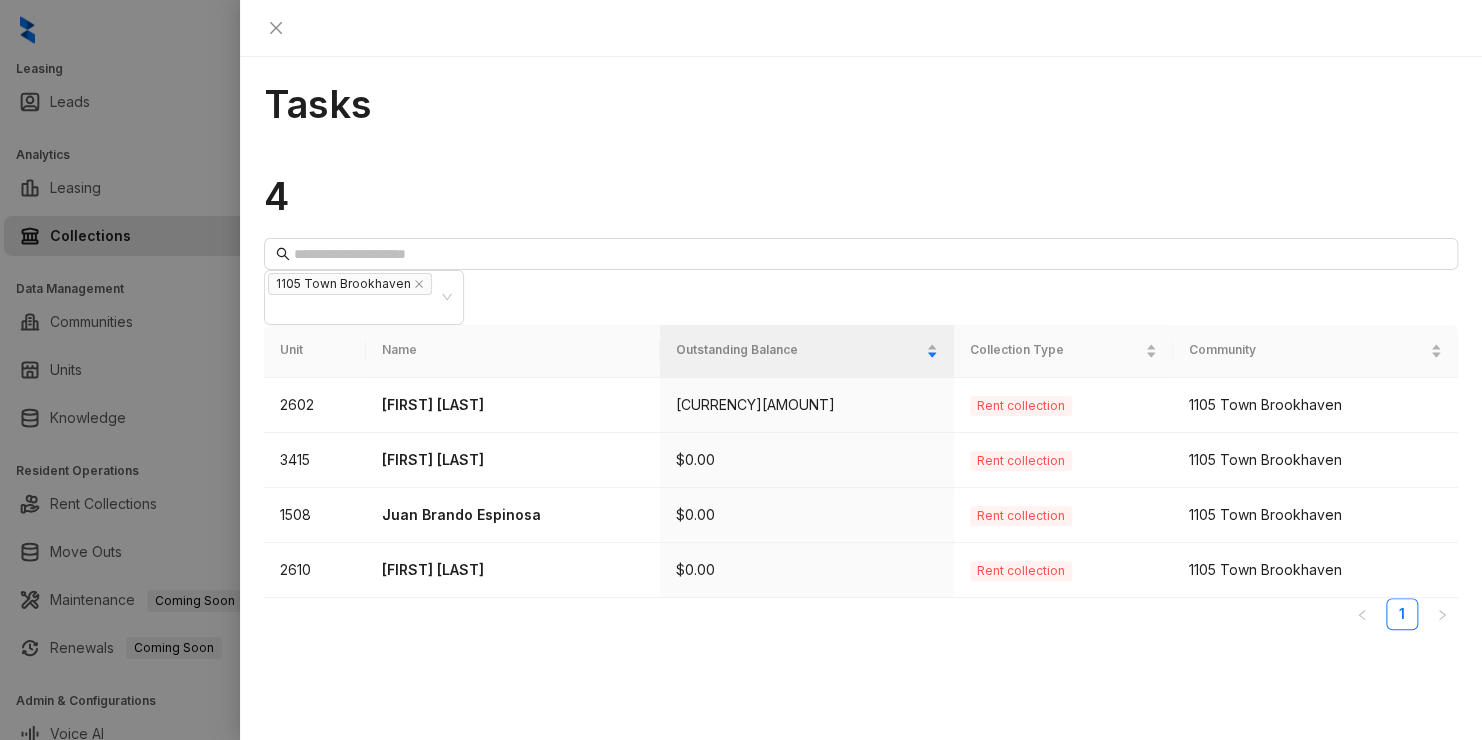 click on "[FIRST] [LAST]" at bounding box center (513, 570) 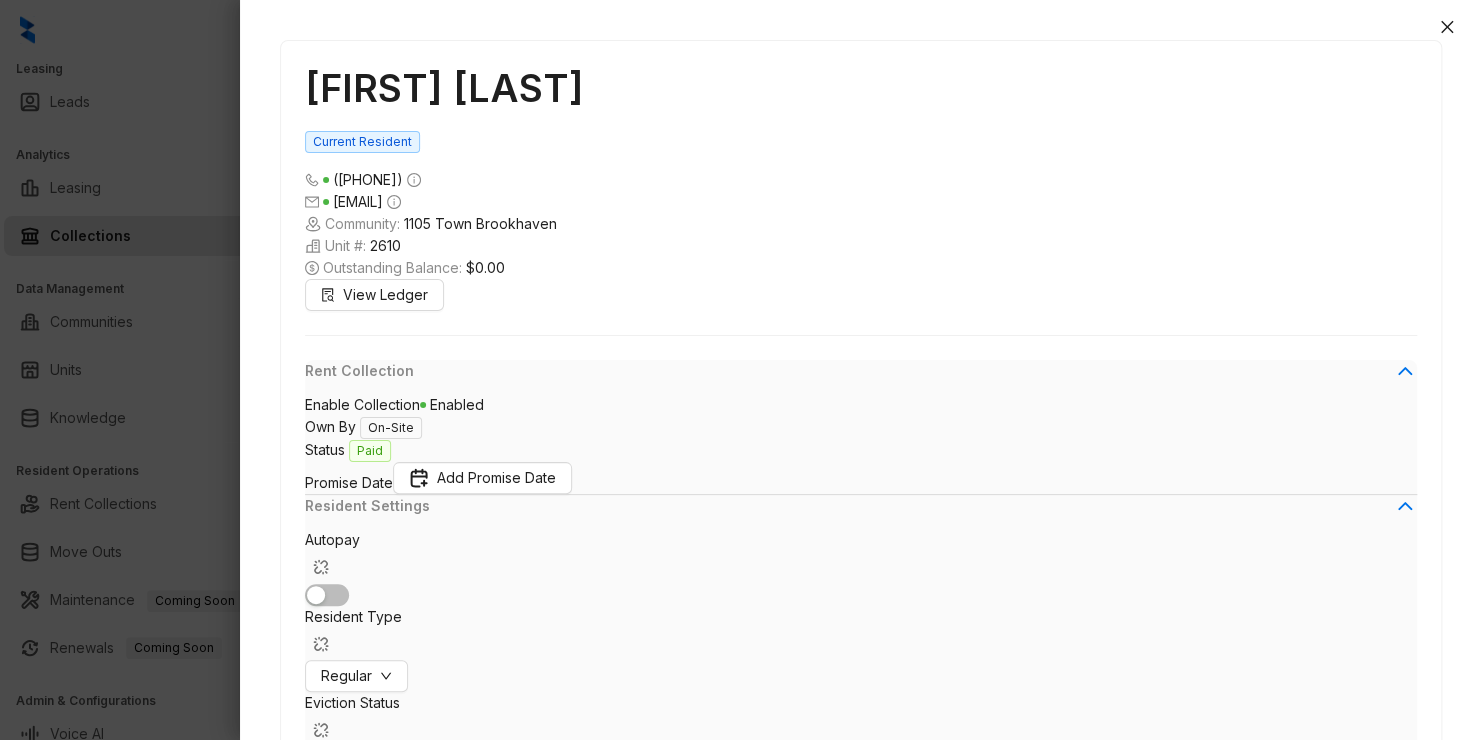 scroll, scrollTop: 0, scrollLeft: 0, axis: both 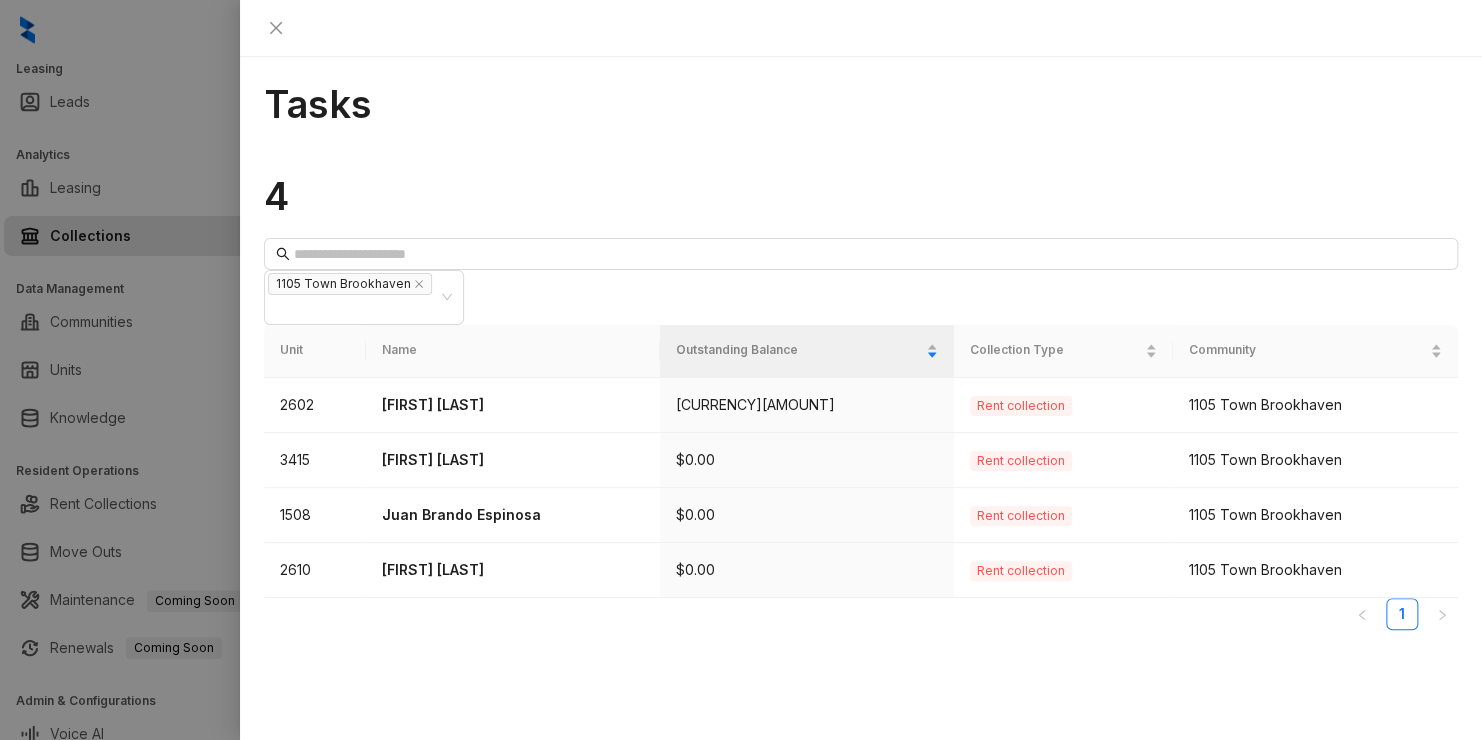 click on "[FIRST] [LAST]" at bounding box center (513, 570) 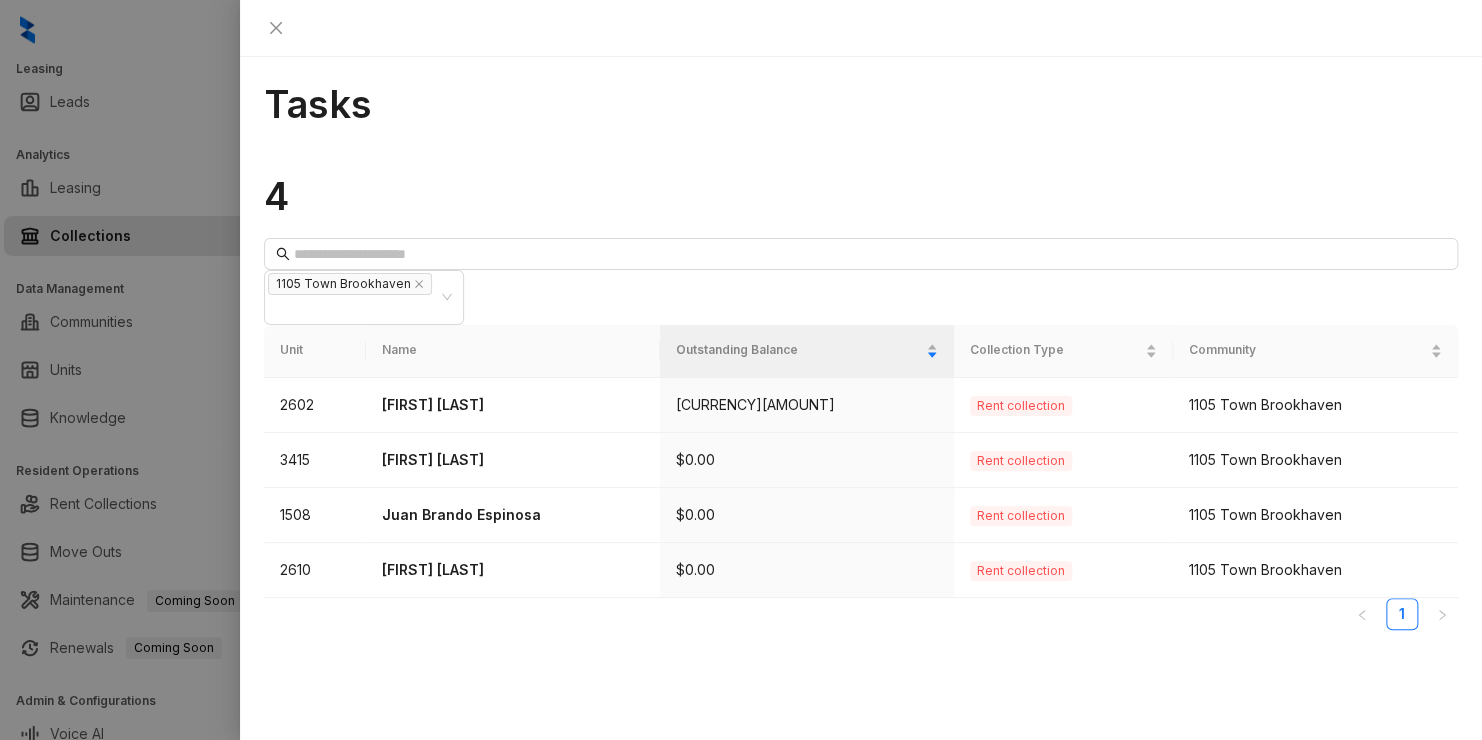 click on "4" at bounding box center (861, 196) 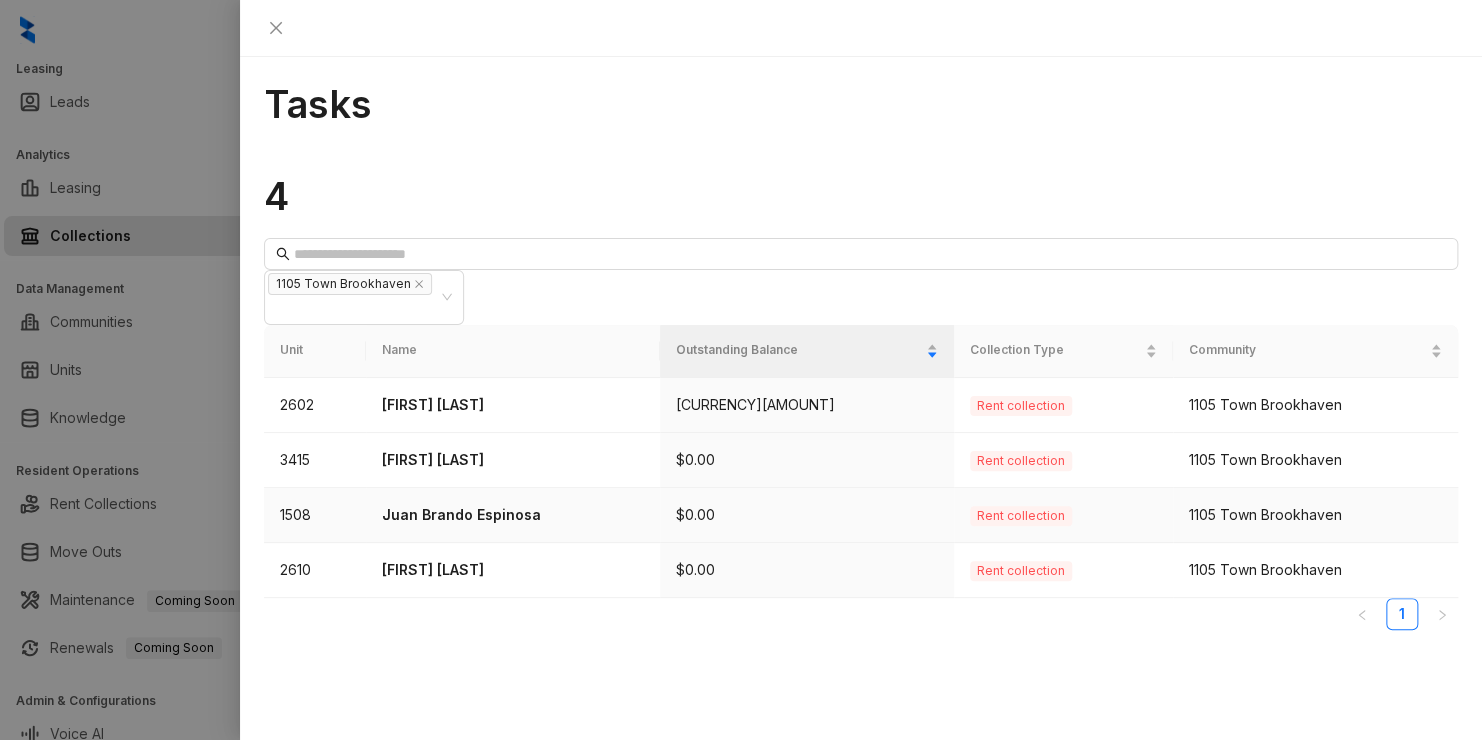 click on "Juan Brando Espinosa" at bounding box center [513, 515] 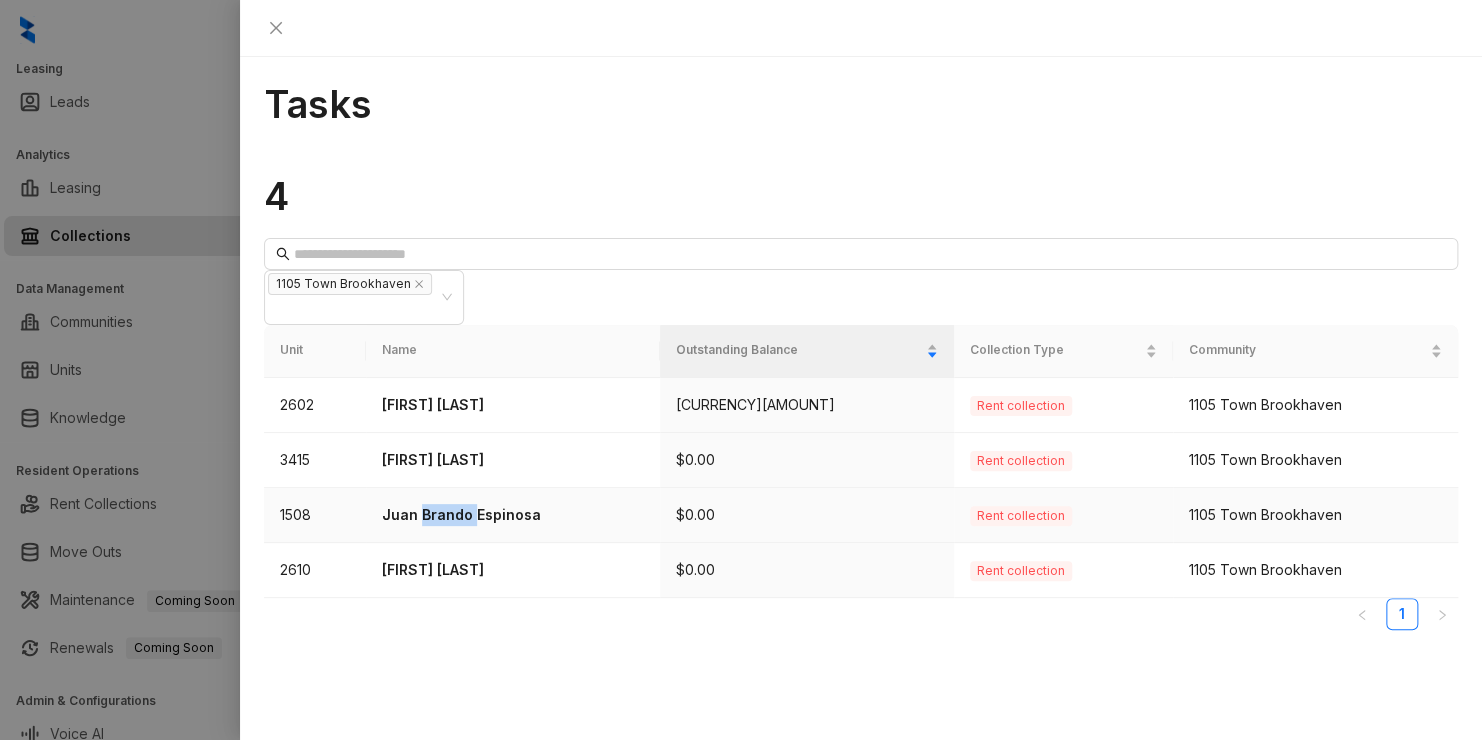 click on "Juan Brando Espinosa" at bounding box center [513, 515] 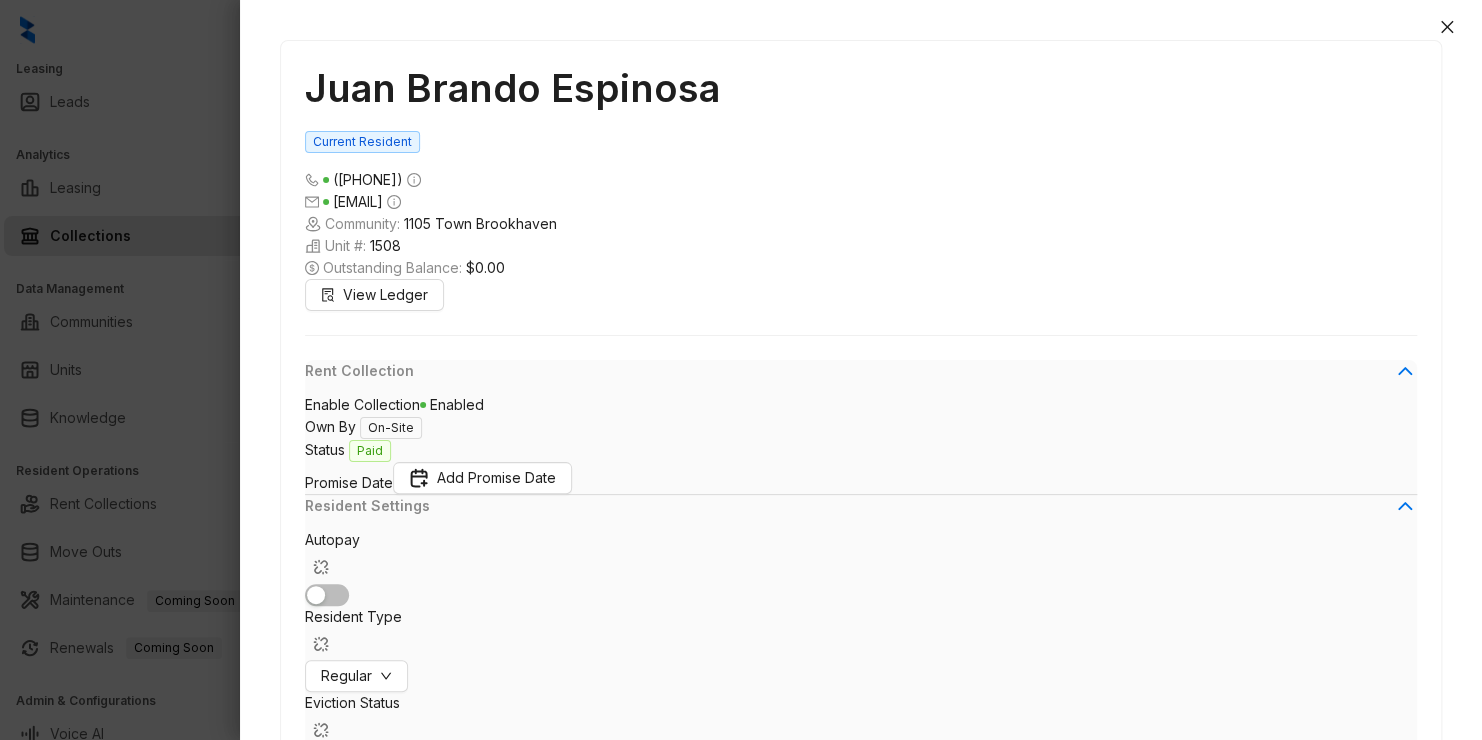 scroll, scrollTop: 789, scrollLeft: 0, axis: vertical 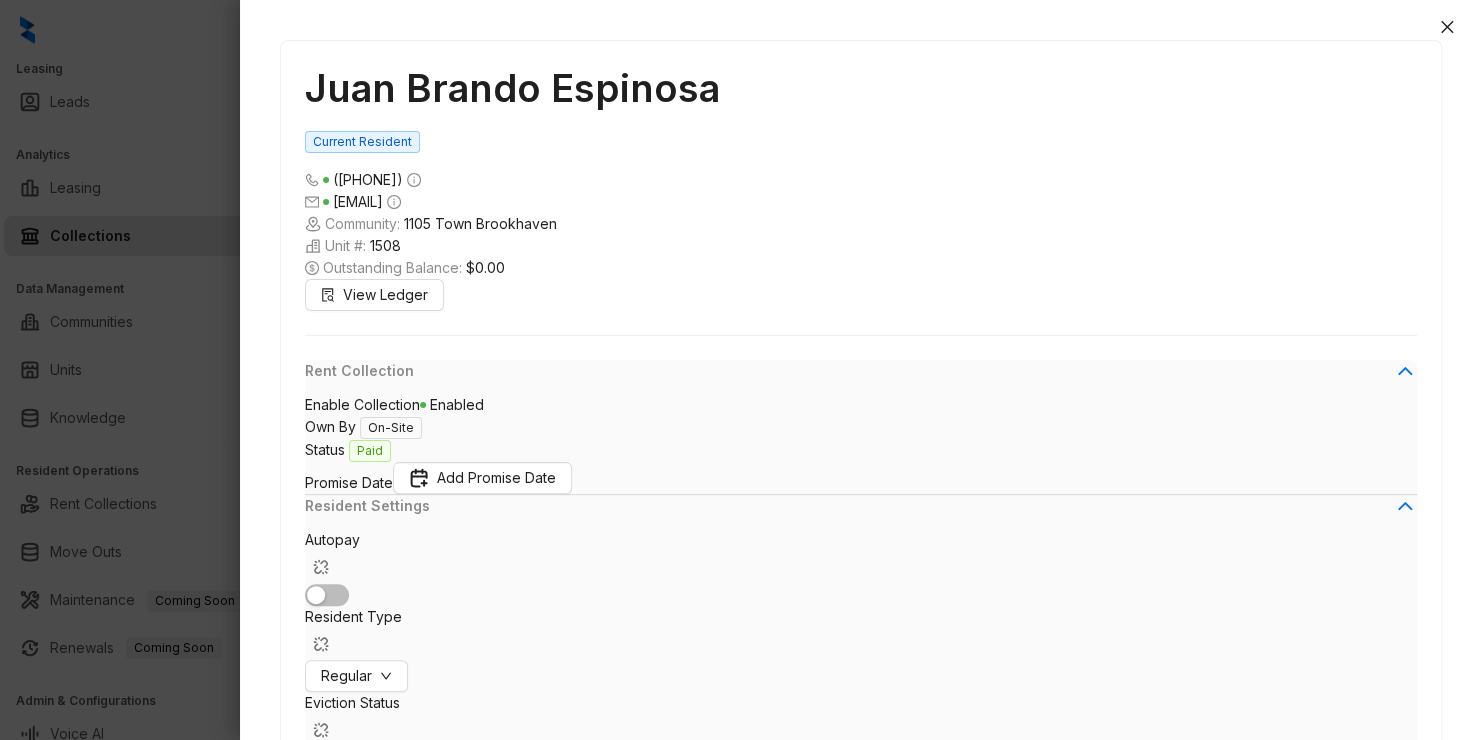 click at bounding box center (331, 2278) 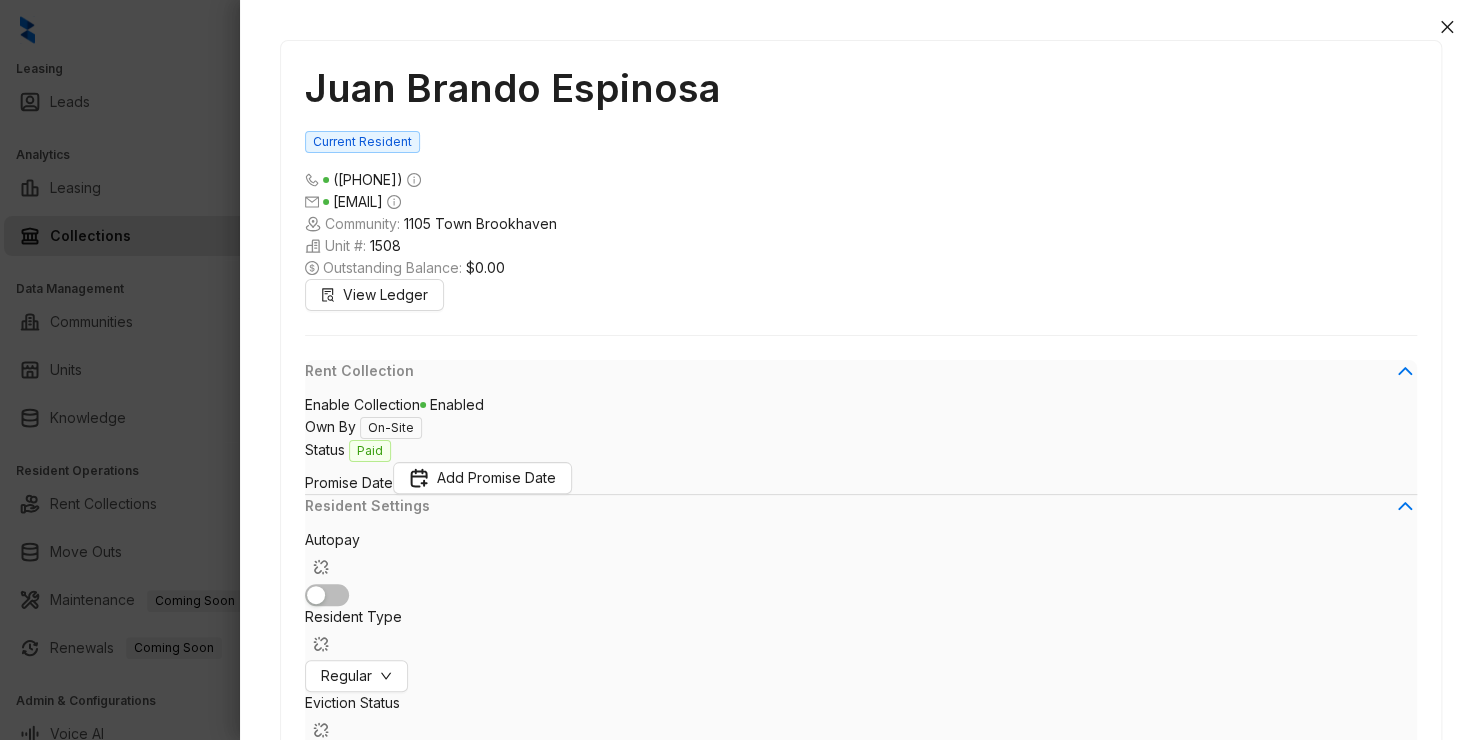 click on "Hi [FIRST], We're happy to confirm that we've received your payment for your monthly balance for Unit #[NUMBER] at [NUMBER] [STREET]. Thank you for making your payment on time! If you have any questions about your account or need assistance with anything else, don't hesitate to reach out. We're here to help! Thanks again, and have a wonderful day. Best, [FIRST] [LAST] [NUMBER] [STREET] Team ([PHONE])" at bounding box center [874, 2367] 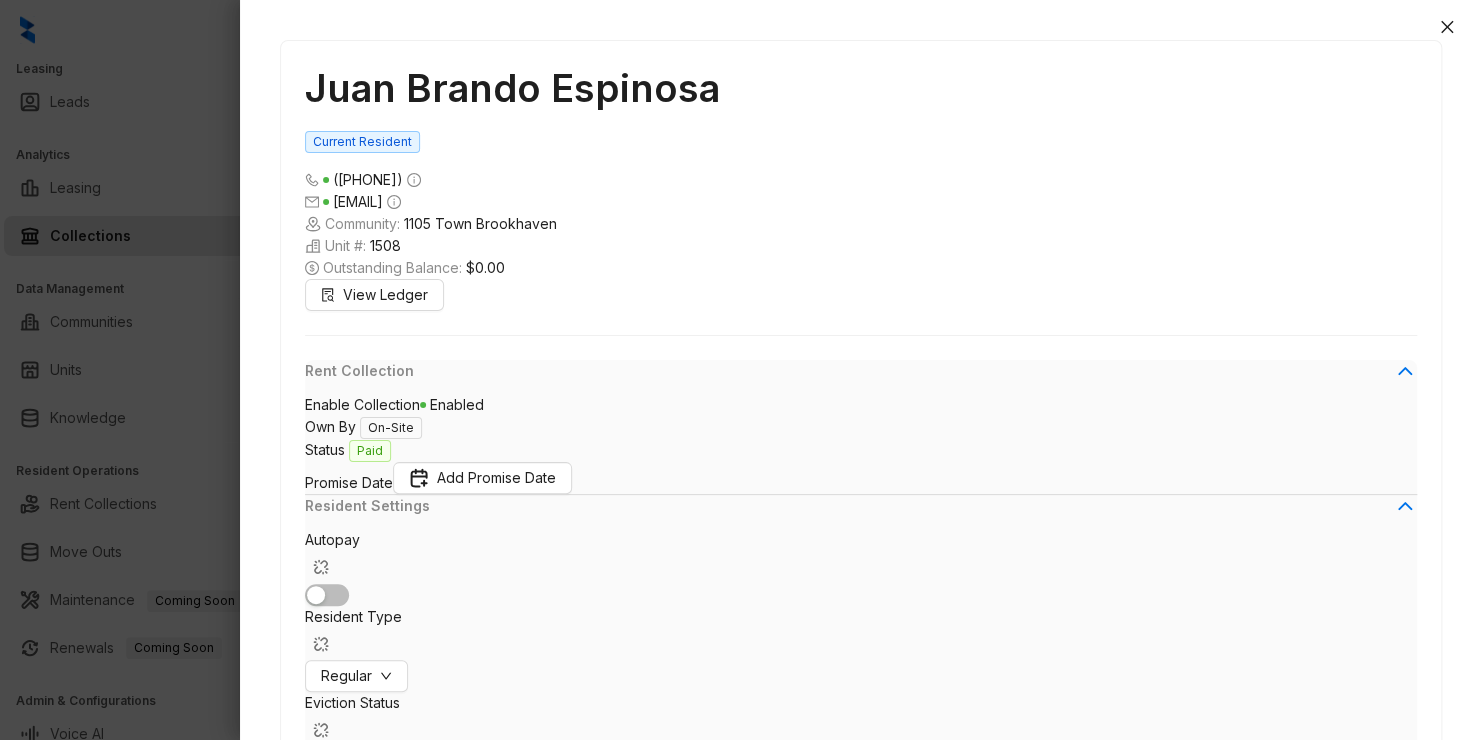 click at bounding box center [331, 2278] 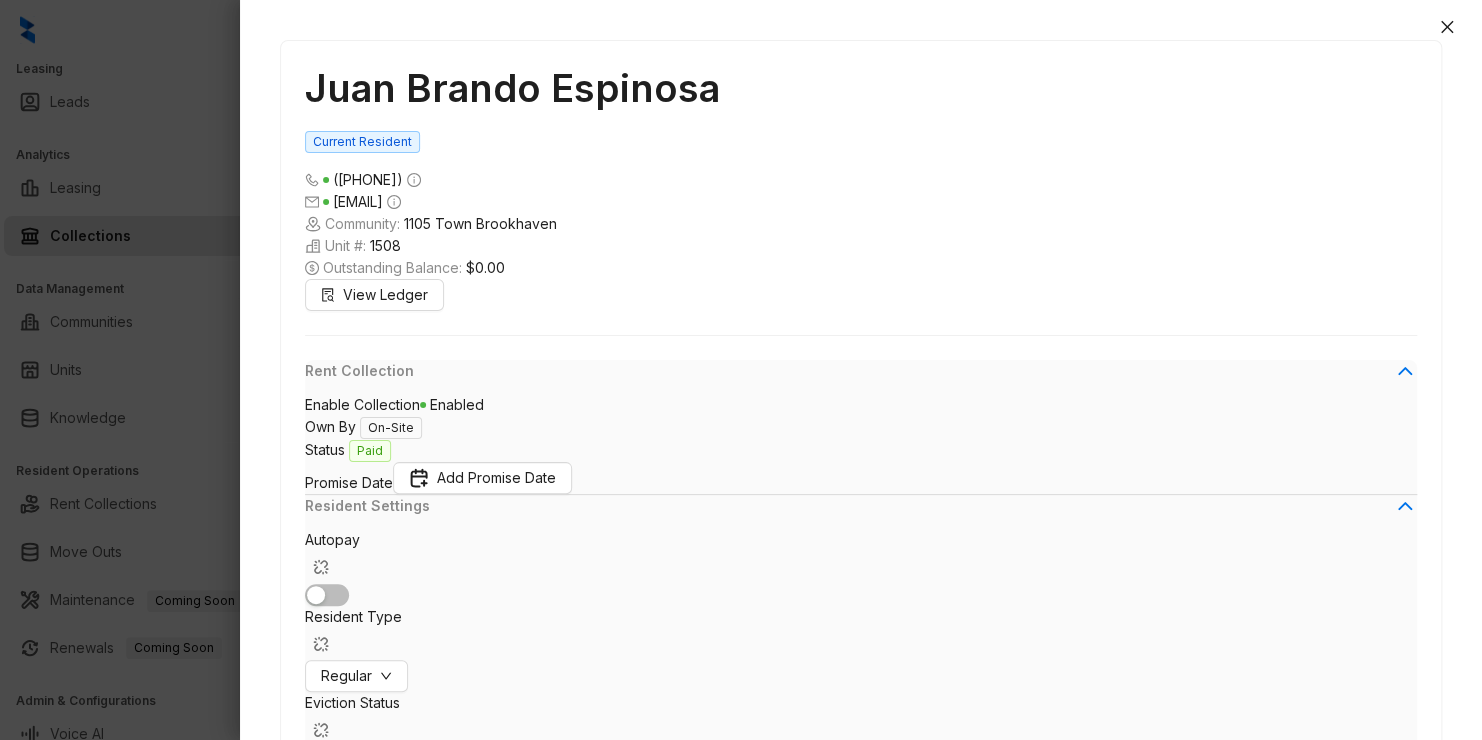 scroll, scrollTop: 1009, scrollLeft: 0, axis: vertical 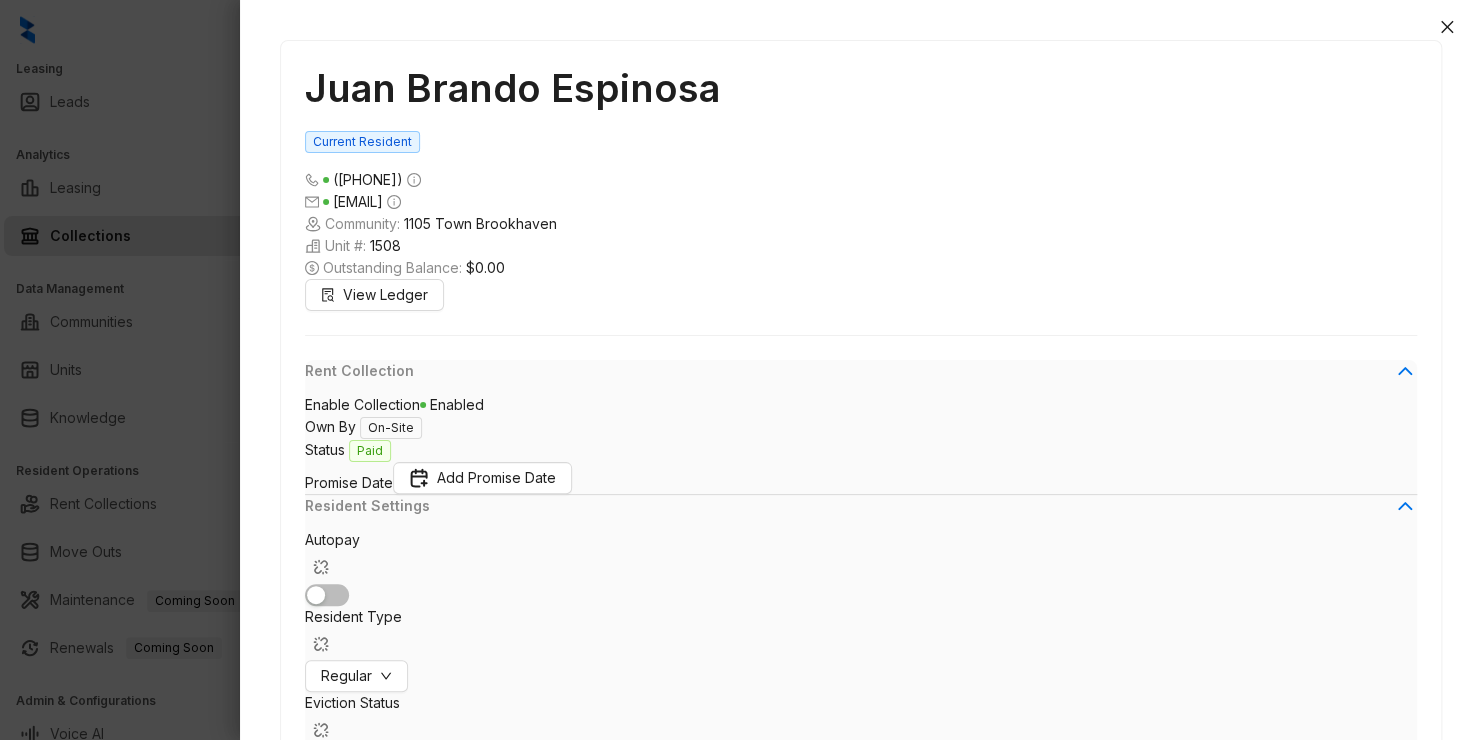 click at bounding box center [861, 2670] 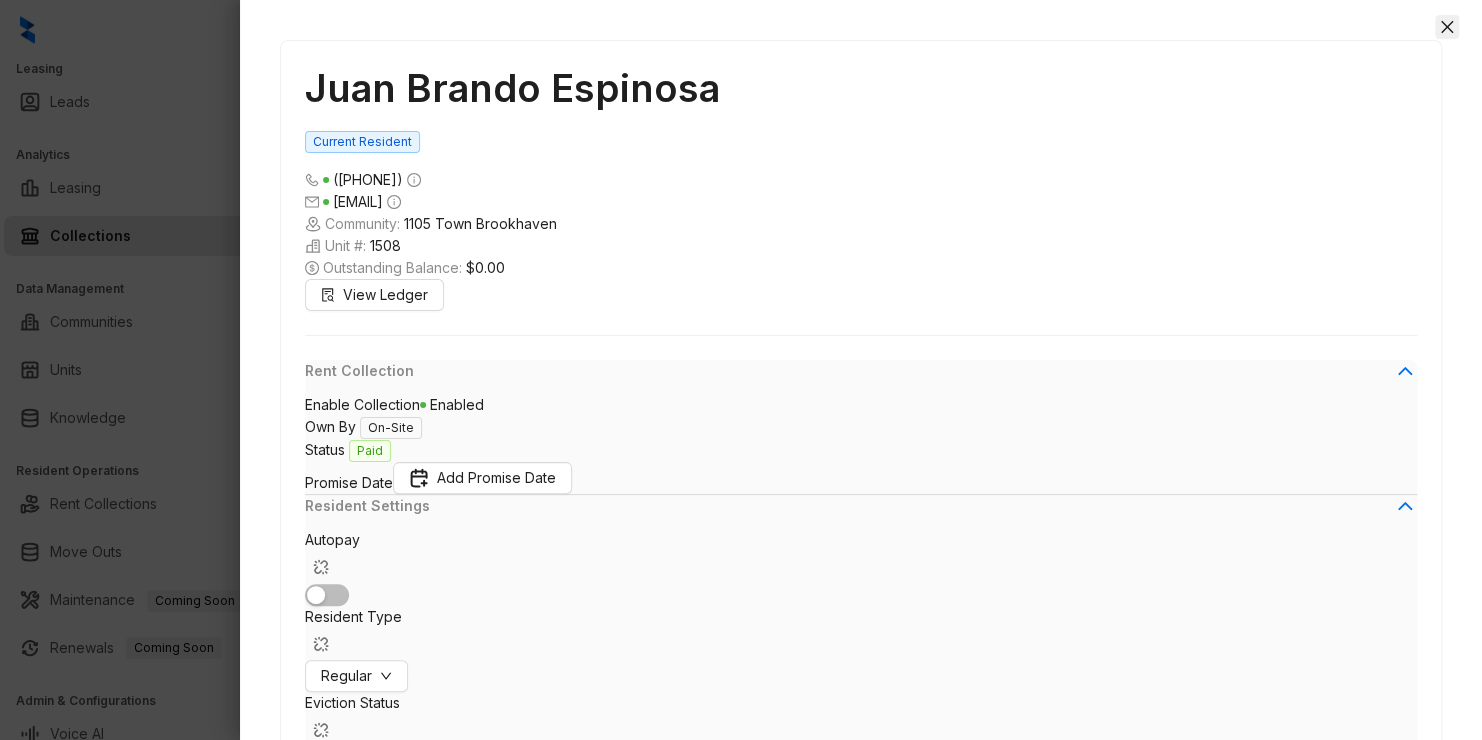 type on "**********" 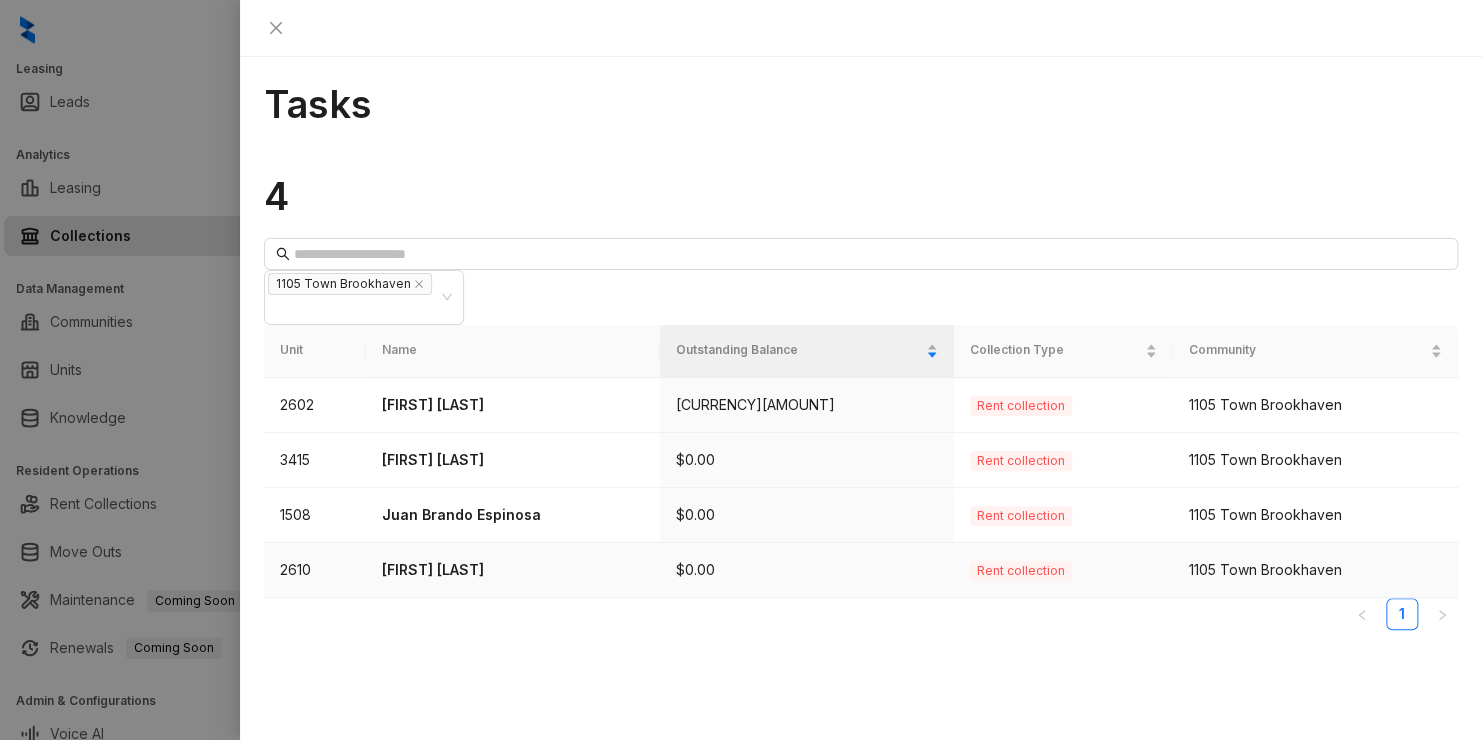 click on "[FIRST] [LAST]" at bounding box center [513, 570] 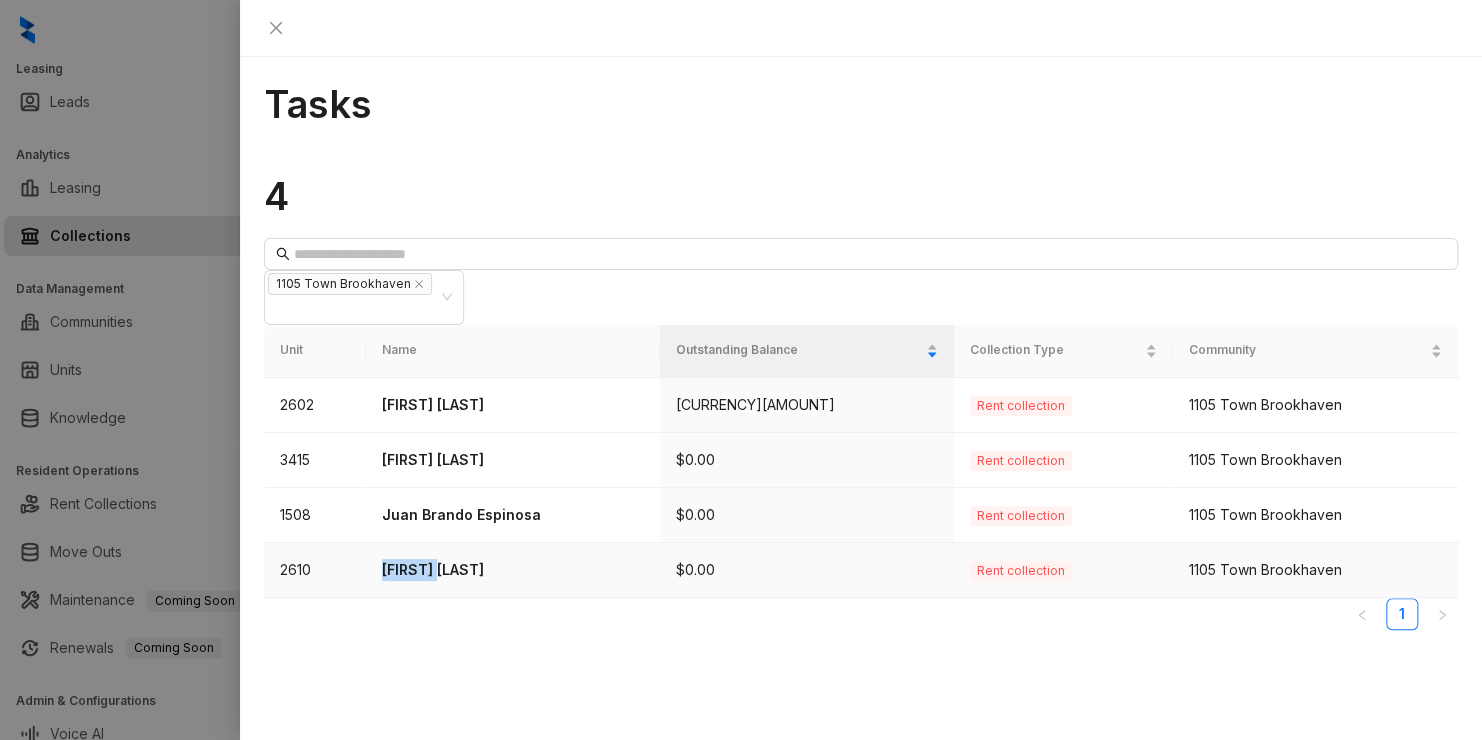 click on "Leasing Leads Analytics Leasing Collections Data Management Communities Units Knowledge Resident Operations Rent Collections Move Outs Maintenance Coming Soon Renewals Coming Soon Admin & Configurations Voice AI Home / Collections Performance Collections Performance Collections Performance [MONTH] [YEAR] [NUMBER] Town Brookhaven   Amount Collected [PERCENTAGE] [CURRENCY][AMOUNT] / [CURRENCY][AMOUNT] [GRAPH] Residents Paid On Time [PERCENTAGE] Outstanding Balance [CURRENCY][AMOUNT] [NUMBER] residents Outstanding Promised [CURRENCY][AMOUNT] [NUMBER] residents Promise Date Honor Rate [PERCENTAGE] Walkthrough Notice [NUMBER] Total Open Tasks [NUMBER] Residents At Risk Opted Out Across All Channels [NUMBER] Invalid Contact Info [NUMBER] # of At Risk Residents [NUMBER] [COMPANY] [ID] [ID] [NUMBER] Town Brookhaven [ADDRESS] [ADDRESS] [ADDRESS] Tasks" at bounding box center [741, 370] 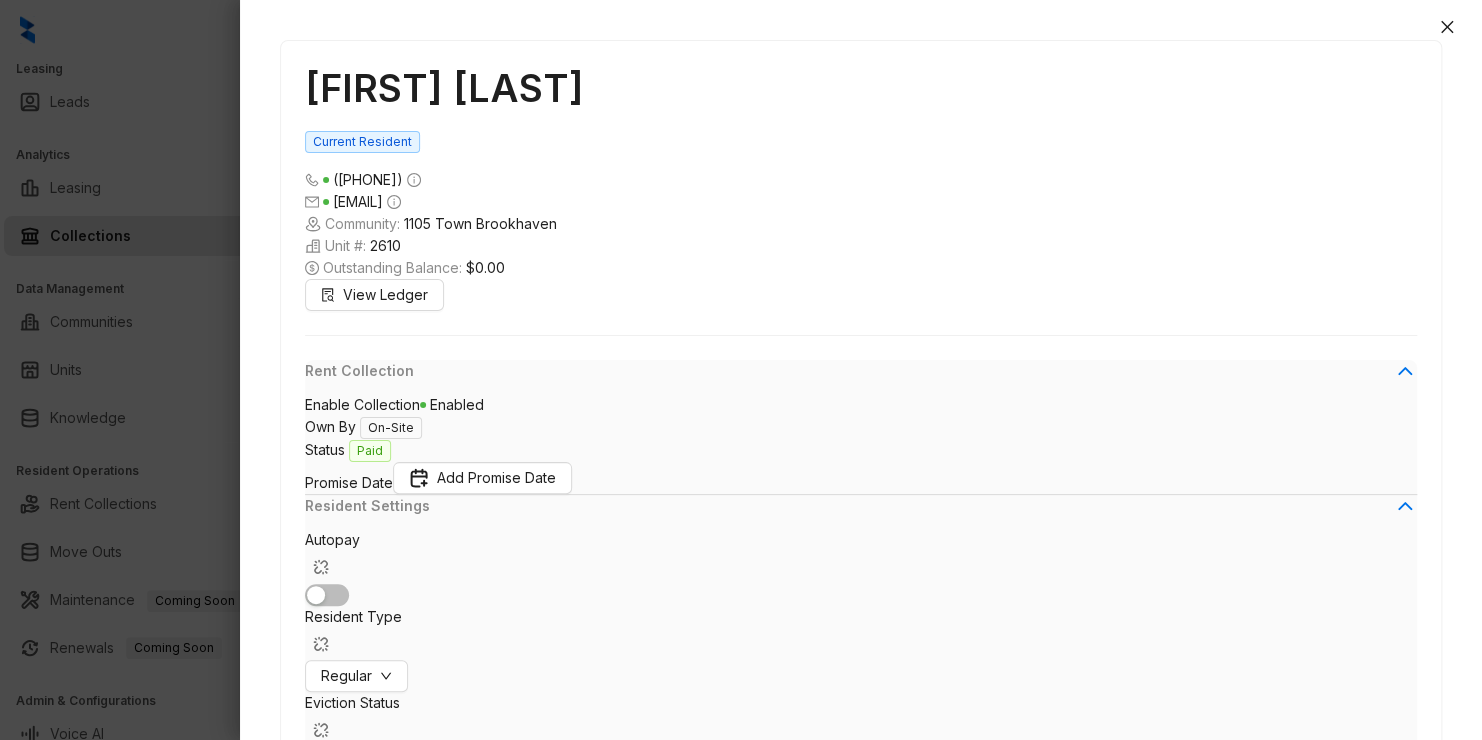 scroll, scrollTop: 1652, scrollLeft: 0, axis: vertical 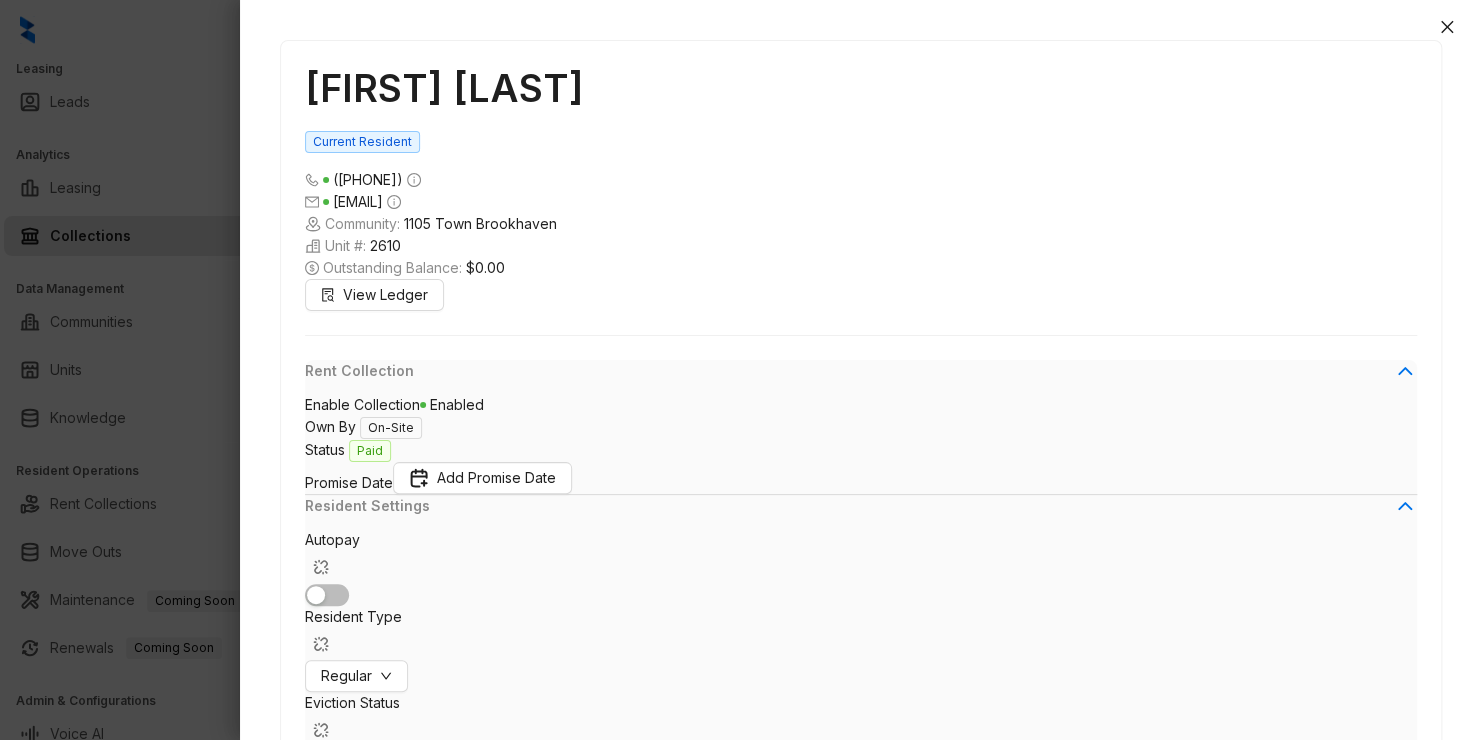 click at bounding box center [861, 3420] 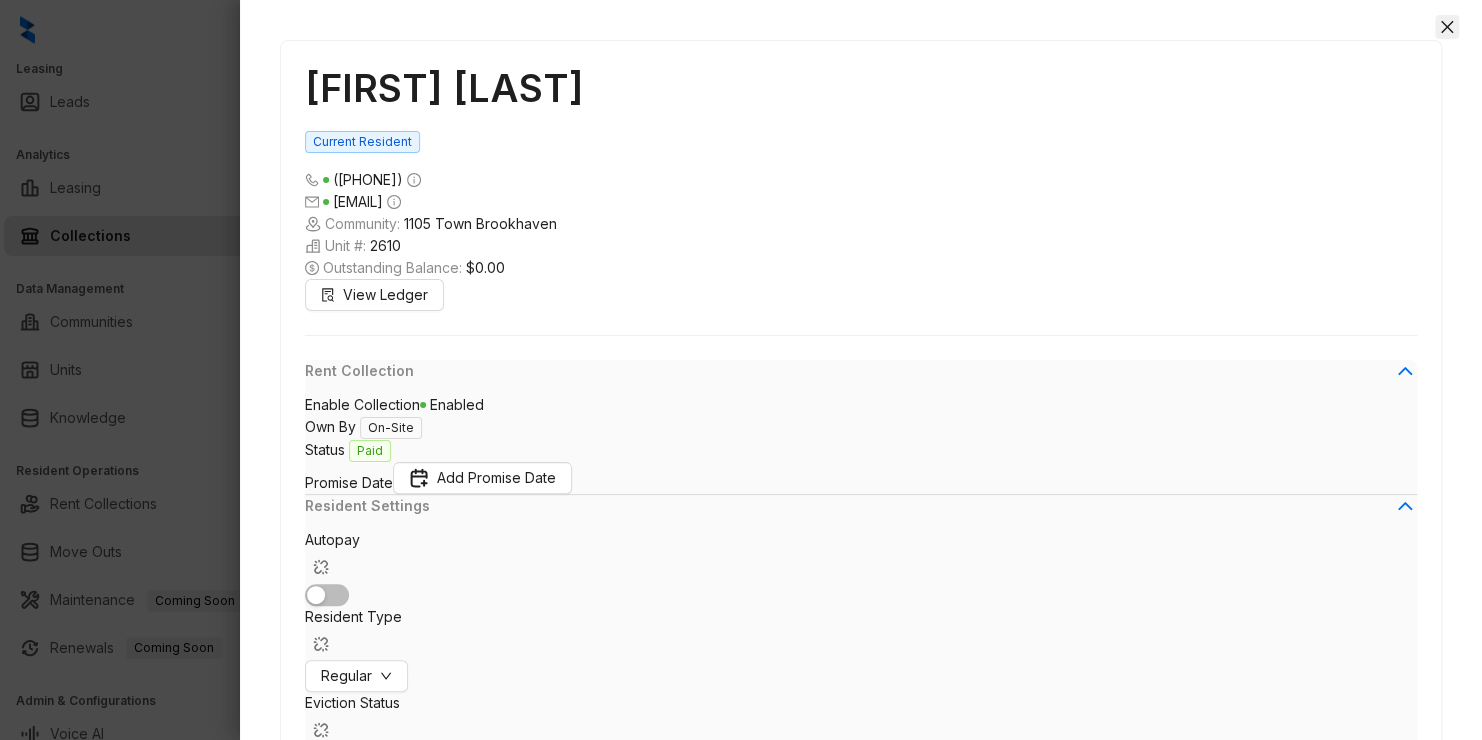 type on "**********" 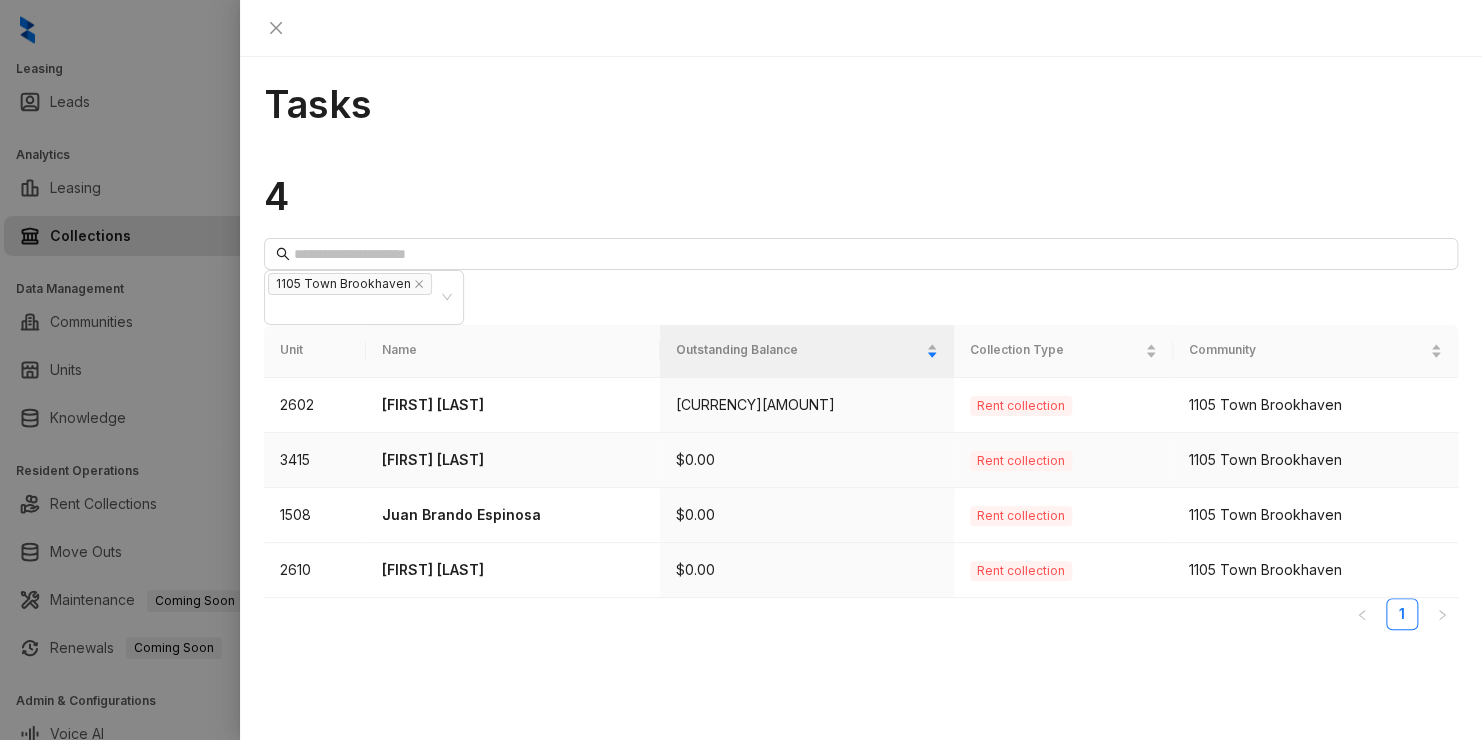 click on "[FIRST] [LAST]" at bounding box center [513, 460] 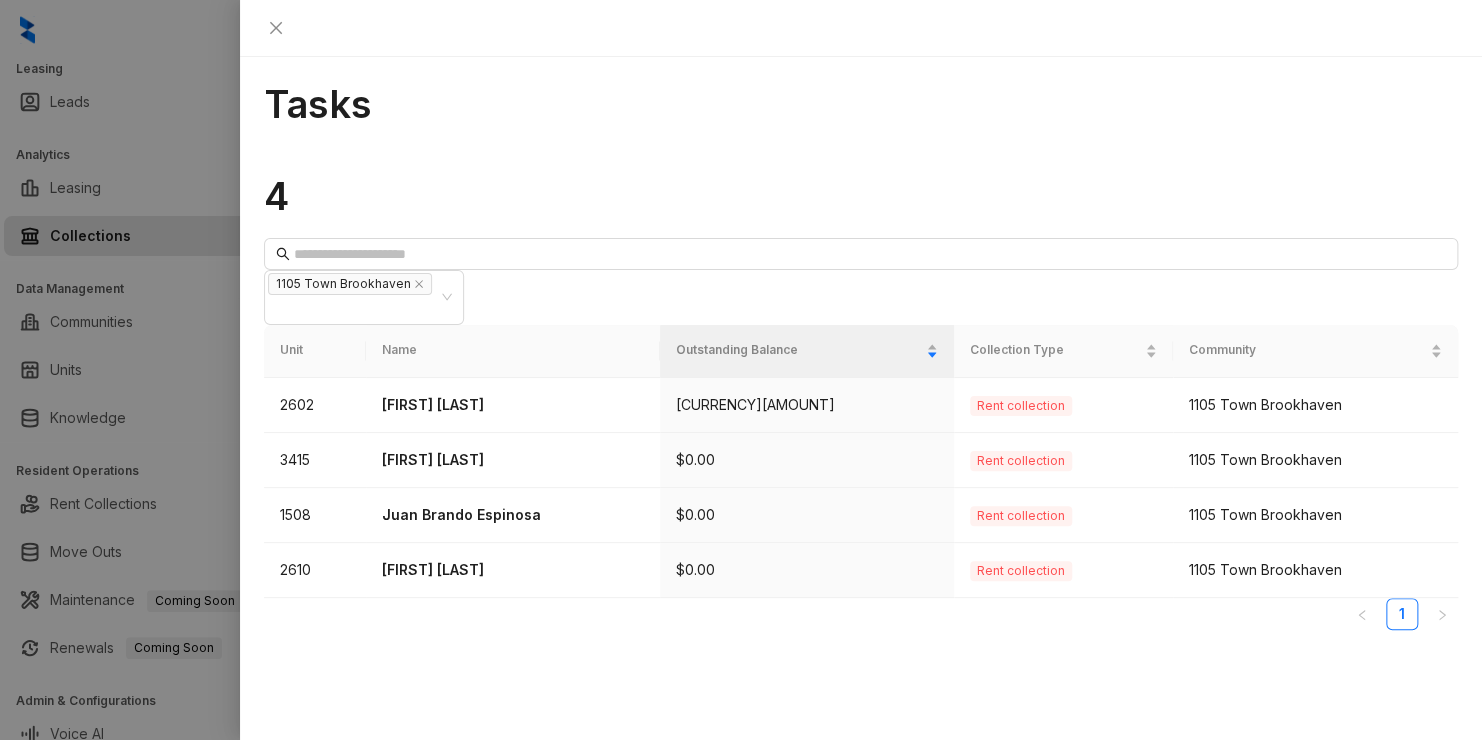drag, startPoint x: 438, startPoint y: 340, endPoint x: 473, endPoint y: 340, distance: 35 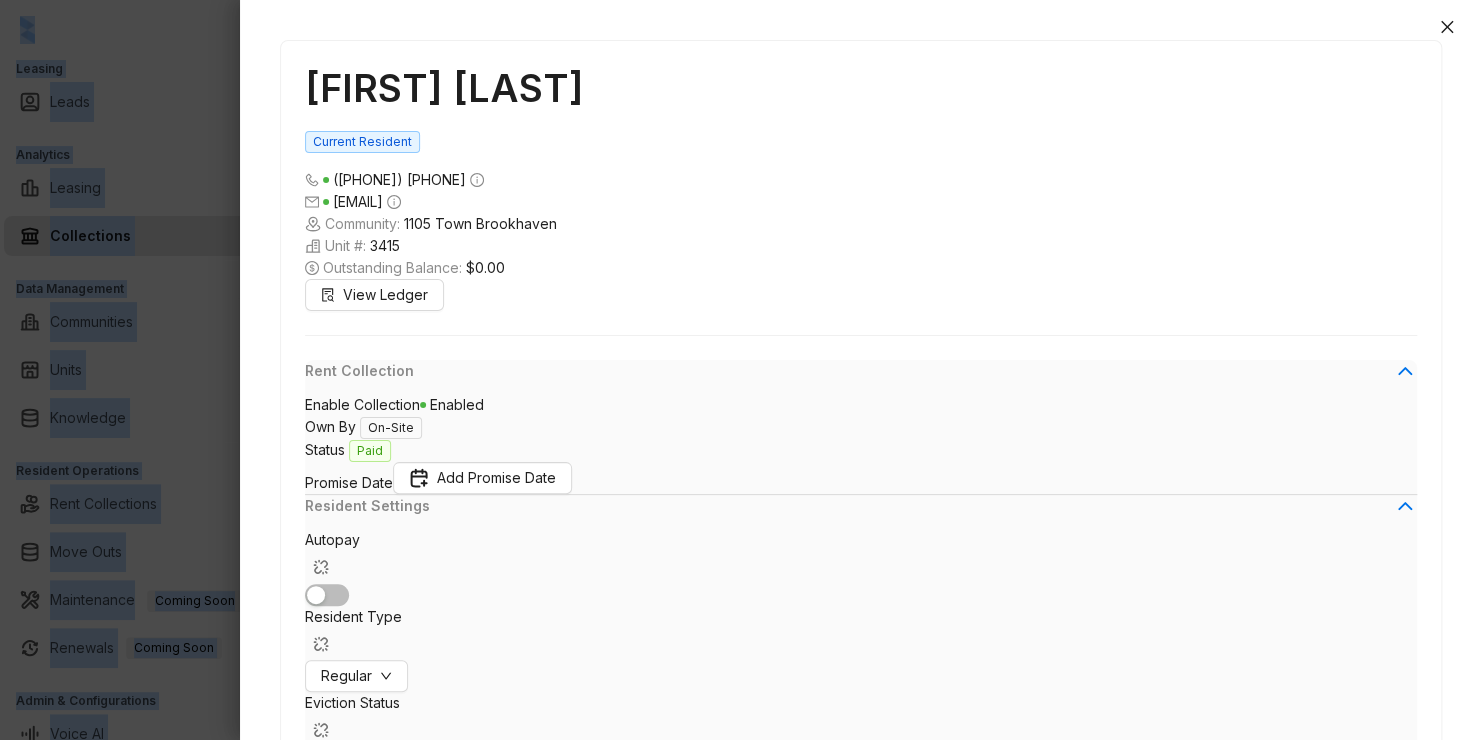 click at bounding box center [741, 370] 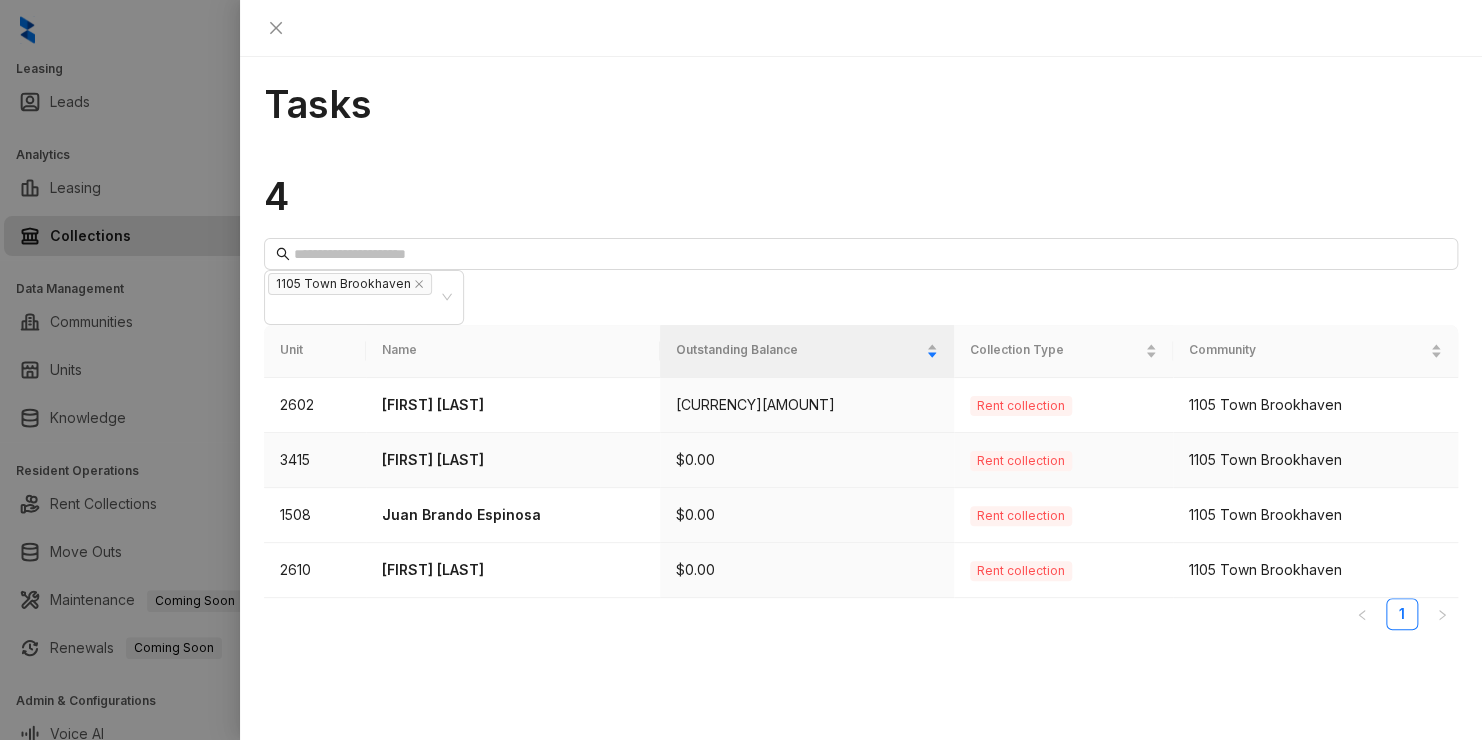 click on "[FIRST] [LAST]" at bounding box center [513, 460] 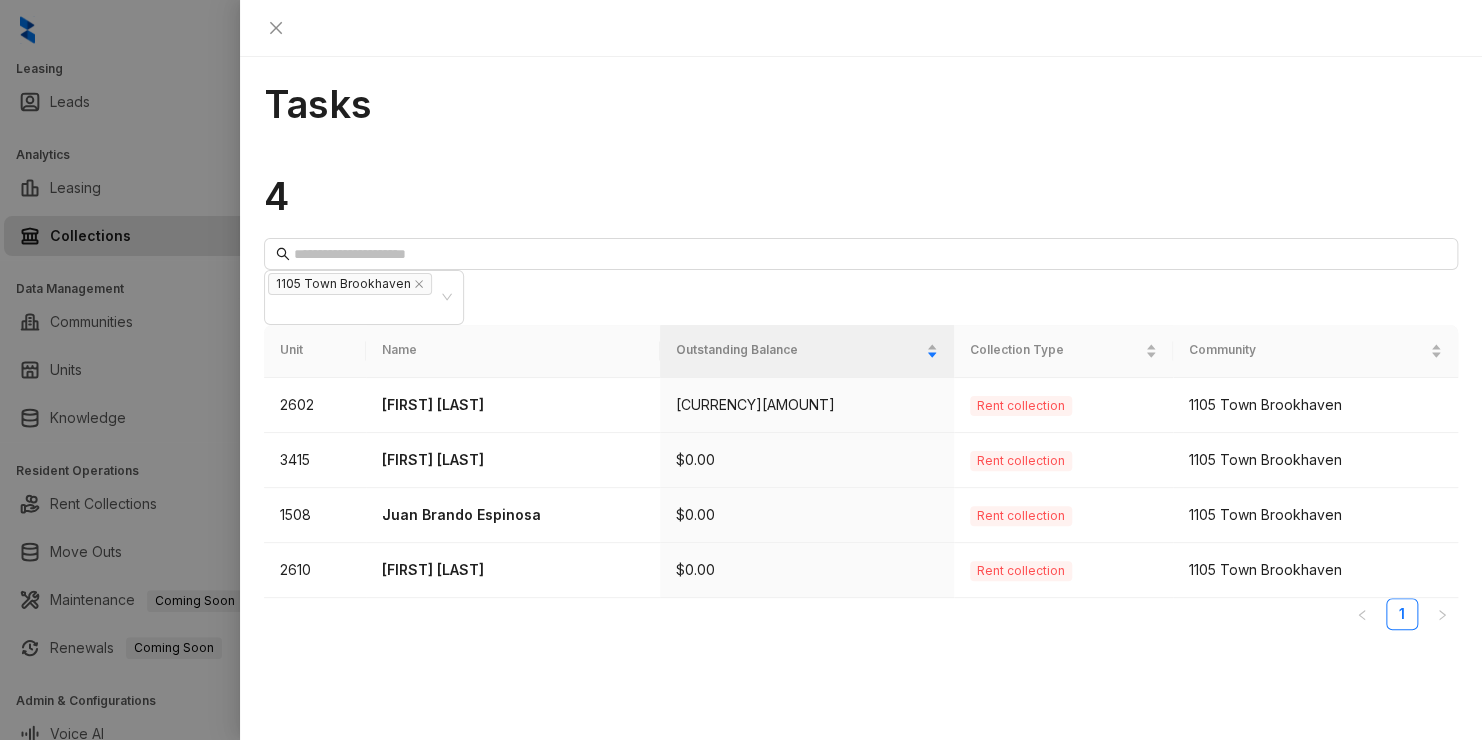 click on "[FIRST] [LAST]" at bounding box center [513, 460] 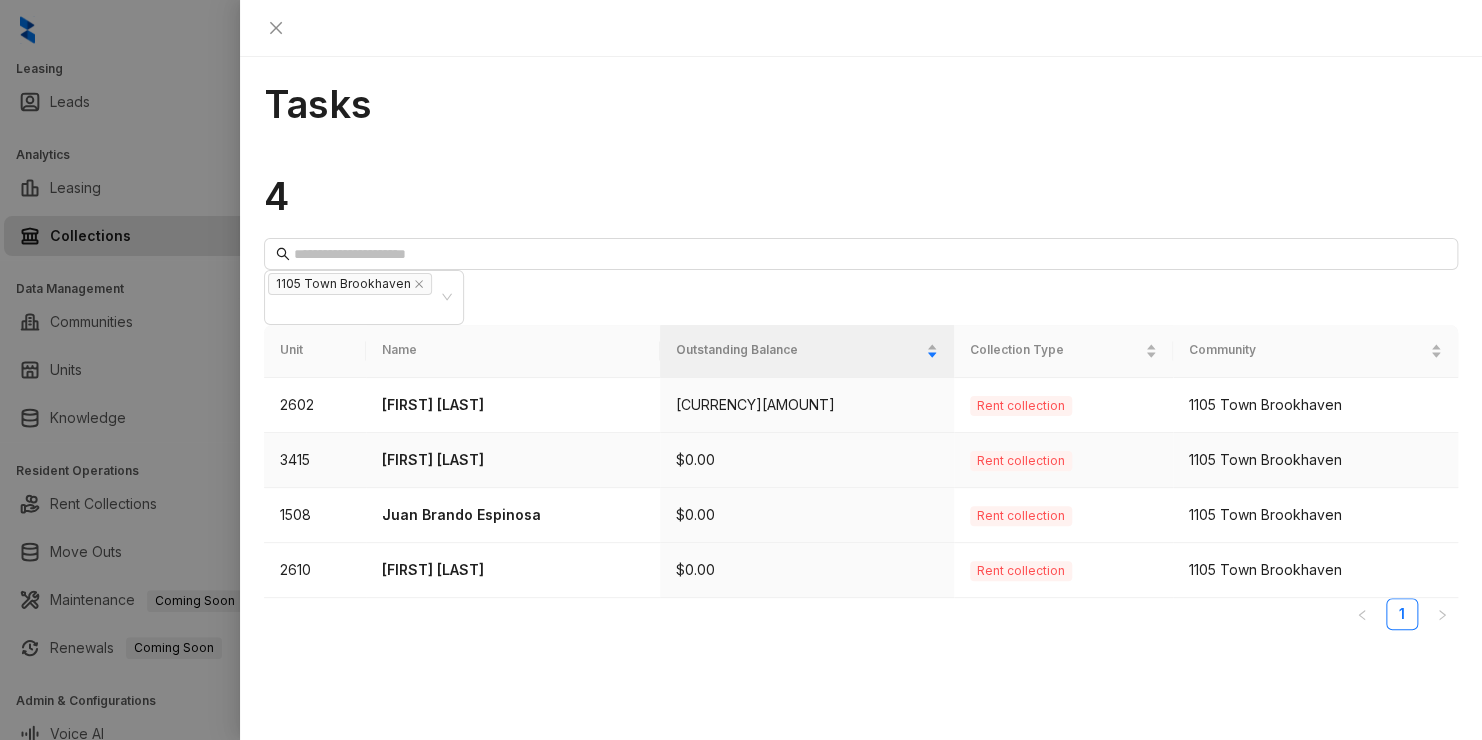 drag, startPoint x: 419, startPoint y: 338, endPoint x: 315, endPoint y: 336, distance: 104.019226 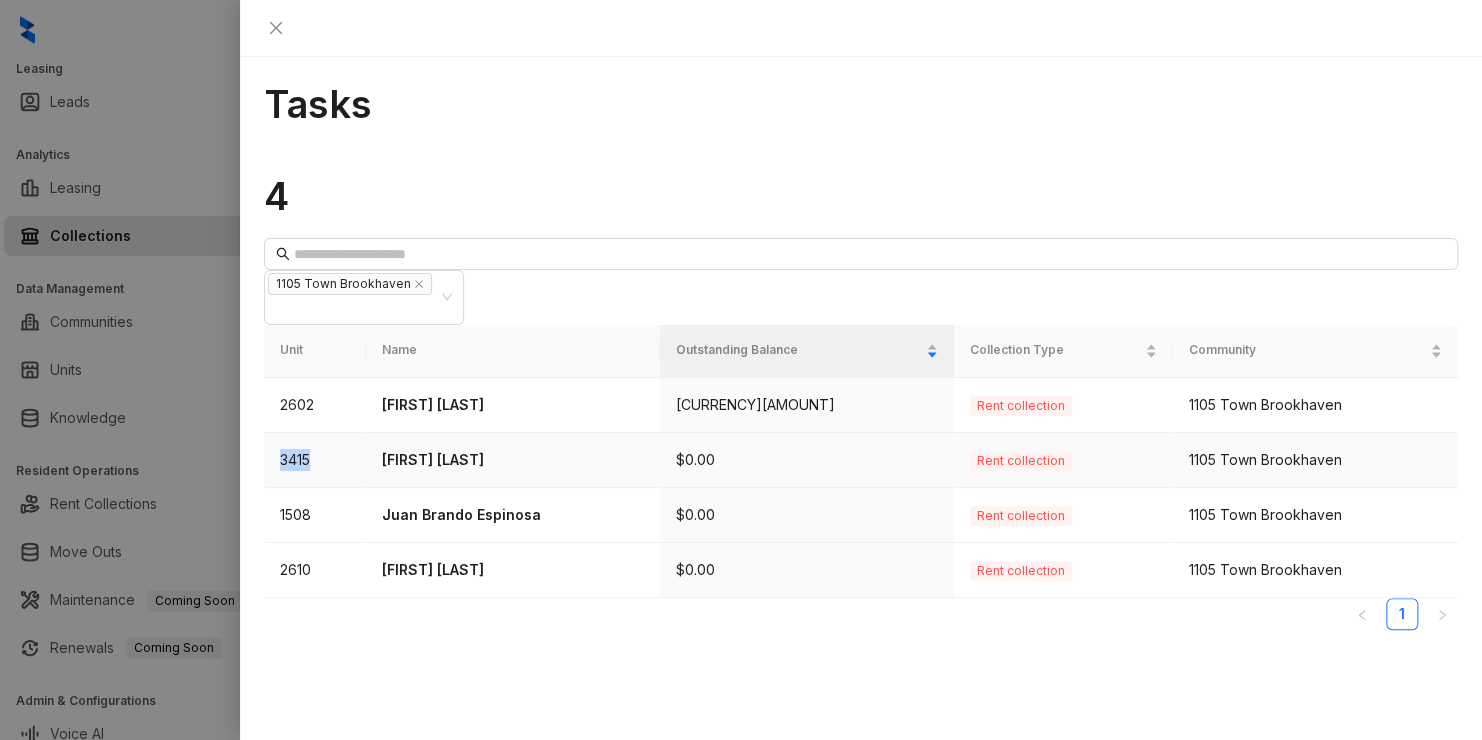 click on "3415" at bounding box center (315, 460) 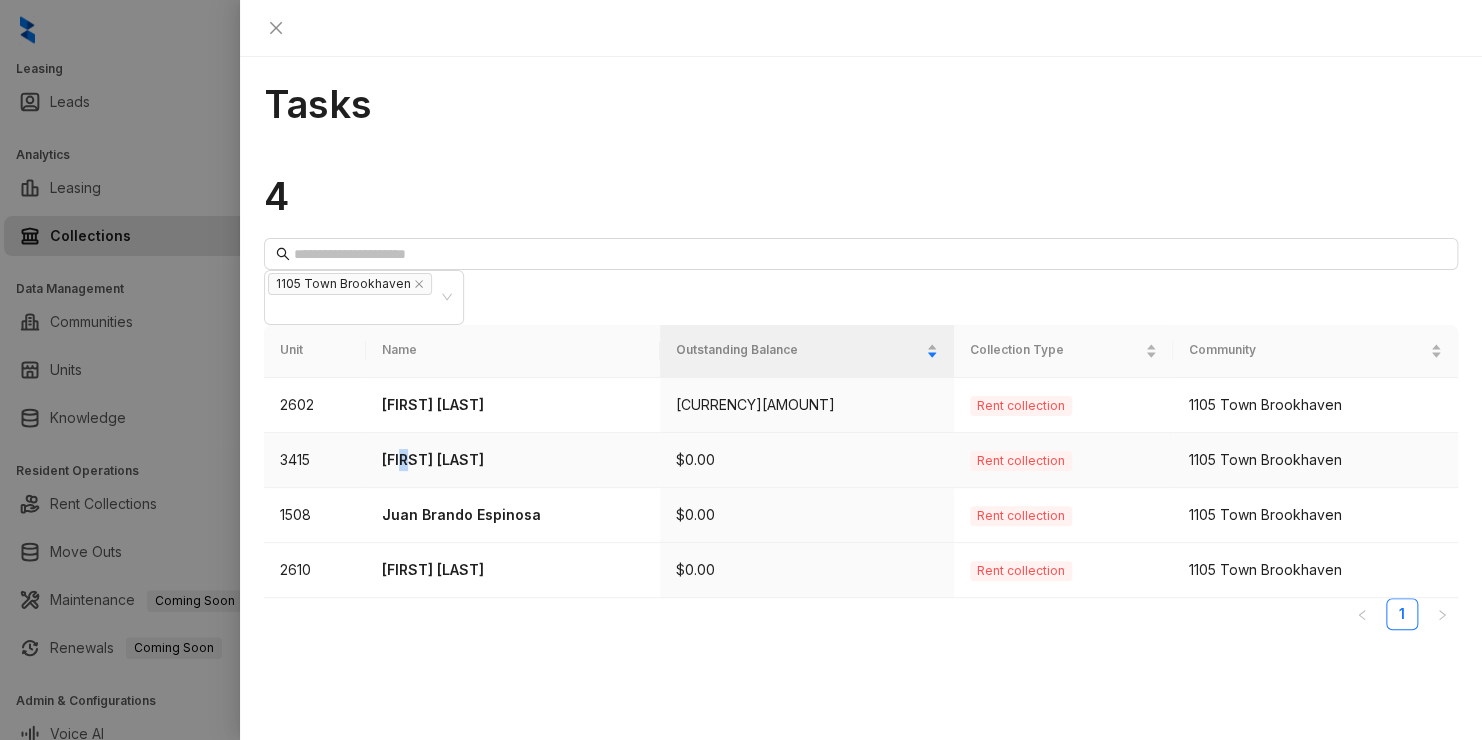 drag, startPoint x: 315, startPoint y: 336, endPoint x: 426, endPoint y: 340, distance: 111.07205 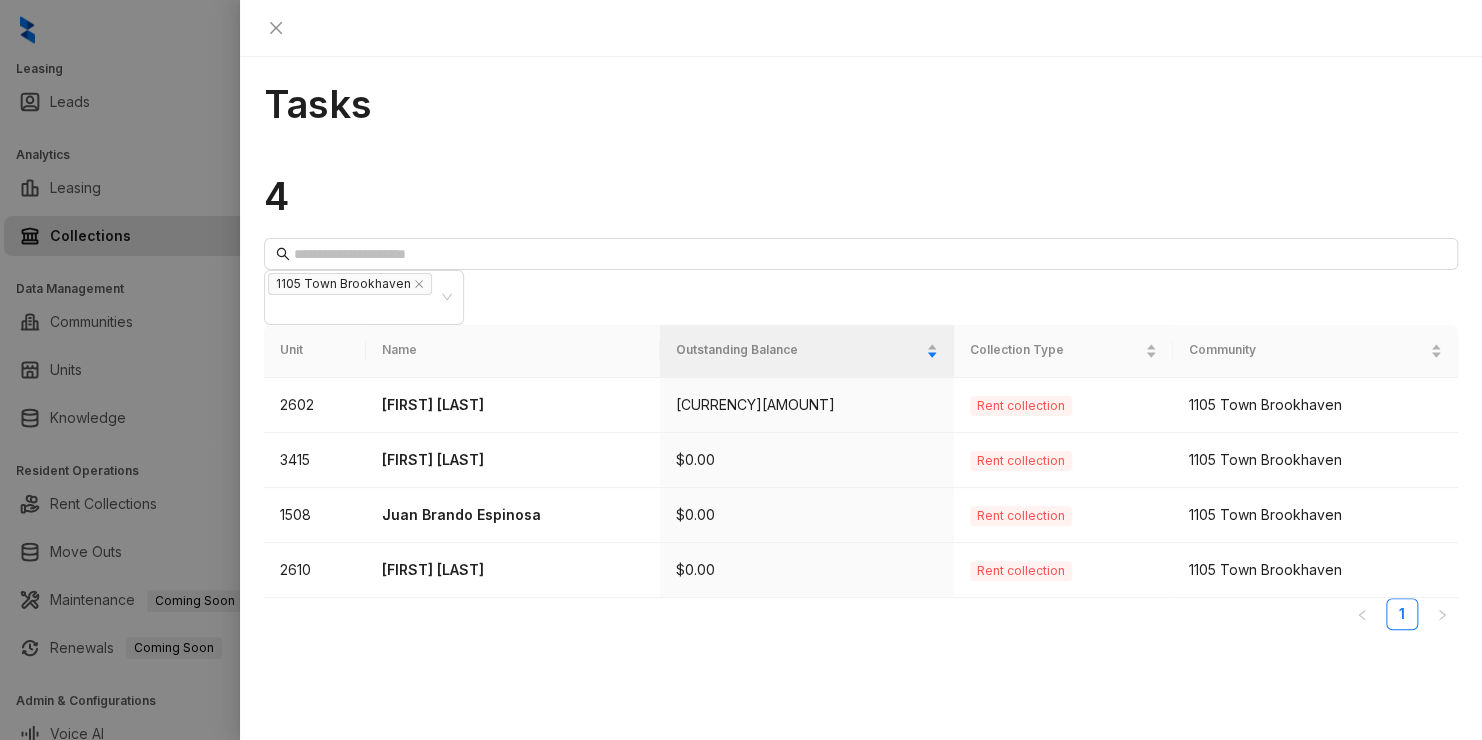 drag, startPoint x: 426, startPoint y: 340, endPoint x: 629, endPoint y: 348, distance: 203.15758 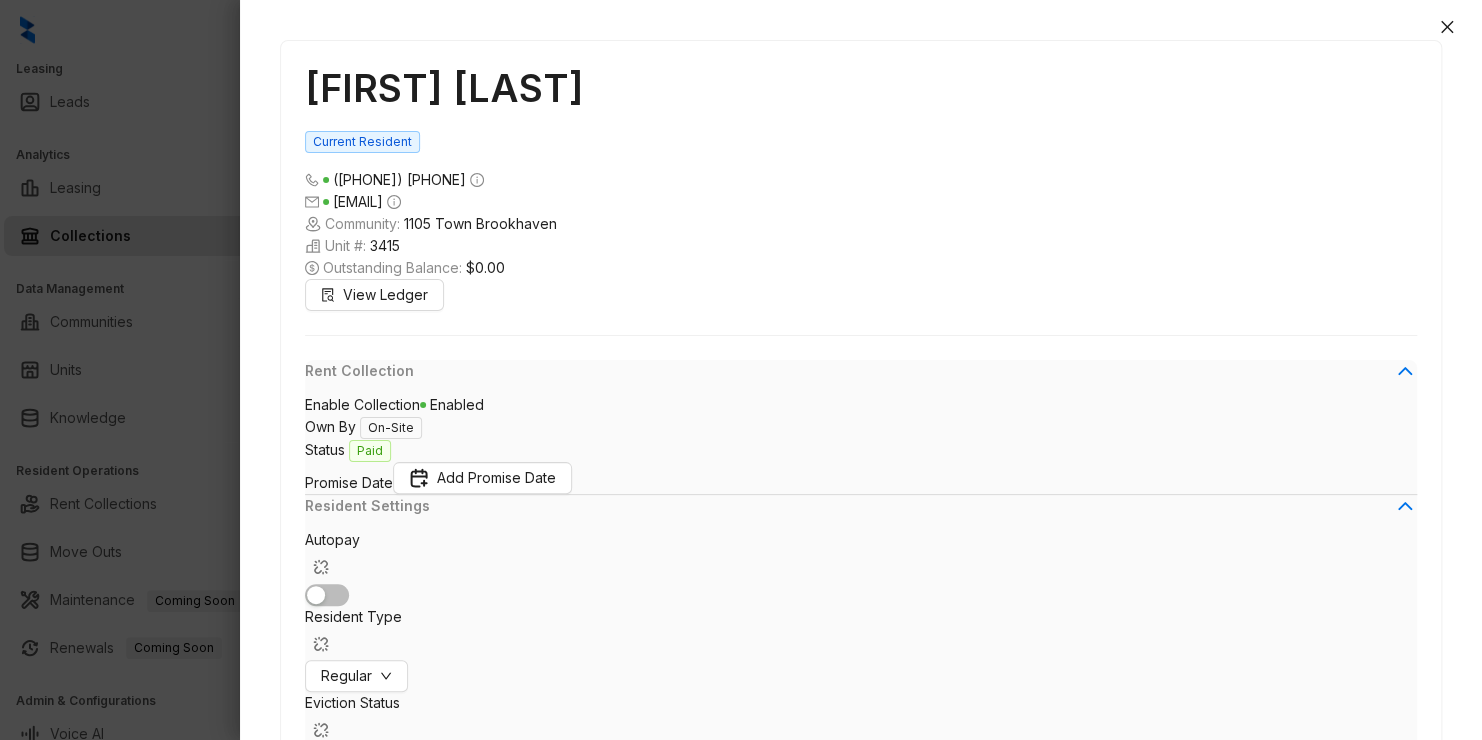 scroll, scrollTop: 0, scrollLeft: 0, axis: both 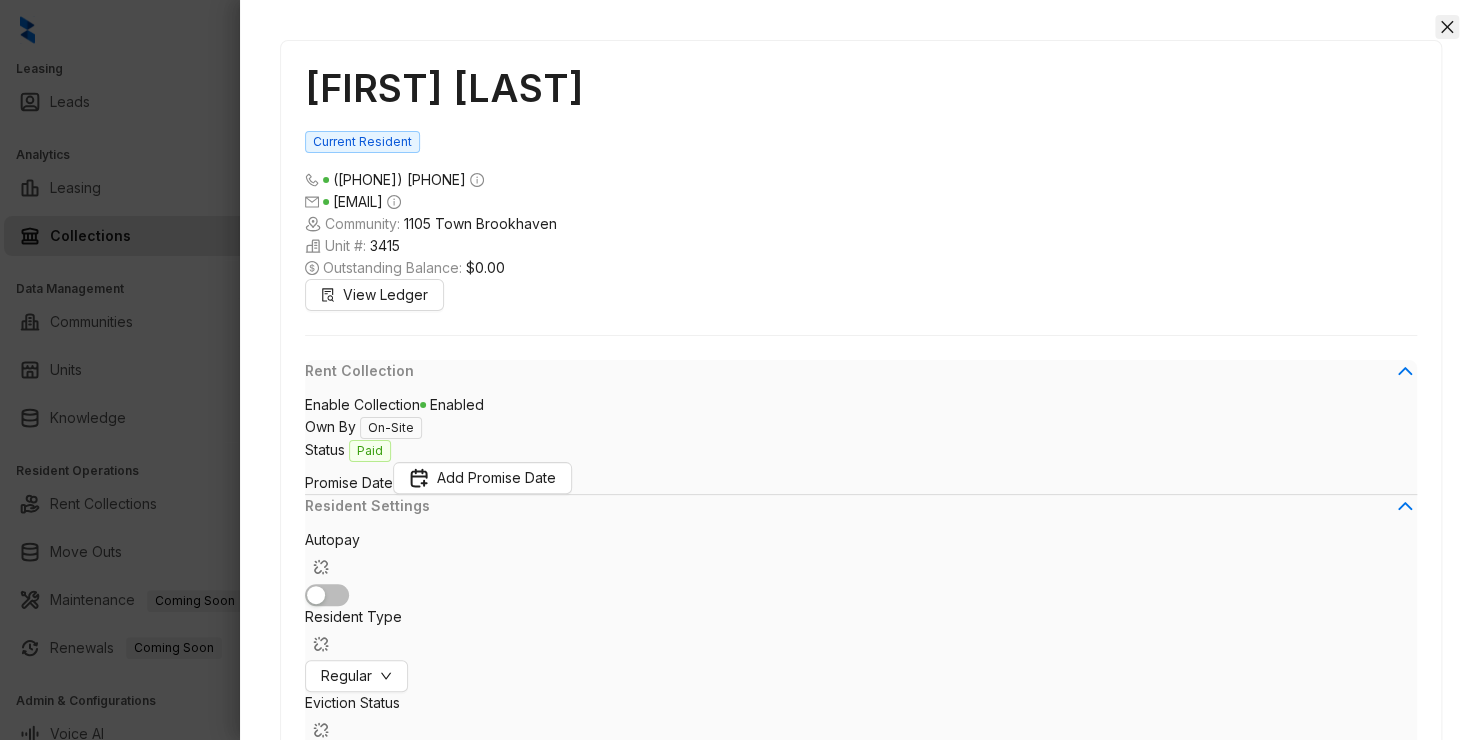 click at bounding box center (1447, 27) 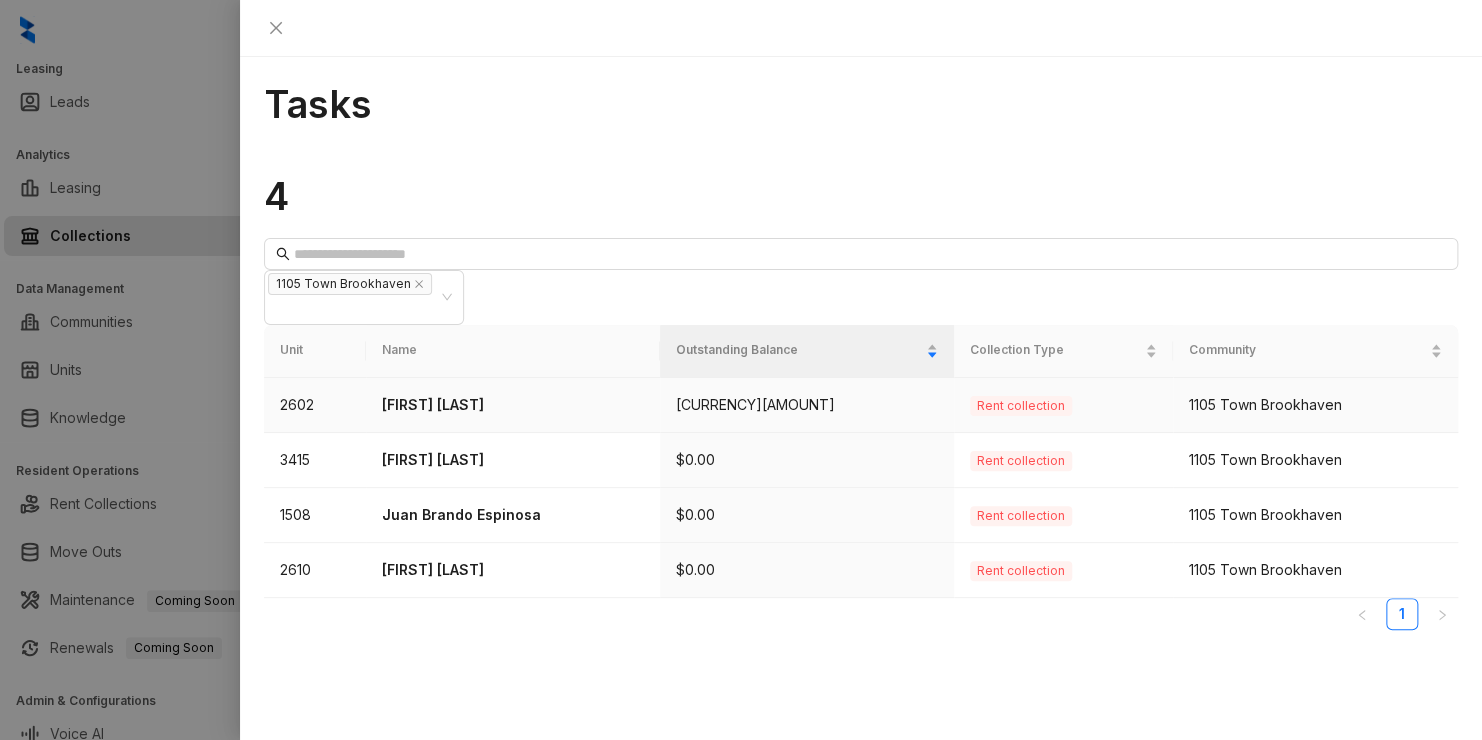 click on "[FIRST] [LAST]" at bounding box center [513, 405] 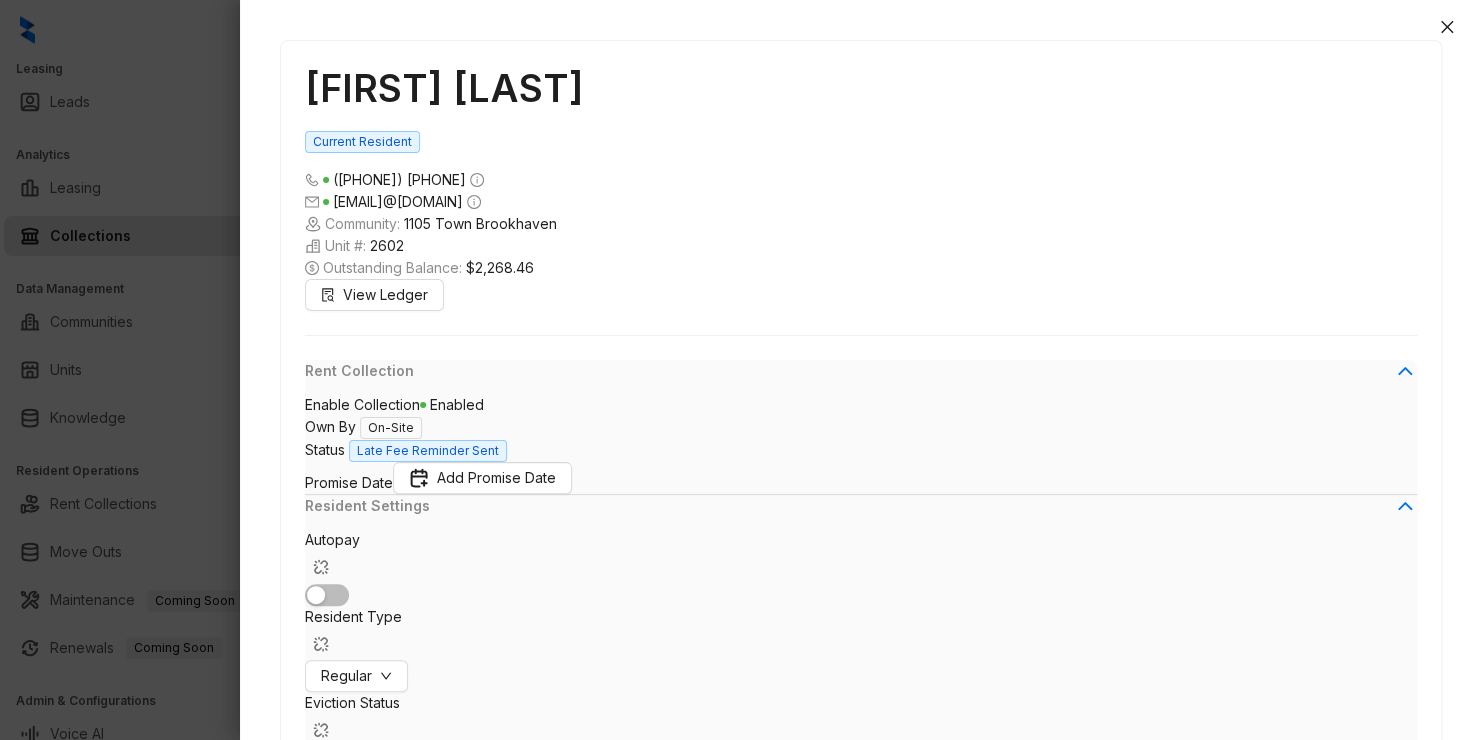 scroll, scrollTop: 0, scrollLeft: 0, axis: both 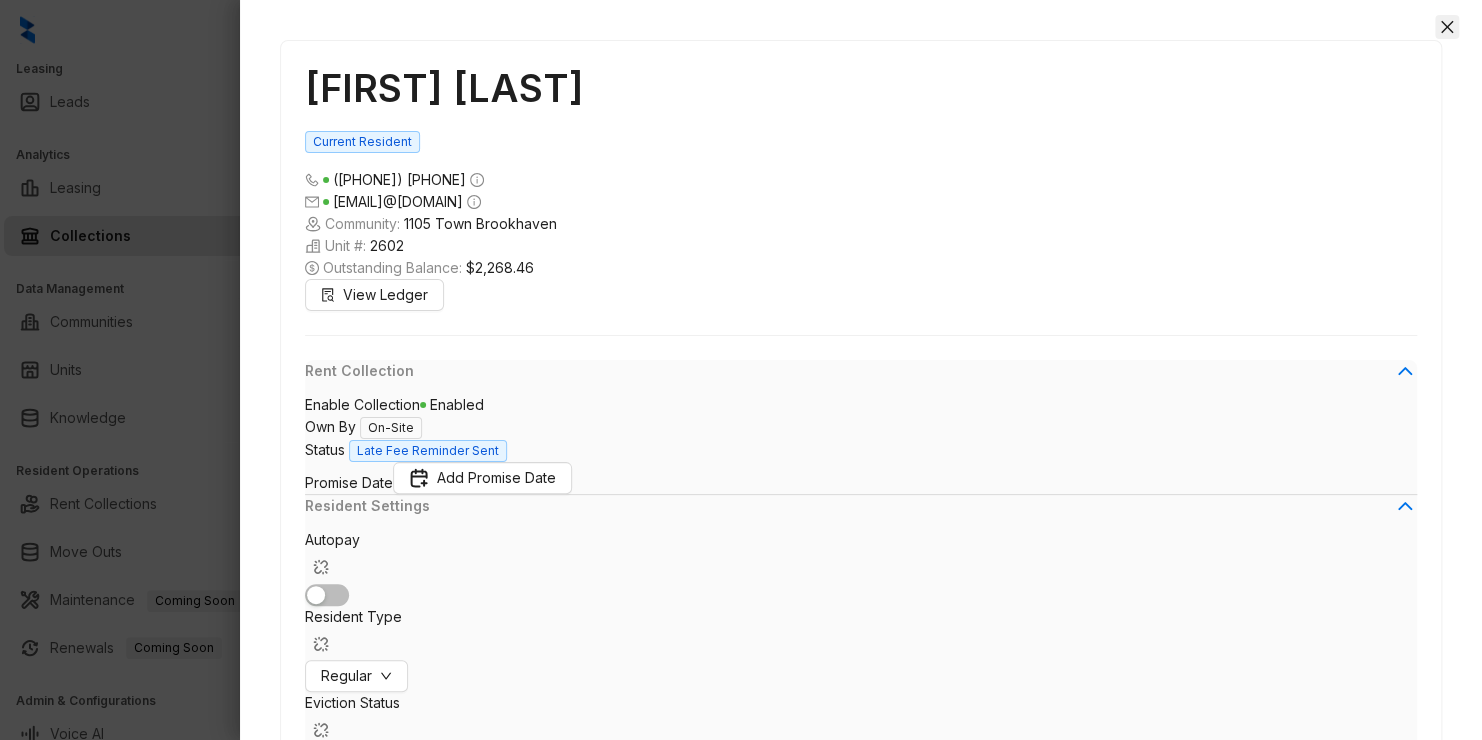 click 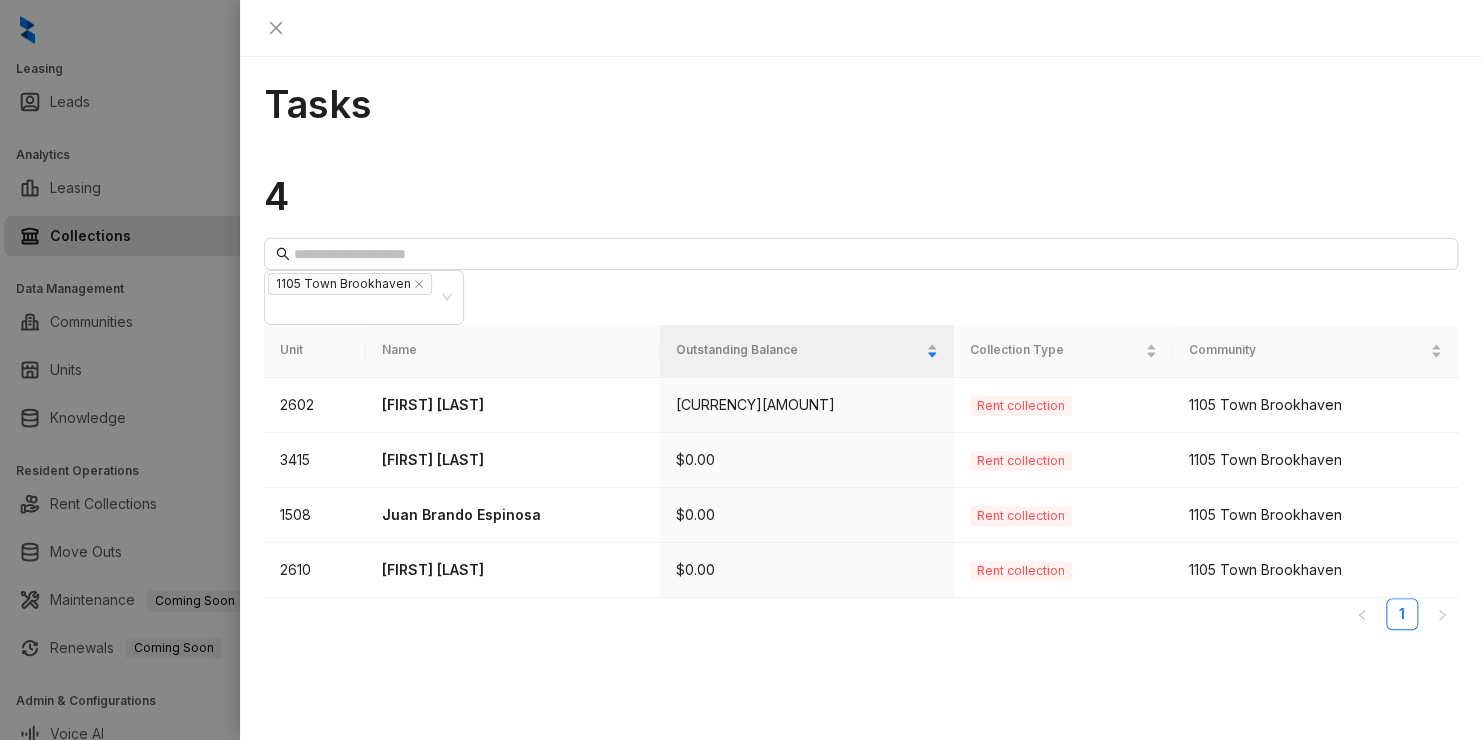 click at bounding box center [741, 370] 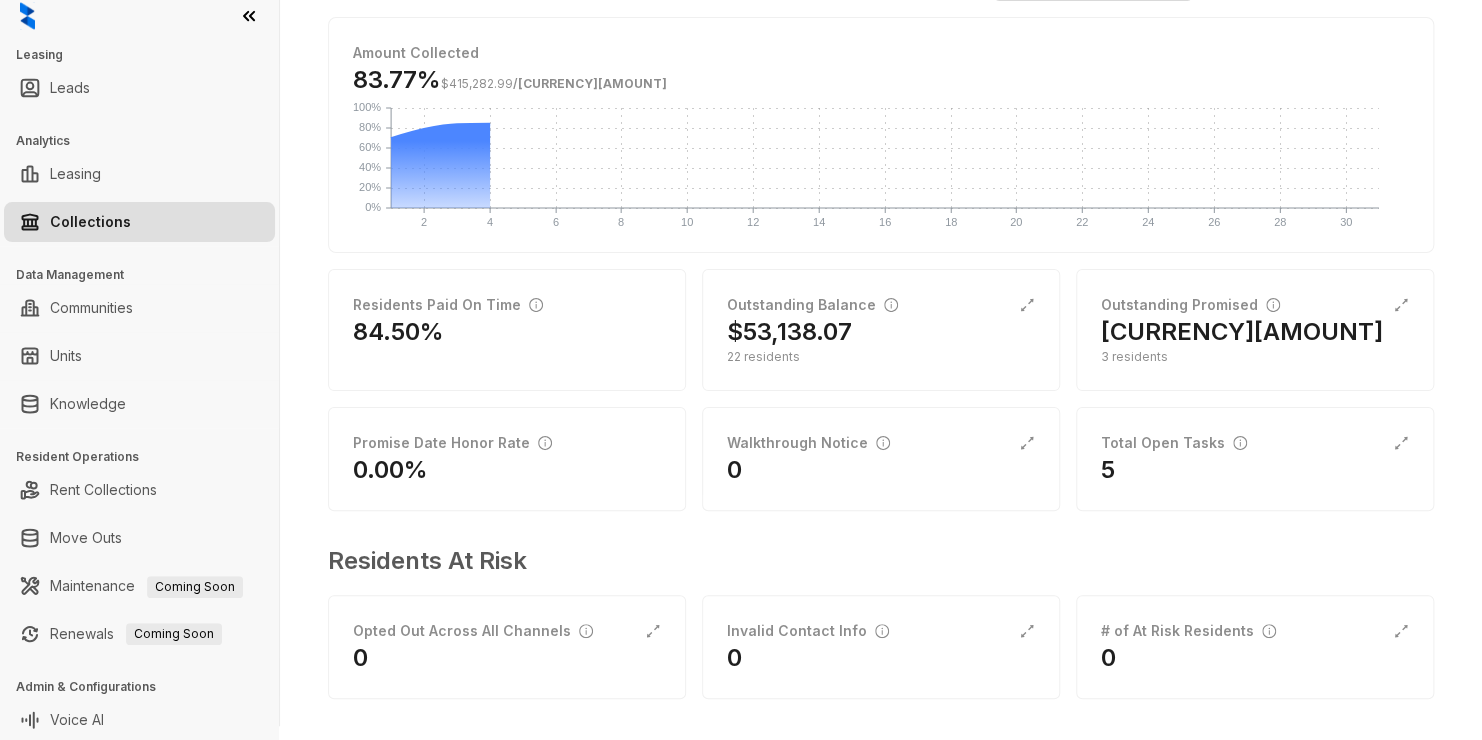 scroll, scrollTop: 18, scrollLeft: 0, axis: vertical 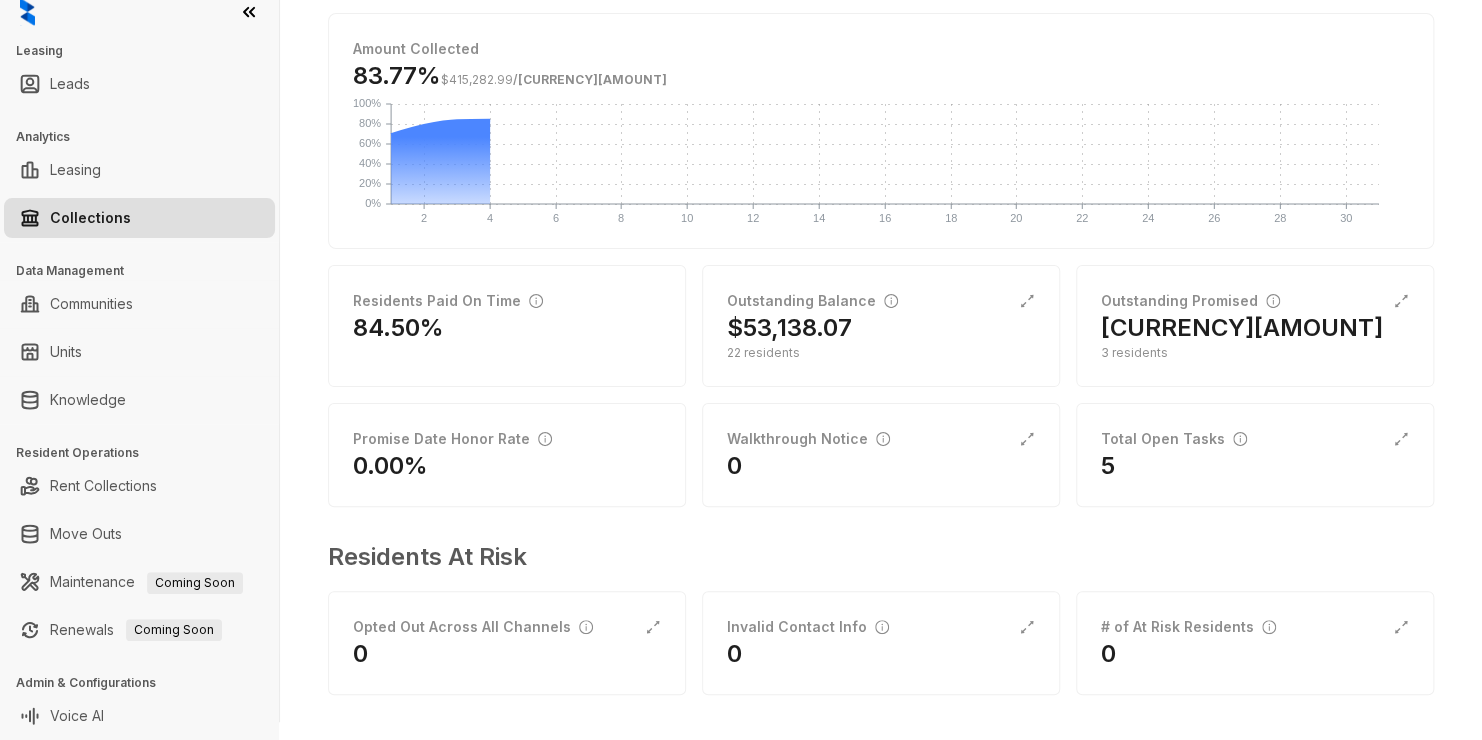 click on "Collections" at bounding box center [90, 218] 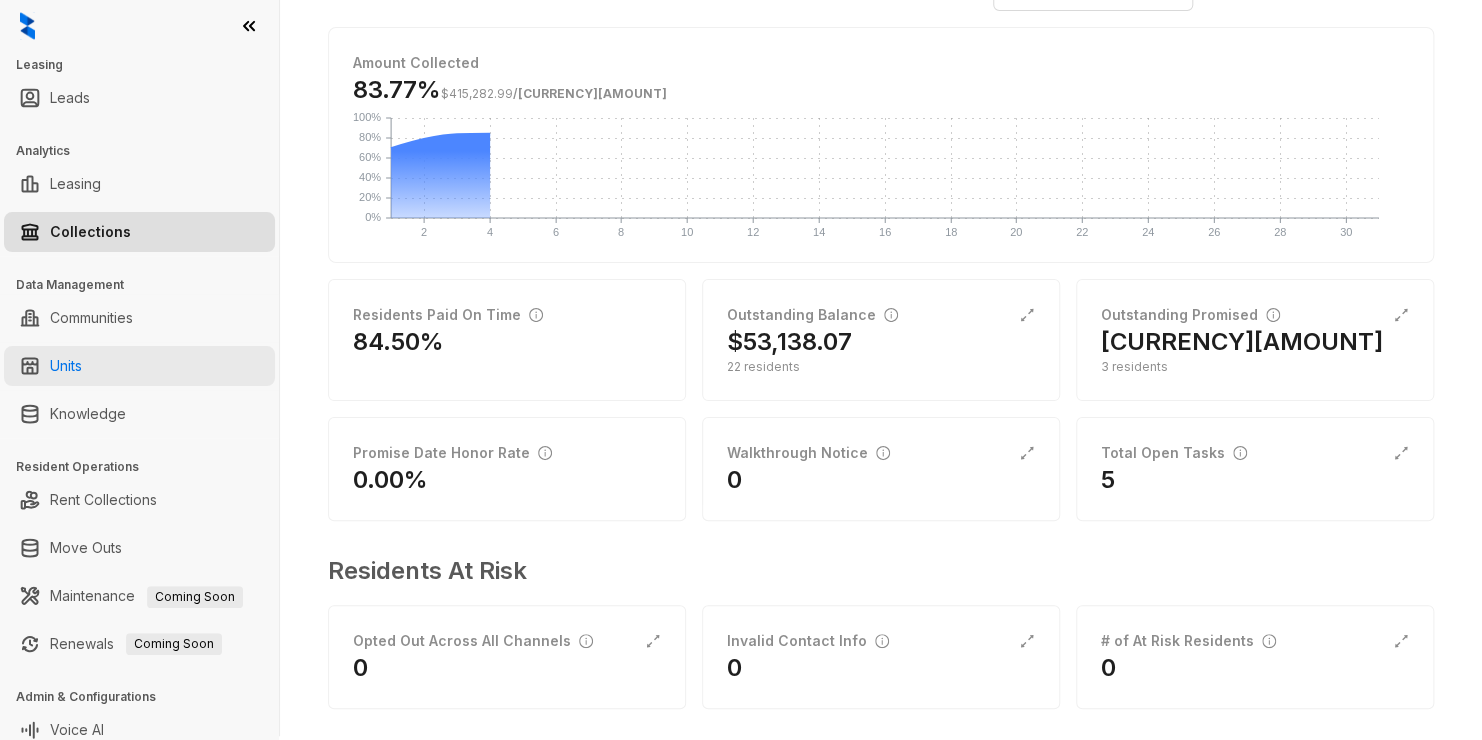 scroll, scrollTop: 0, scrollLeft: 0, axis: both 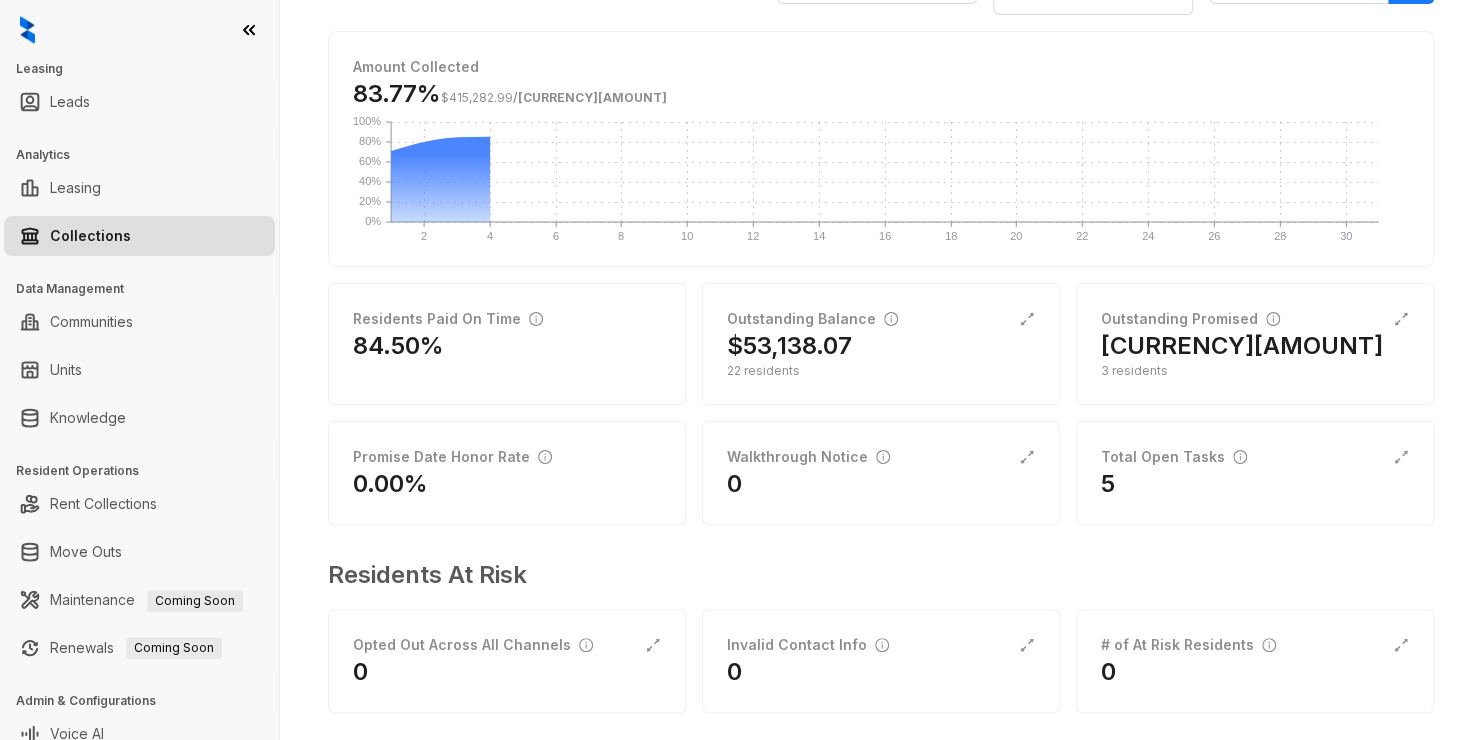 click 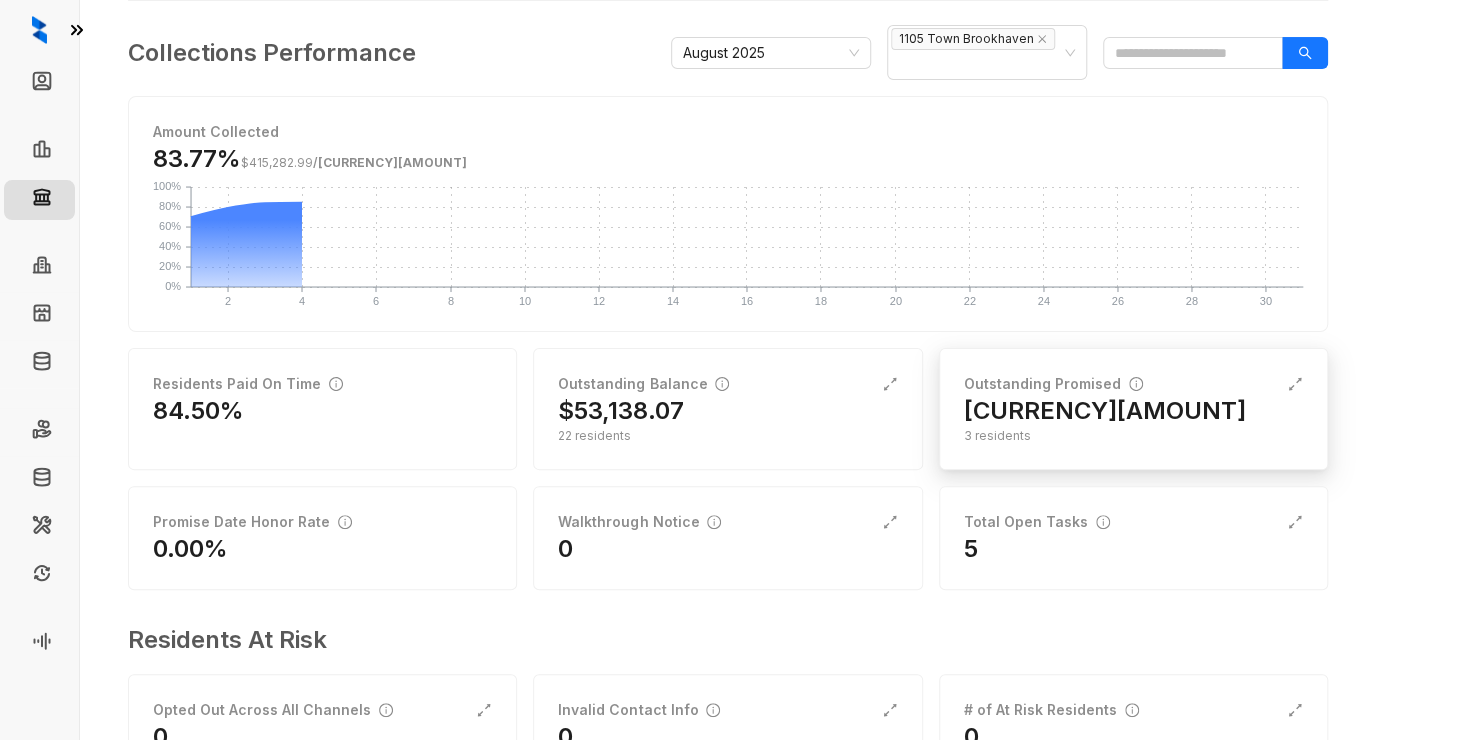 scroll, scrollTop: 0, scrollLeft: 0, axis: both 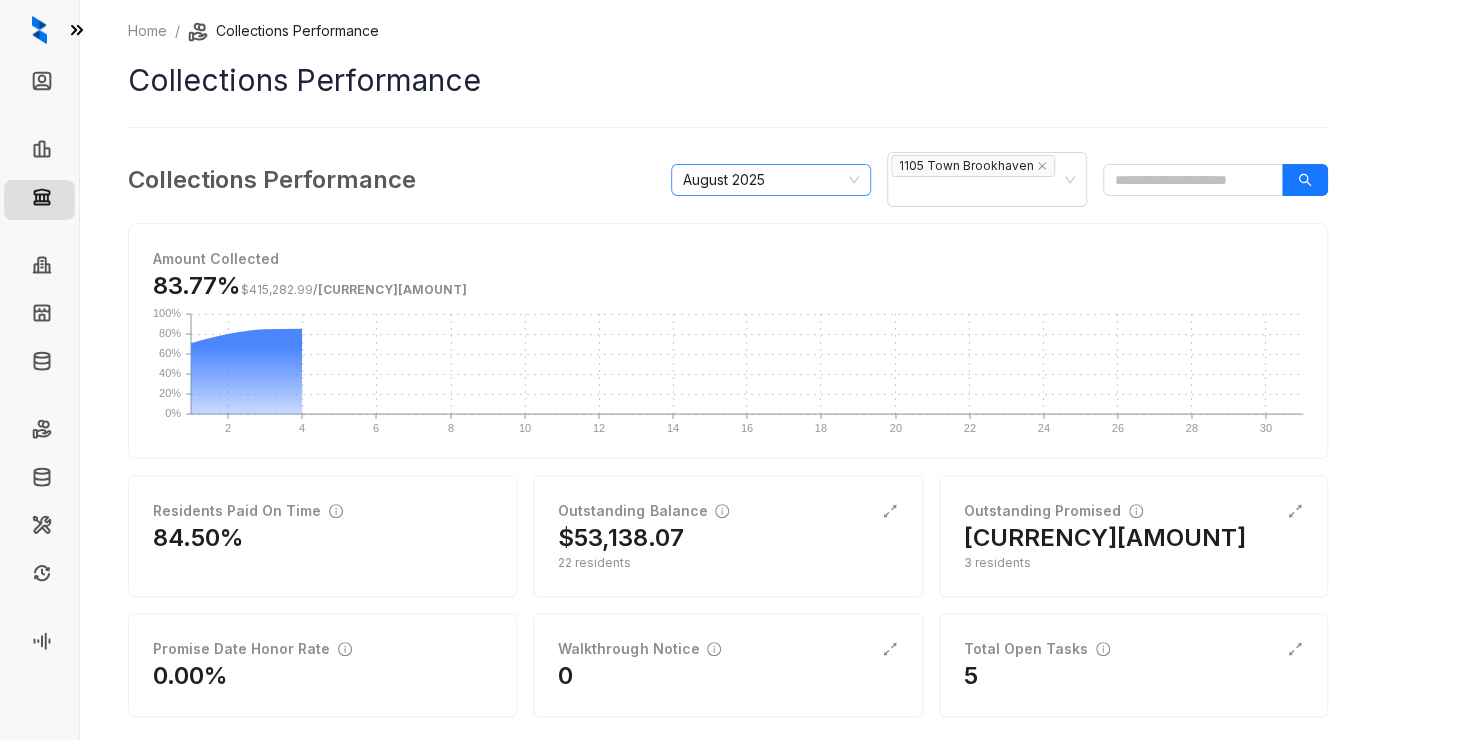 click on "August 2025" at bounding box center [771, 180] 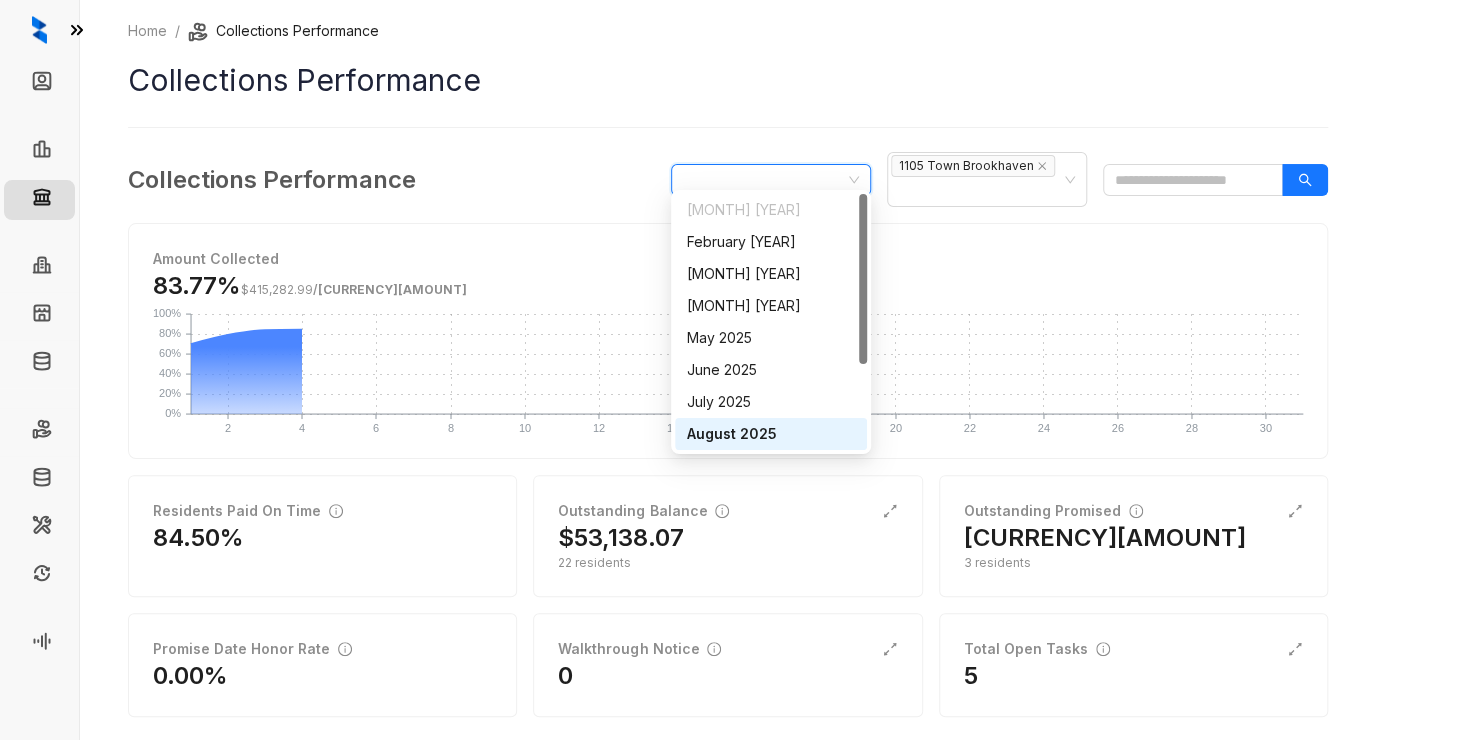 click on "August 2025" at bounding box center (771, 180) 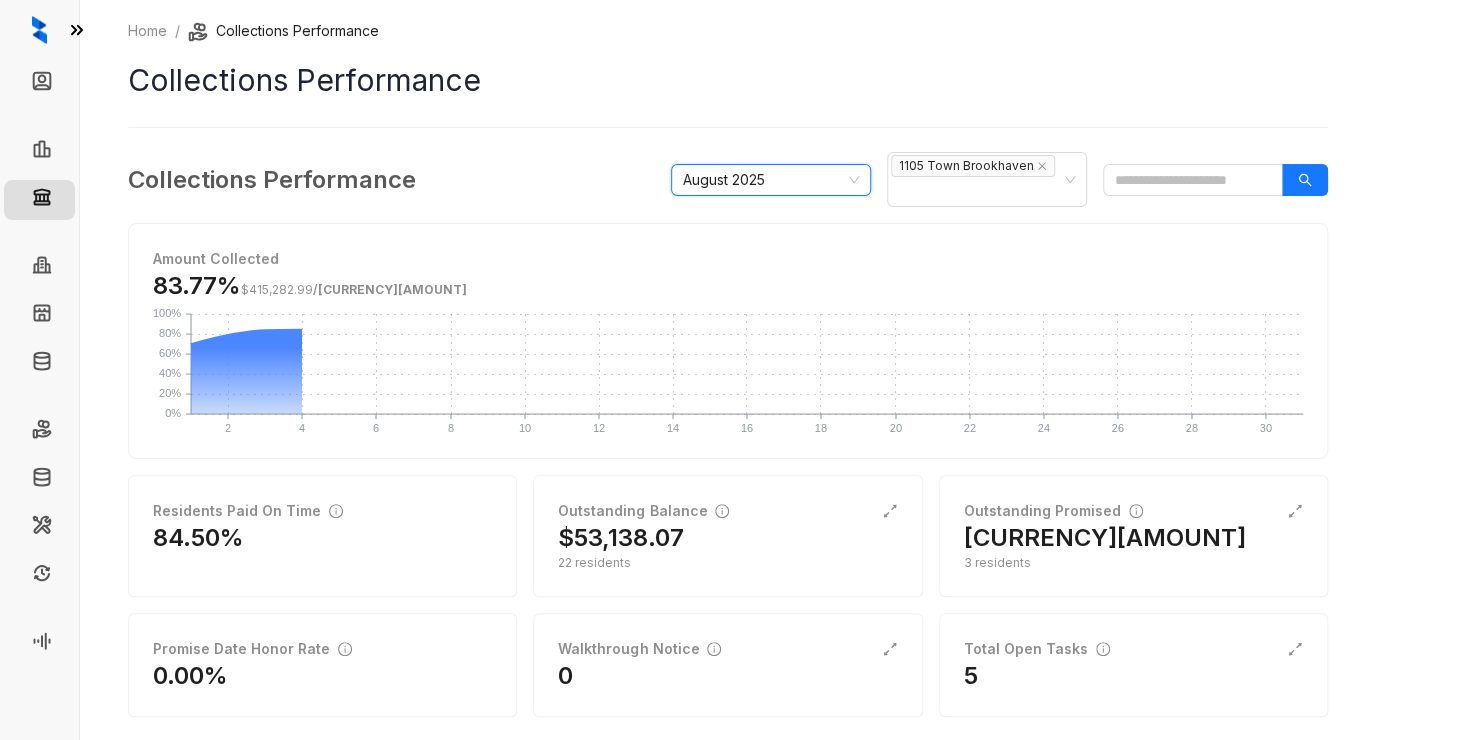 click on "Collections Performance" at bounding box center (728, 80) 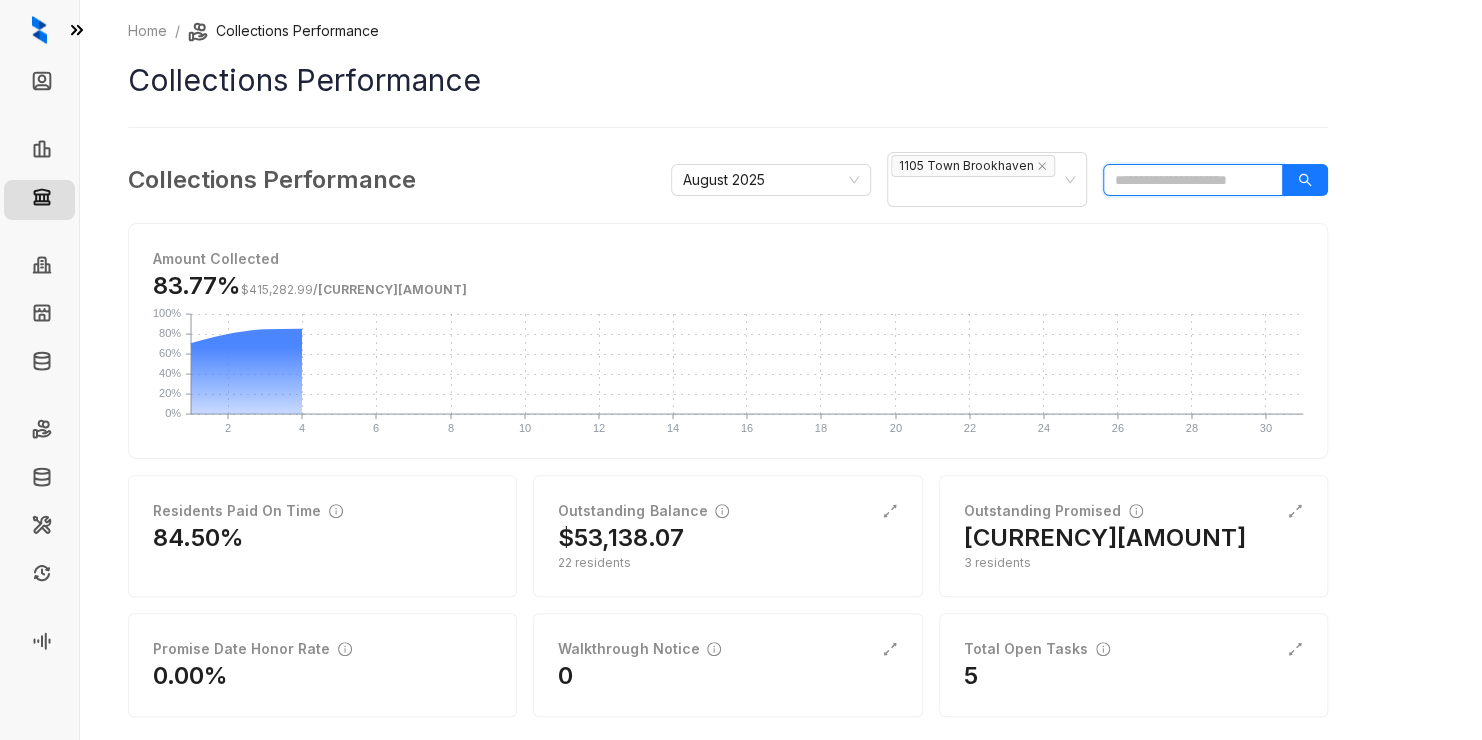 click at bounding box center [1193, 180] 